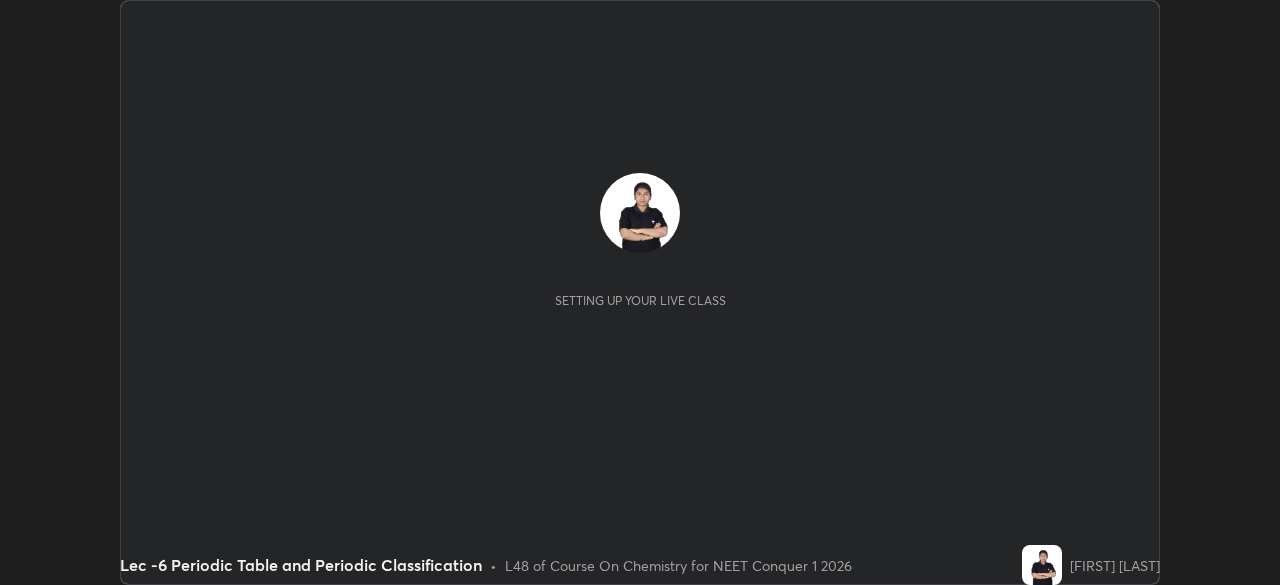scroll, scrollTop: 0, scrollLeft: 0, axis: both 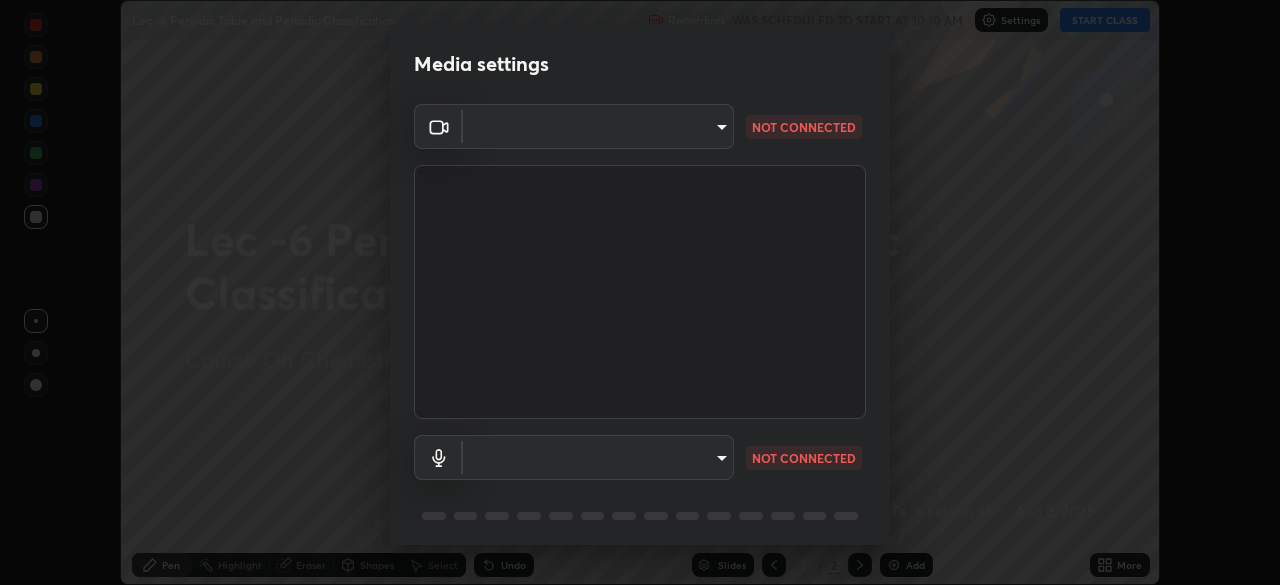 type on "d06bfa8f304afa3967ea8099af1d7ab49983dfb03d10ec62852b72a31e22bf4d" 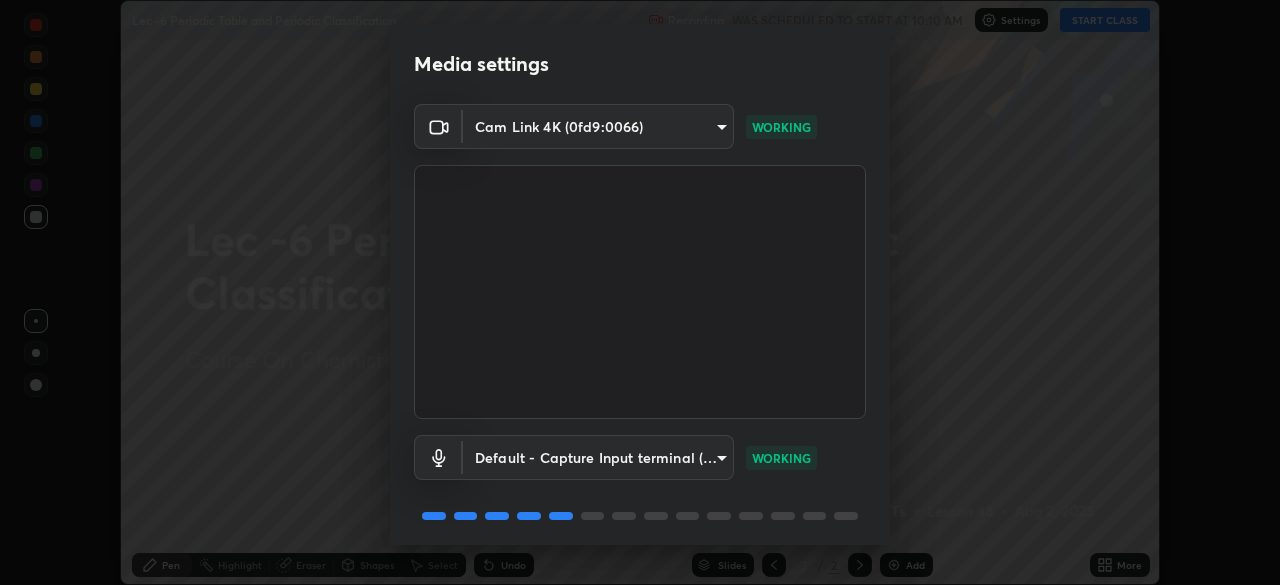 scroll, scrollTop: 71, scrollLeft: 0, axis: vertical 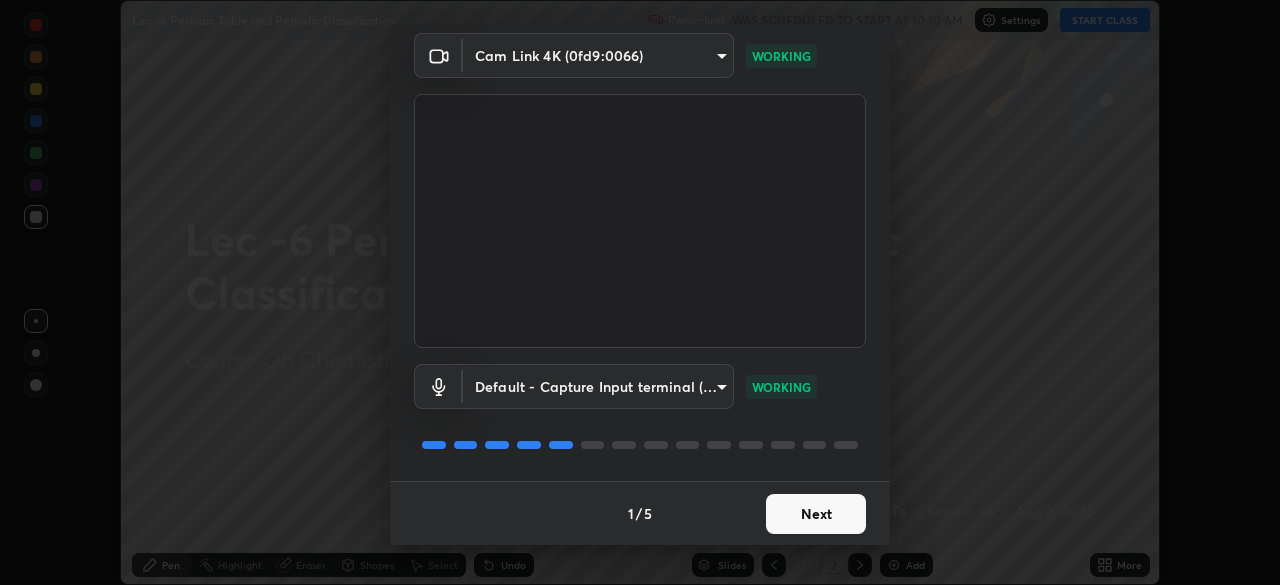 click on "Next" at bounding box center (816, 514) 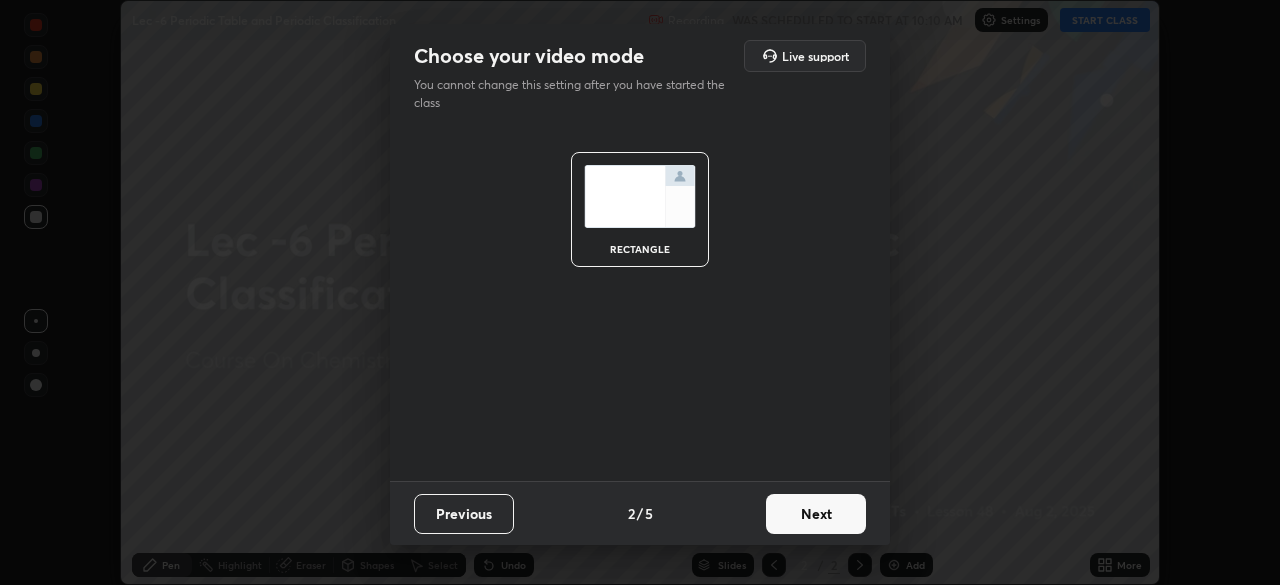 scroll, scrollTop: 0, scrollLeft: 0, axis: both 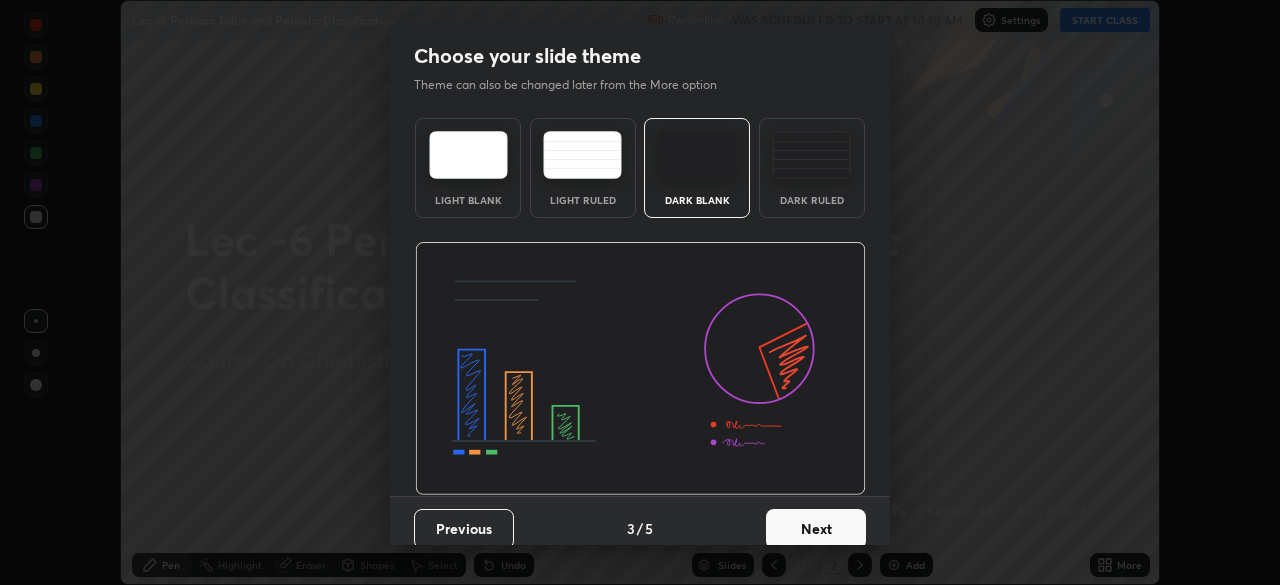 click on "Next" at bounding box center (816, 529) 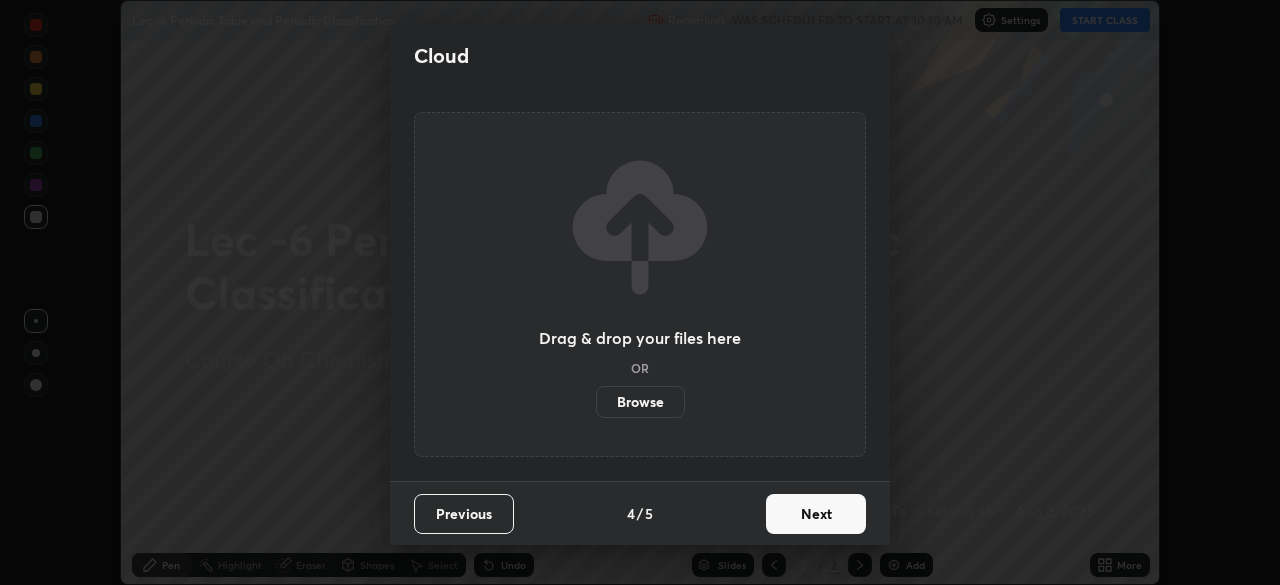 click on "Next" at bounding box center [816, 514] 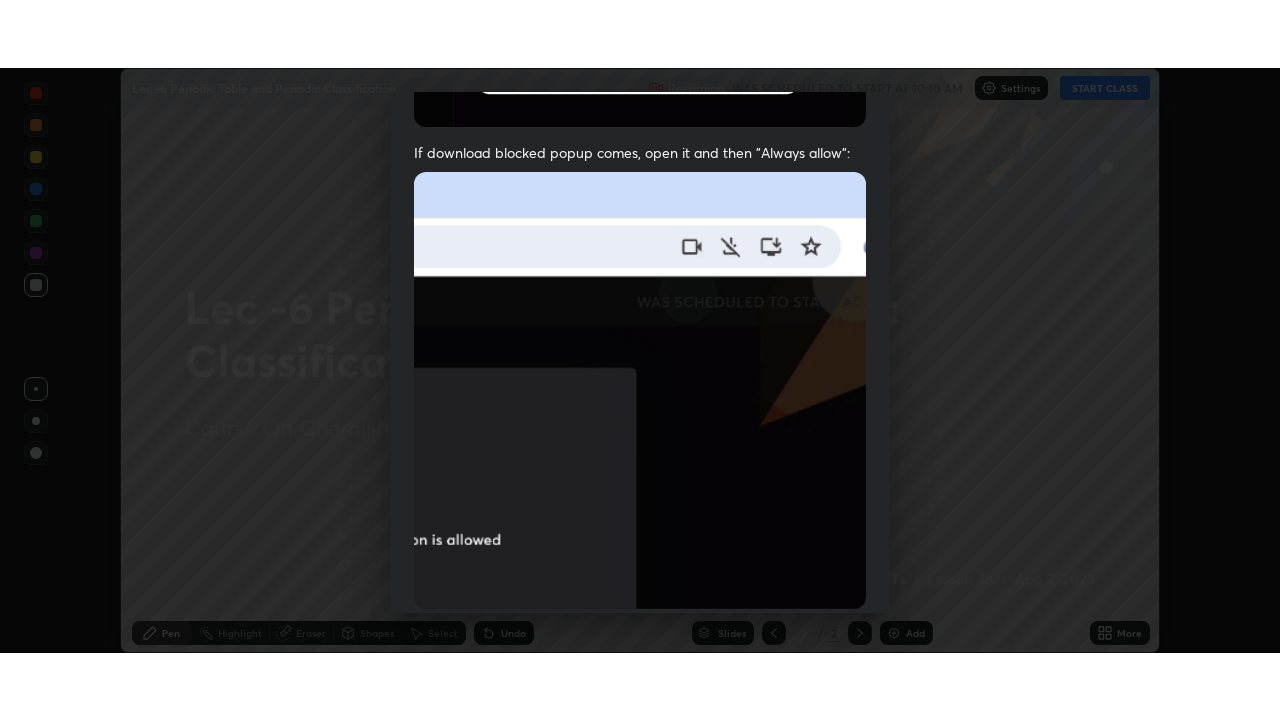 scroll, scrollTop: 479, scrollLeft: 0, axis: vertical 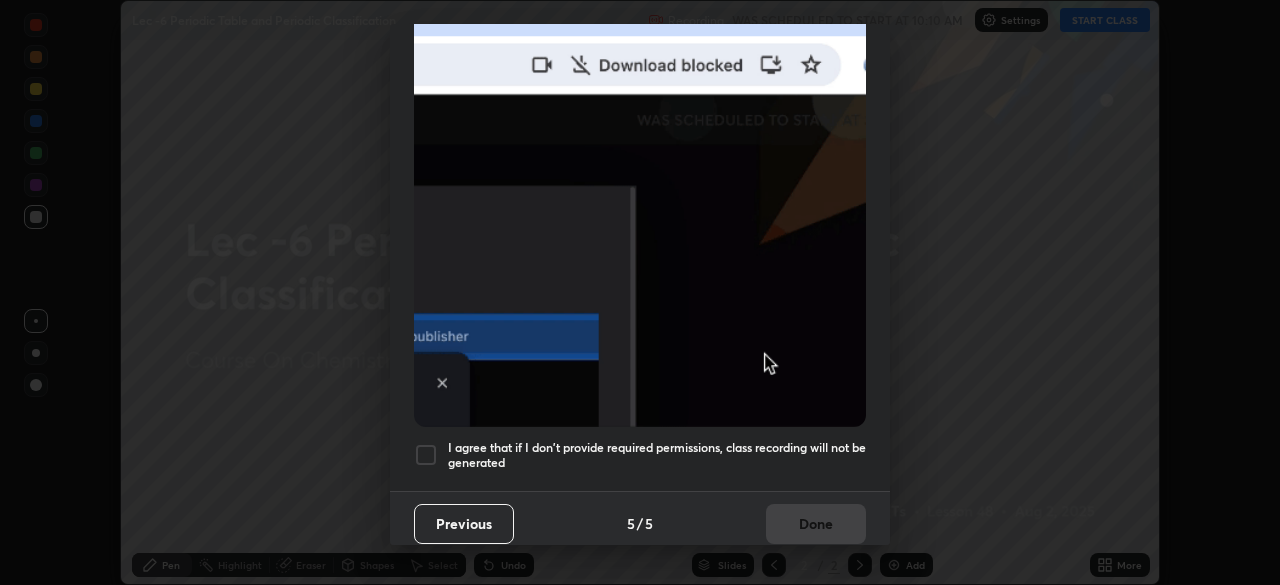 click at bounding box center (426, 455) 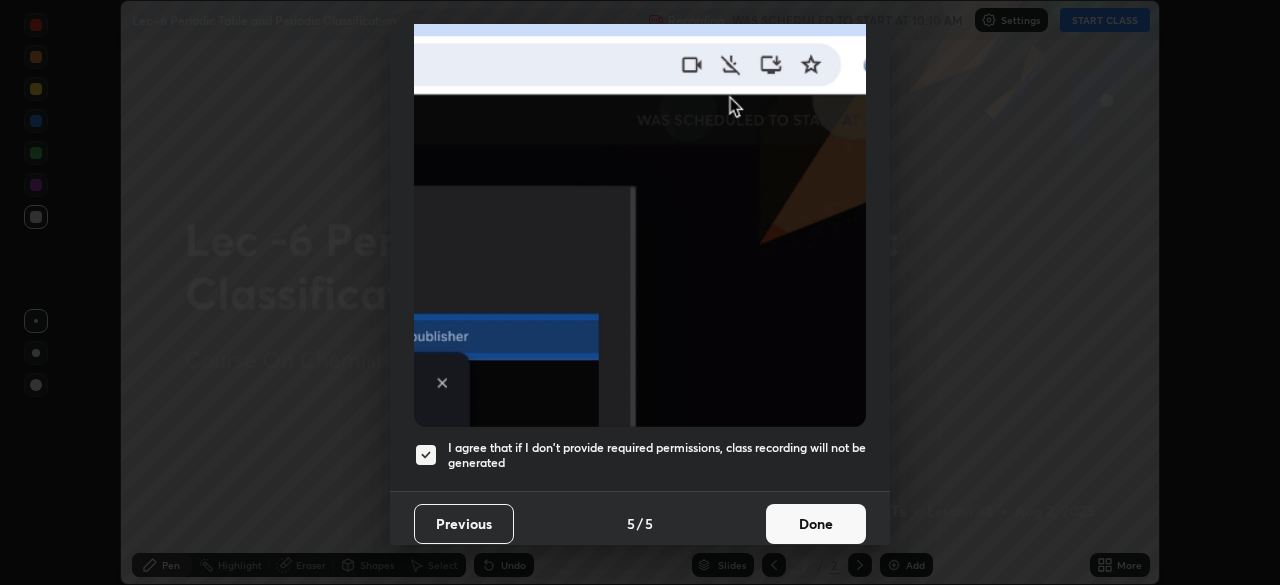 click on "Done" at bounding box center [816, 524] 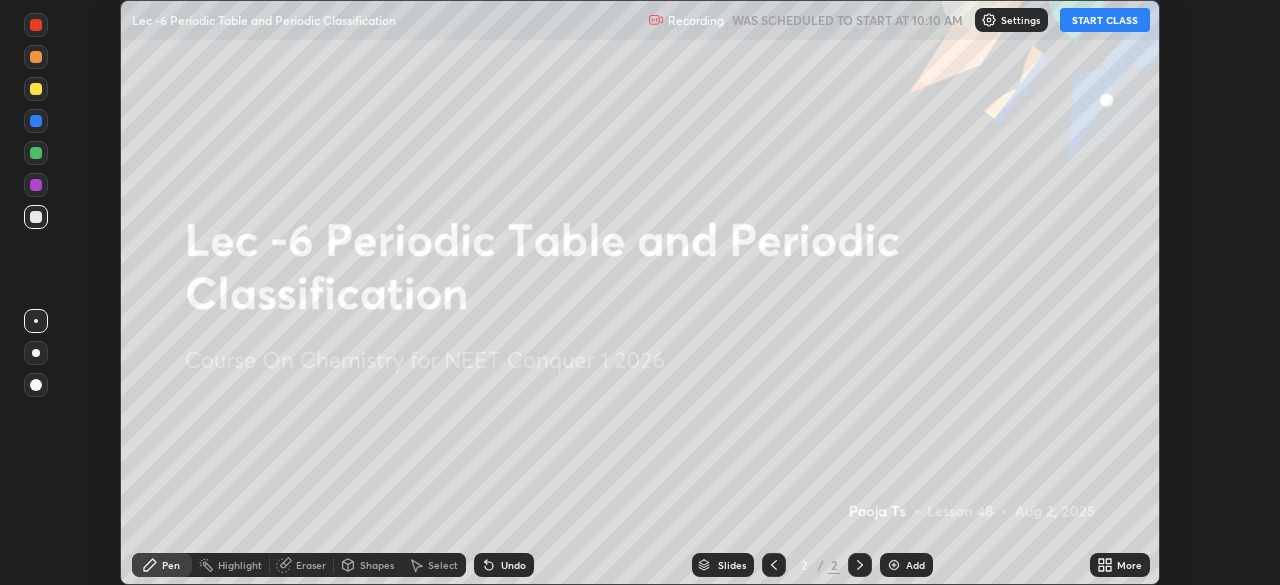 click on "START CLASS" at bounding box center [1105, 20] 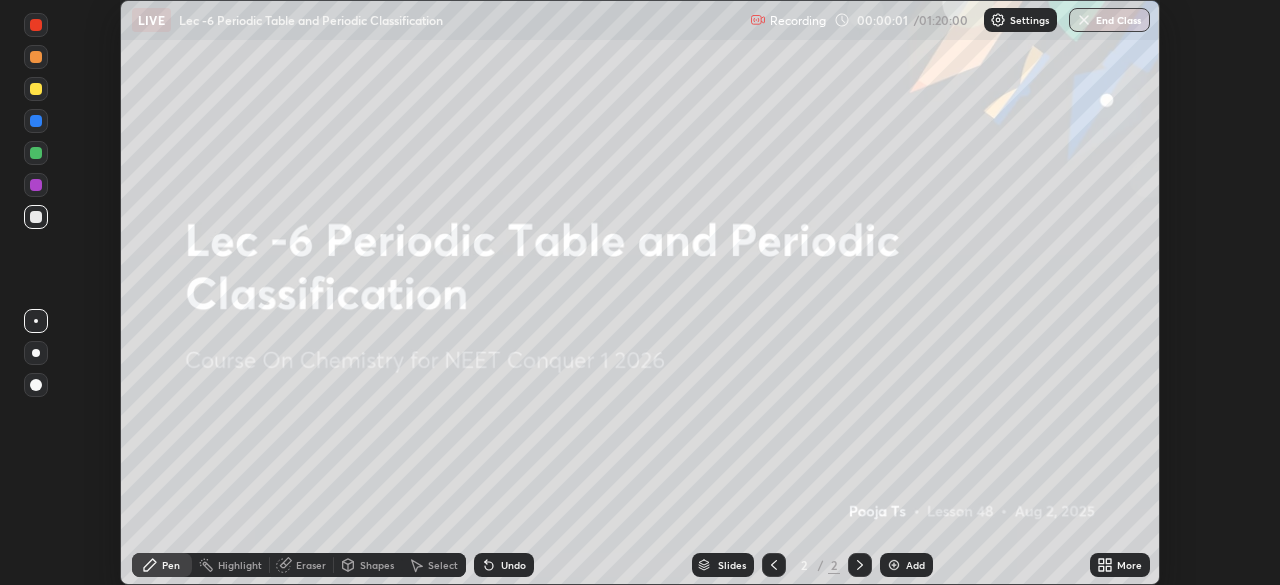 click on "More" at bounding box center (1129, 565) 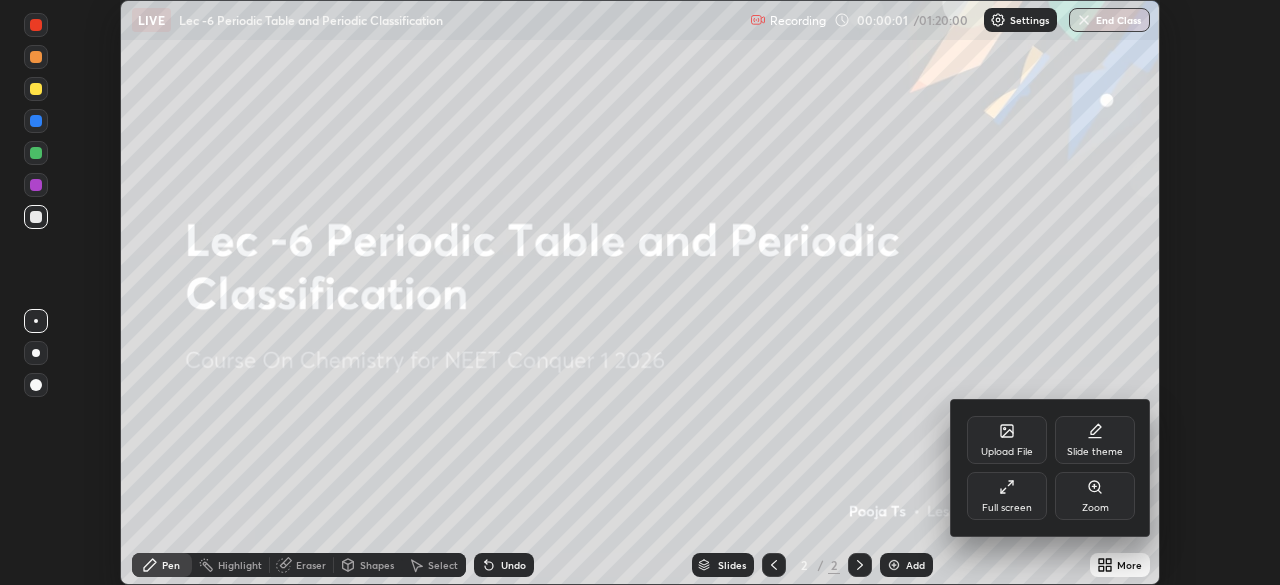 click on "Full screen" at bounding box center [1007, 496] 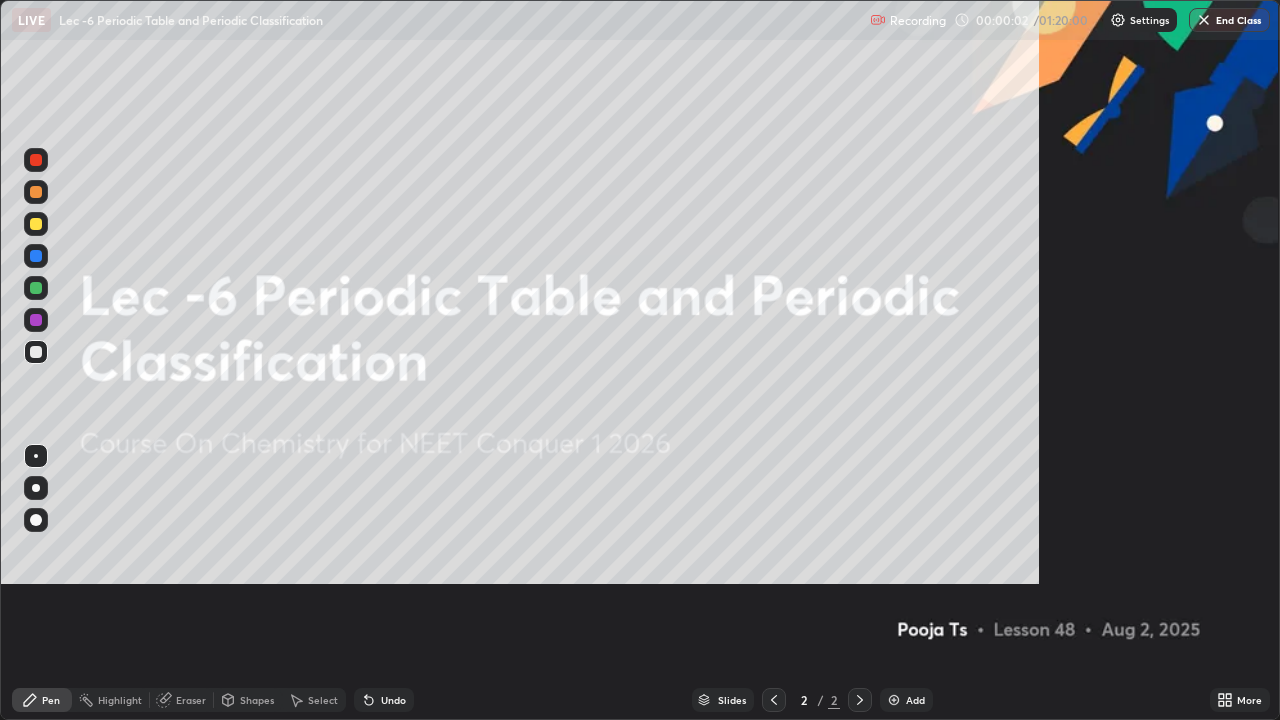 scroll, scrollTop: 99280, scrollLeft: 98720, axis: both 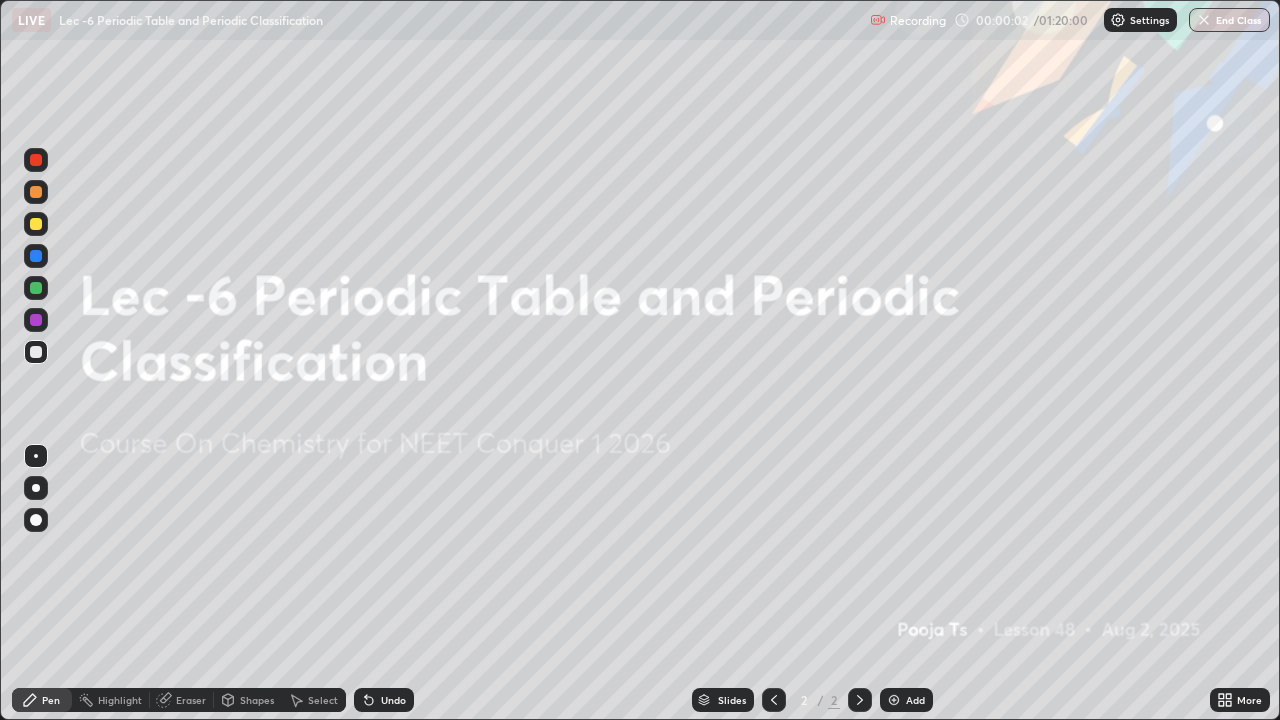 click on "Add" at bounding box center (915, 700) 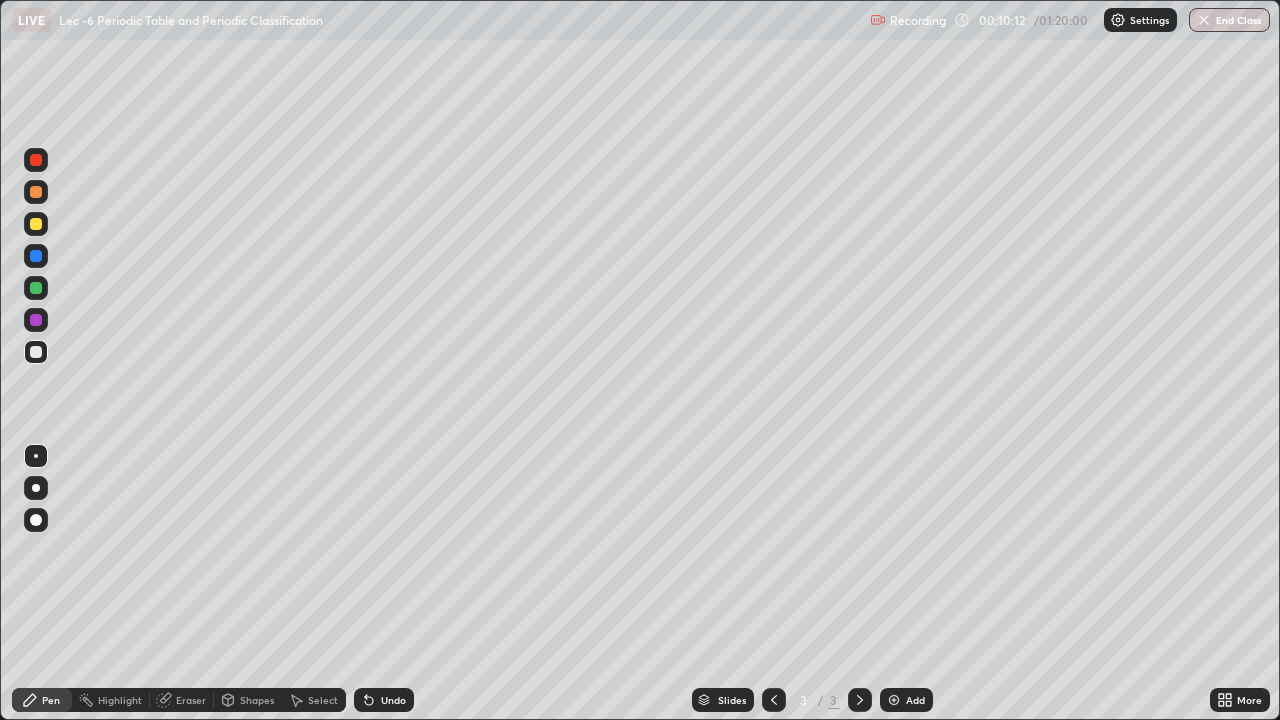 click on "Undo" at bounding box center (393, 700) 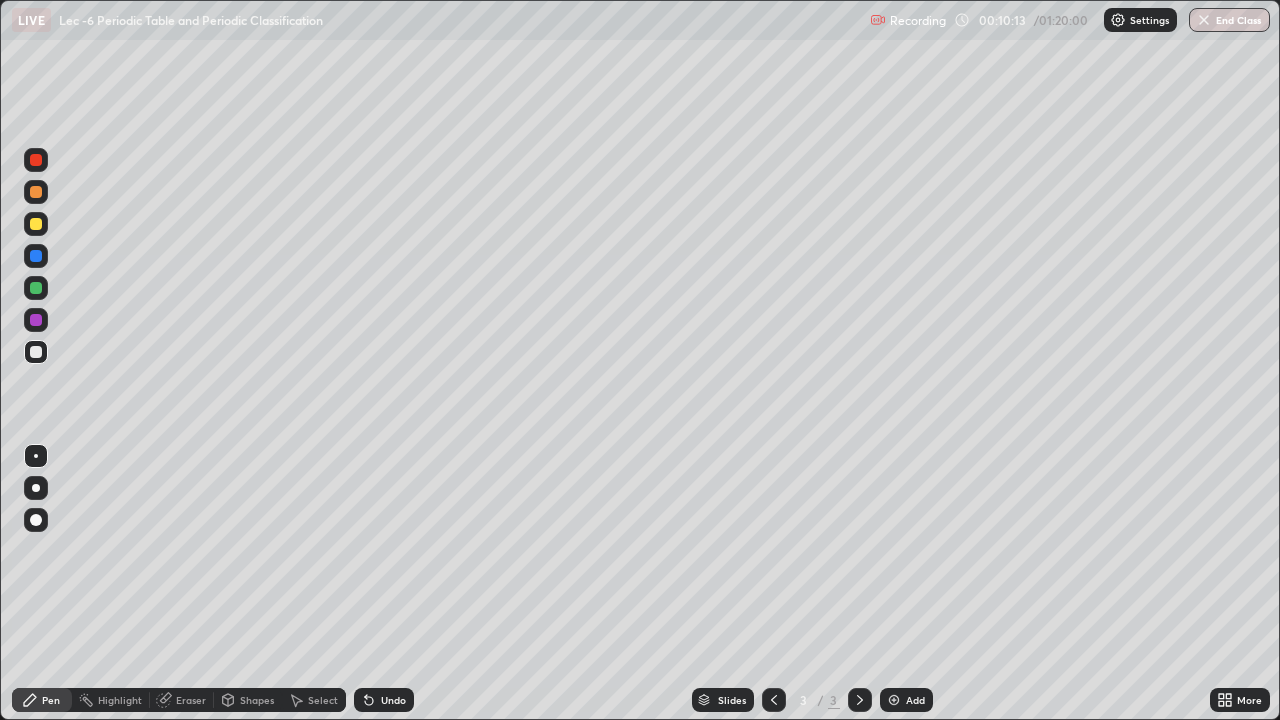 click on "Undo" at bounding box center [393, 700] 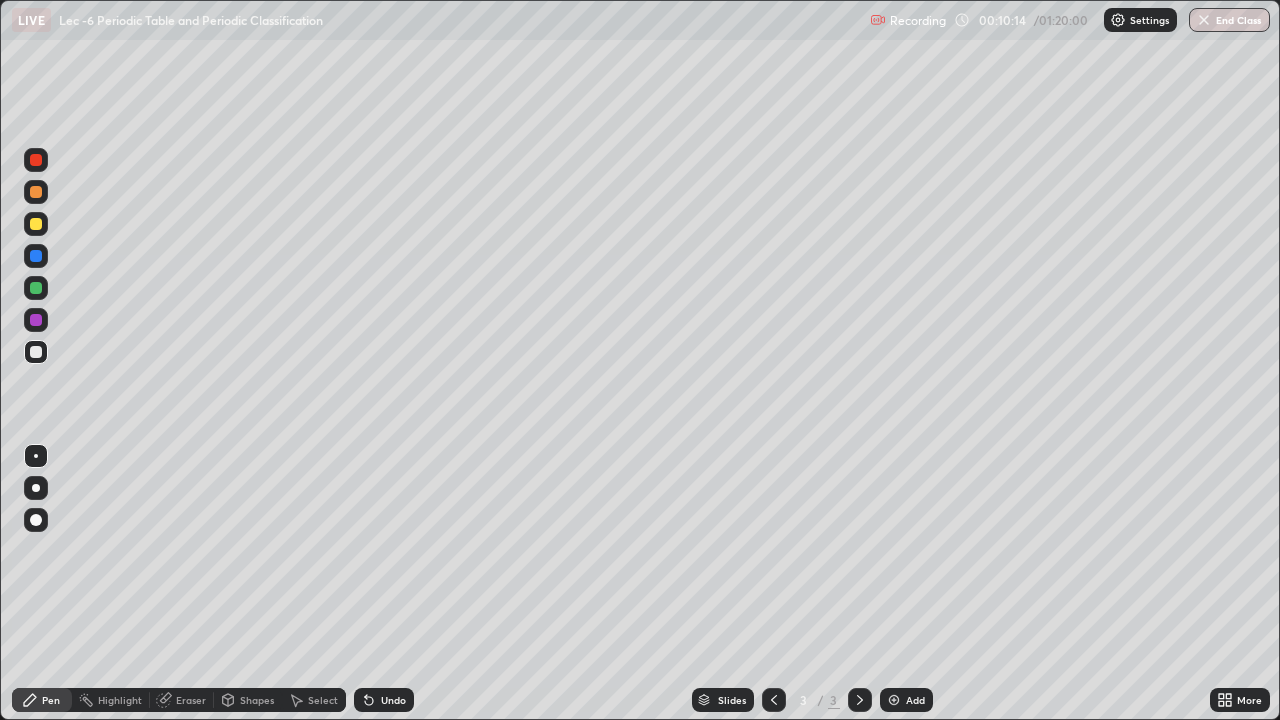click on "Undo" at bounding box center [393, 700] 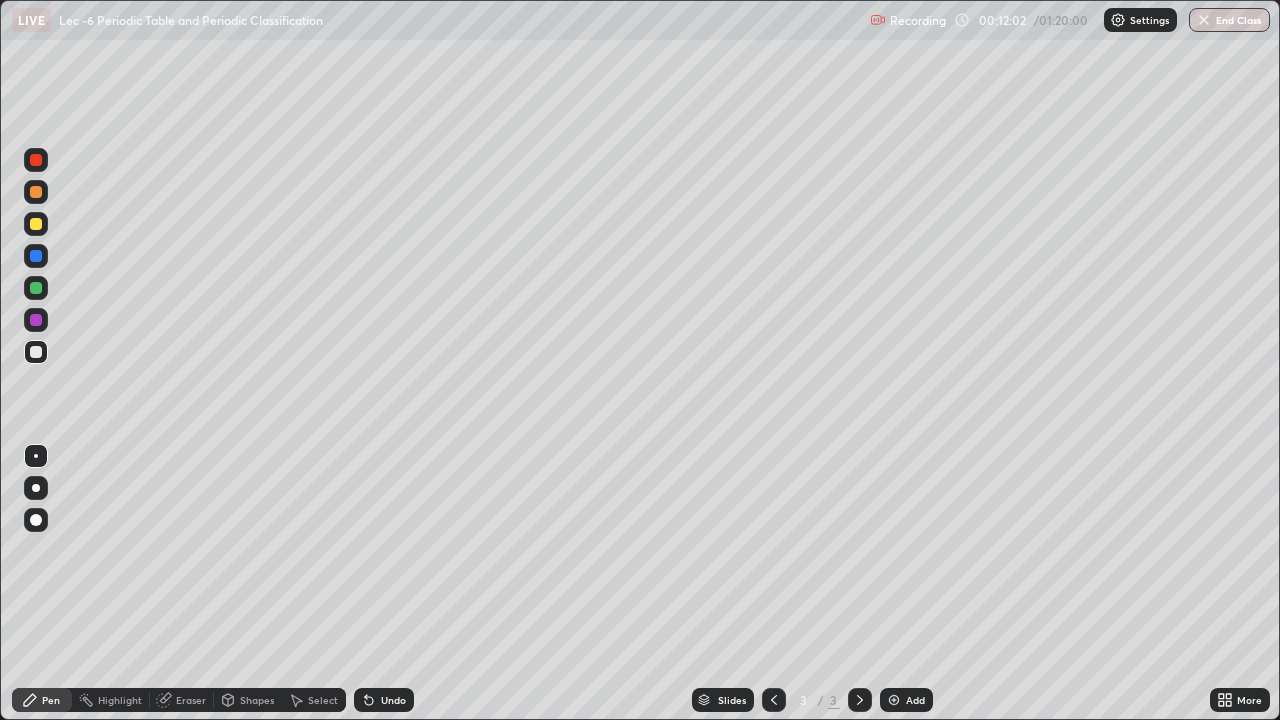 click on "Add" at bounding box center (906, 700) 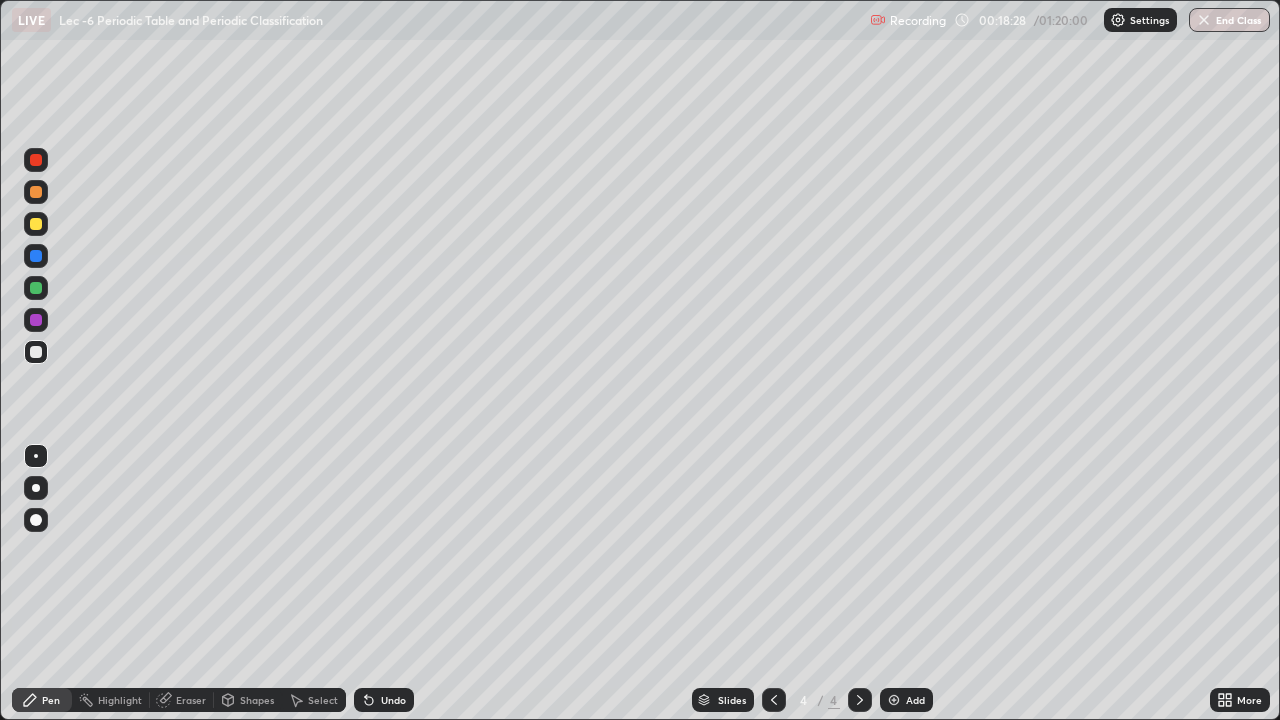 click on "Add" at bounding box center [906, 700] 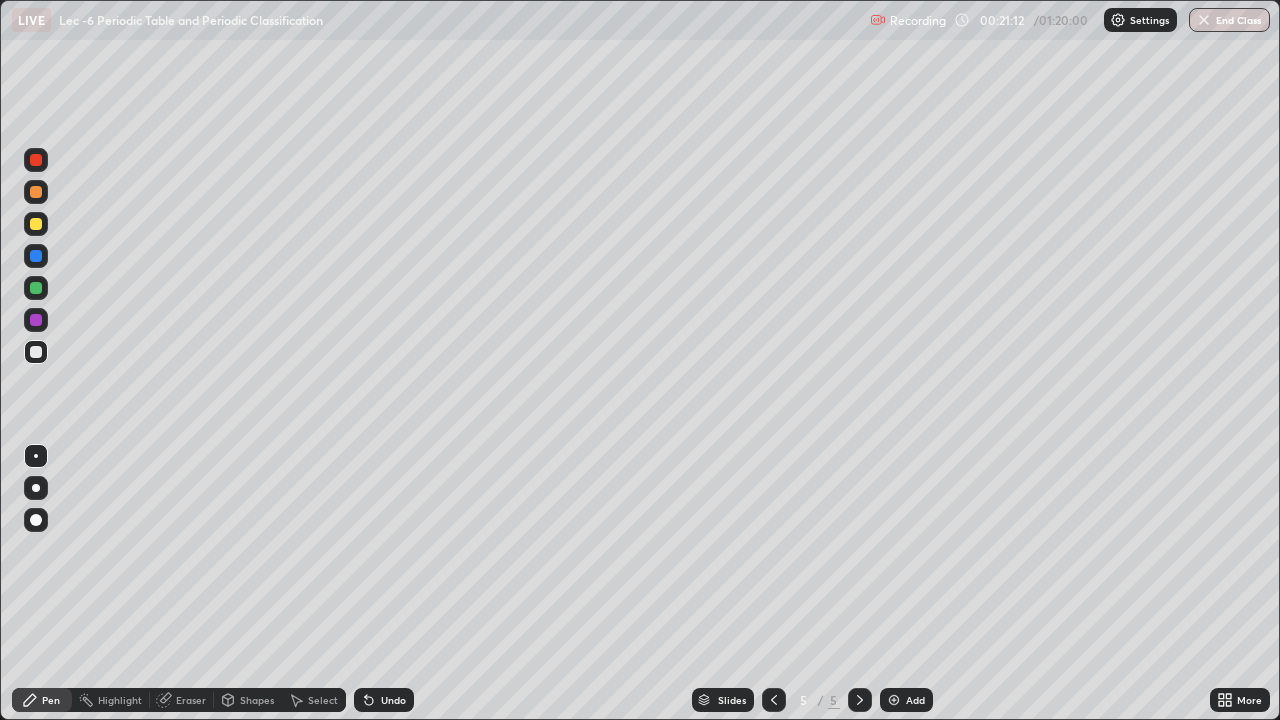 click on "Undo" at bounding box center [384, 700] 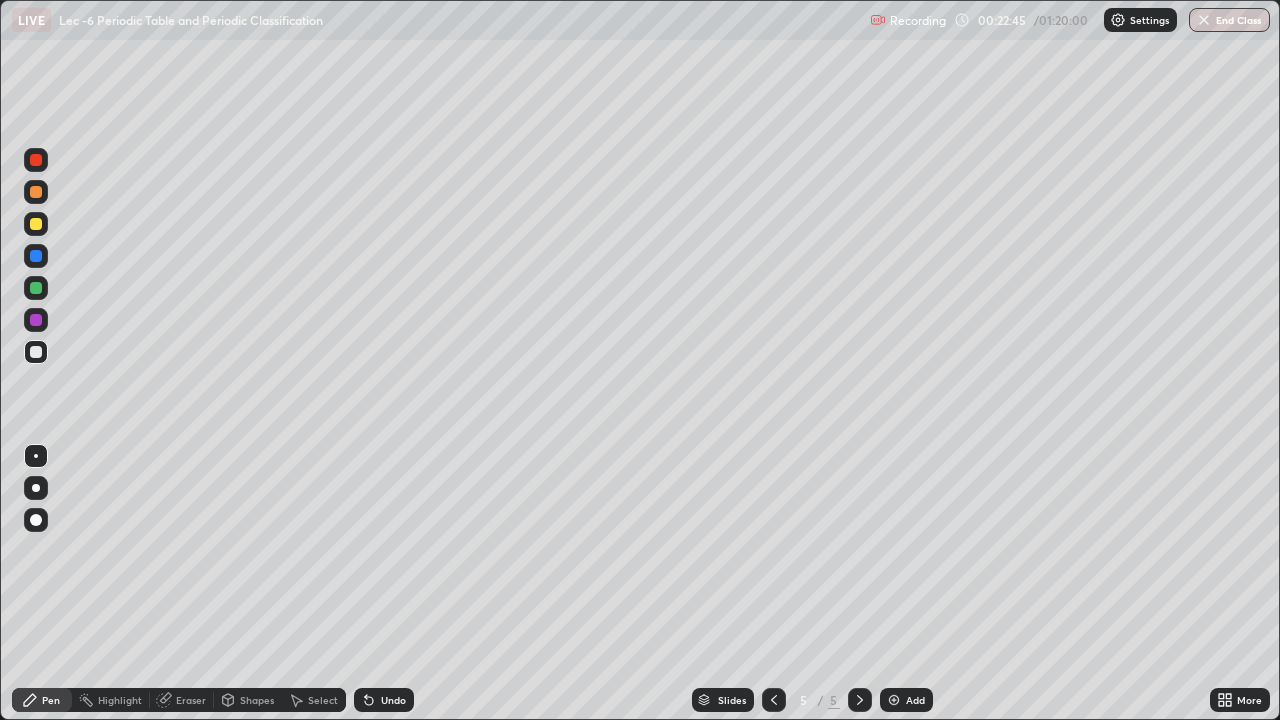 click on "Add" at bounding box center [915, 700] 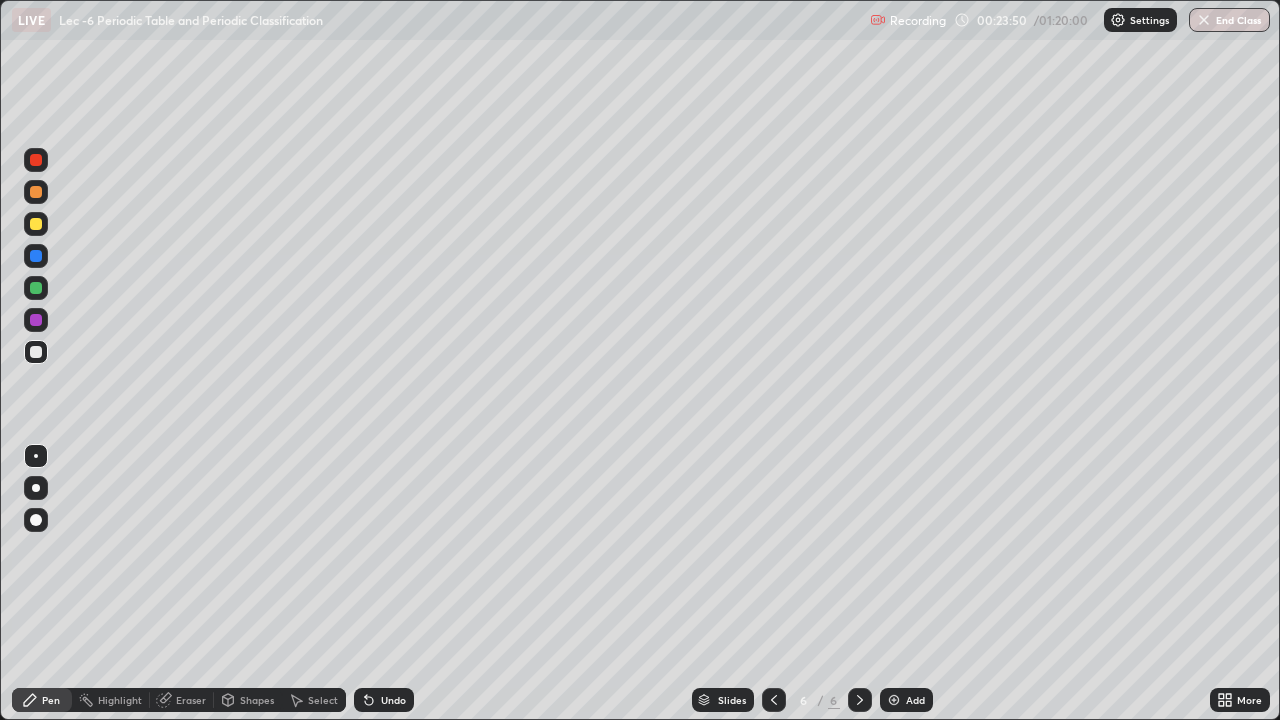 click on "Shapes" at bounding box center [257, 700] 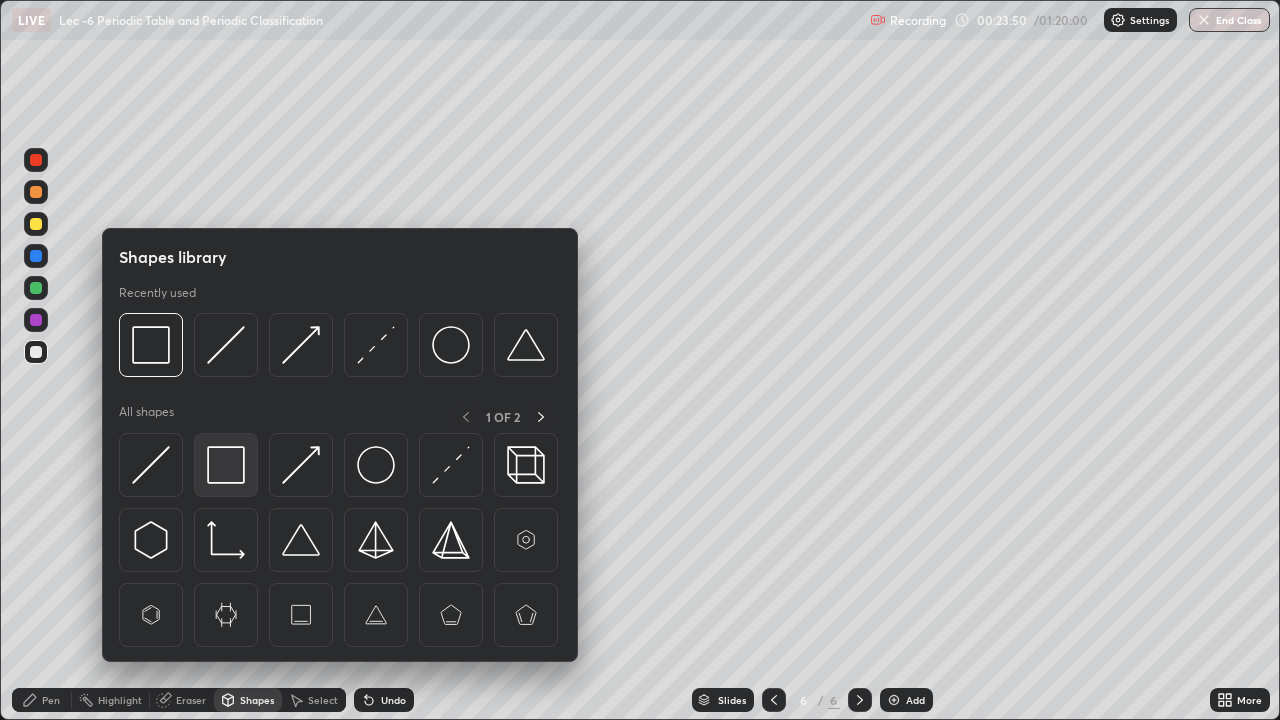 click at bounding box center (226, 465) 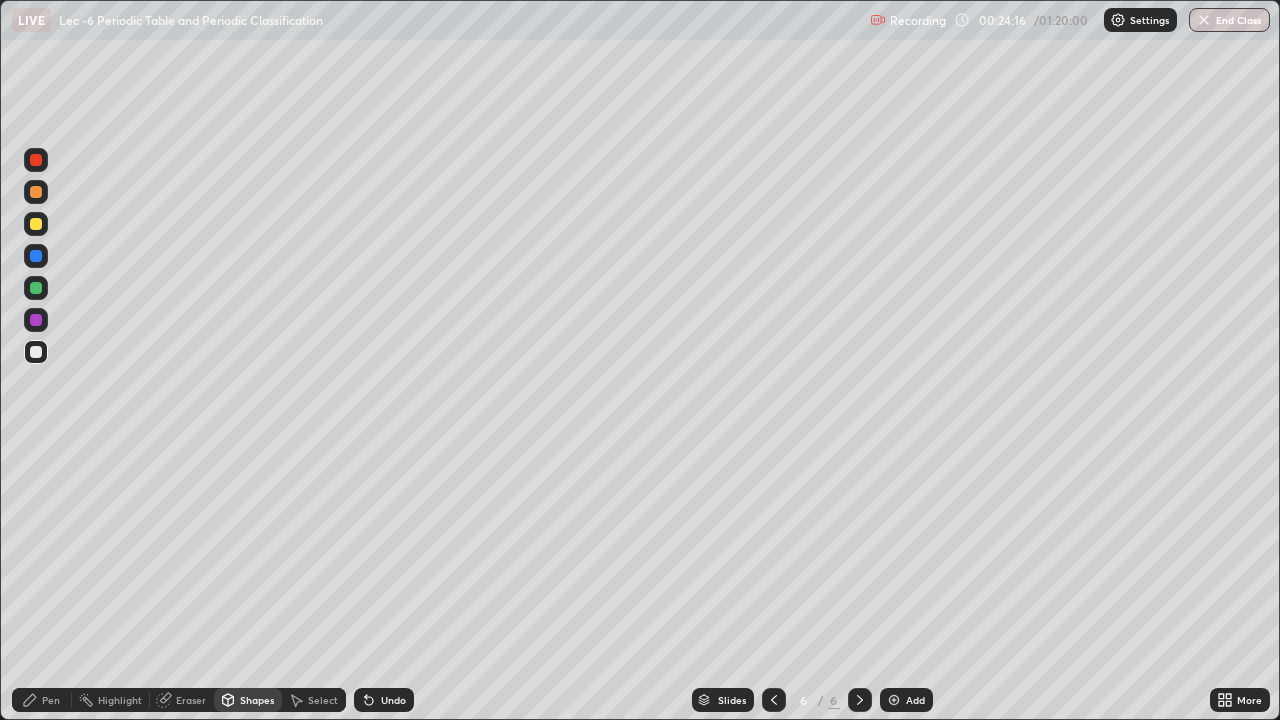 click on "Select" at bounding box center (323, 700) 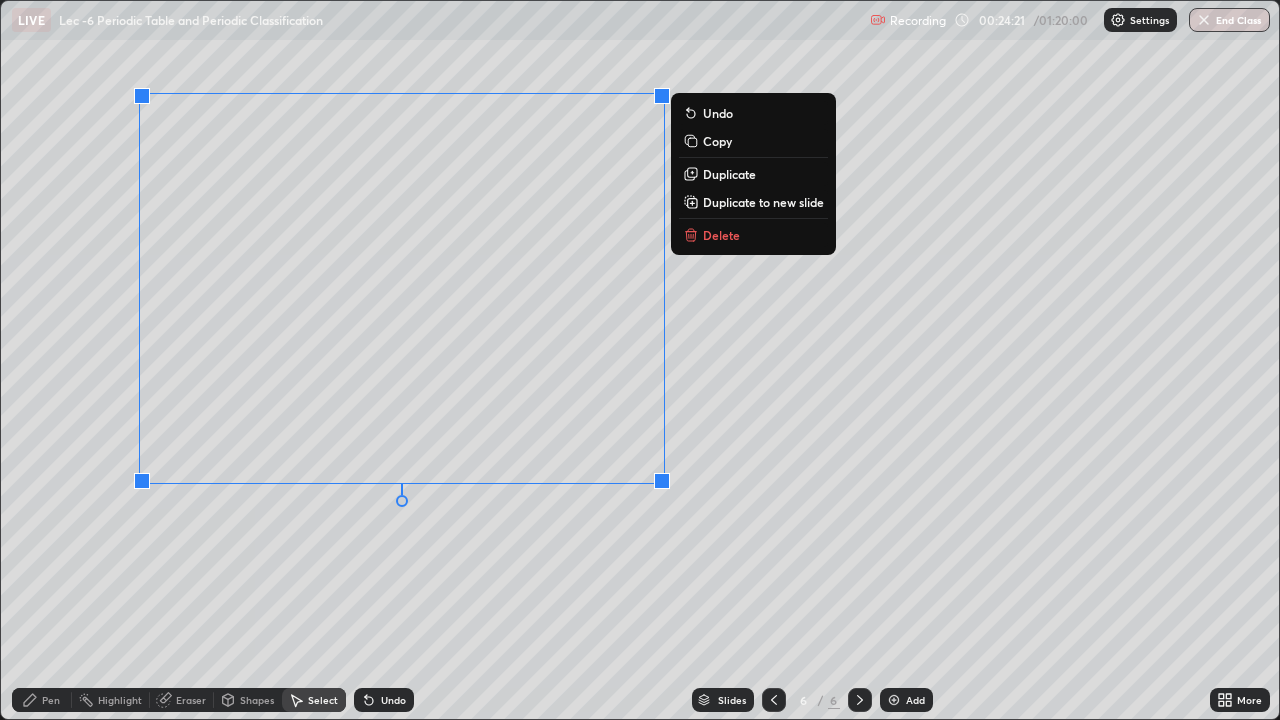 click on "Pen" at bounding box center (51, 700) 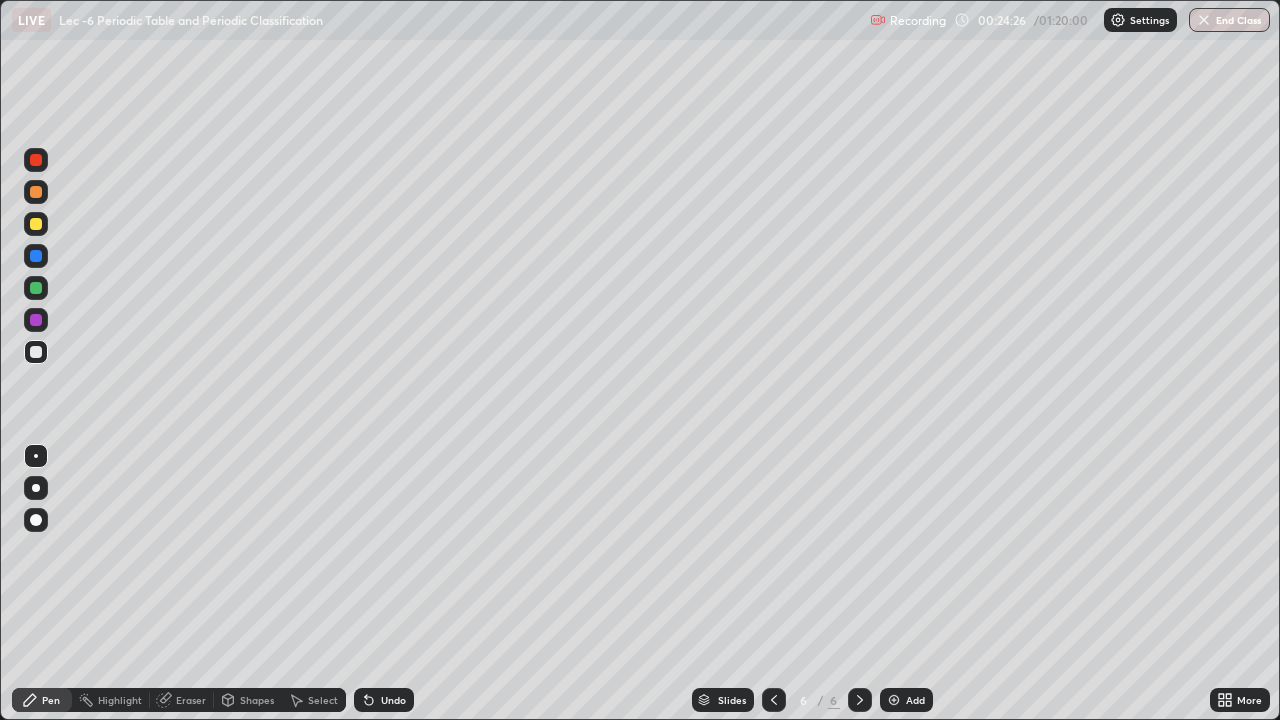 click at bounding box center [36, 288] 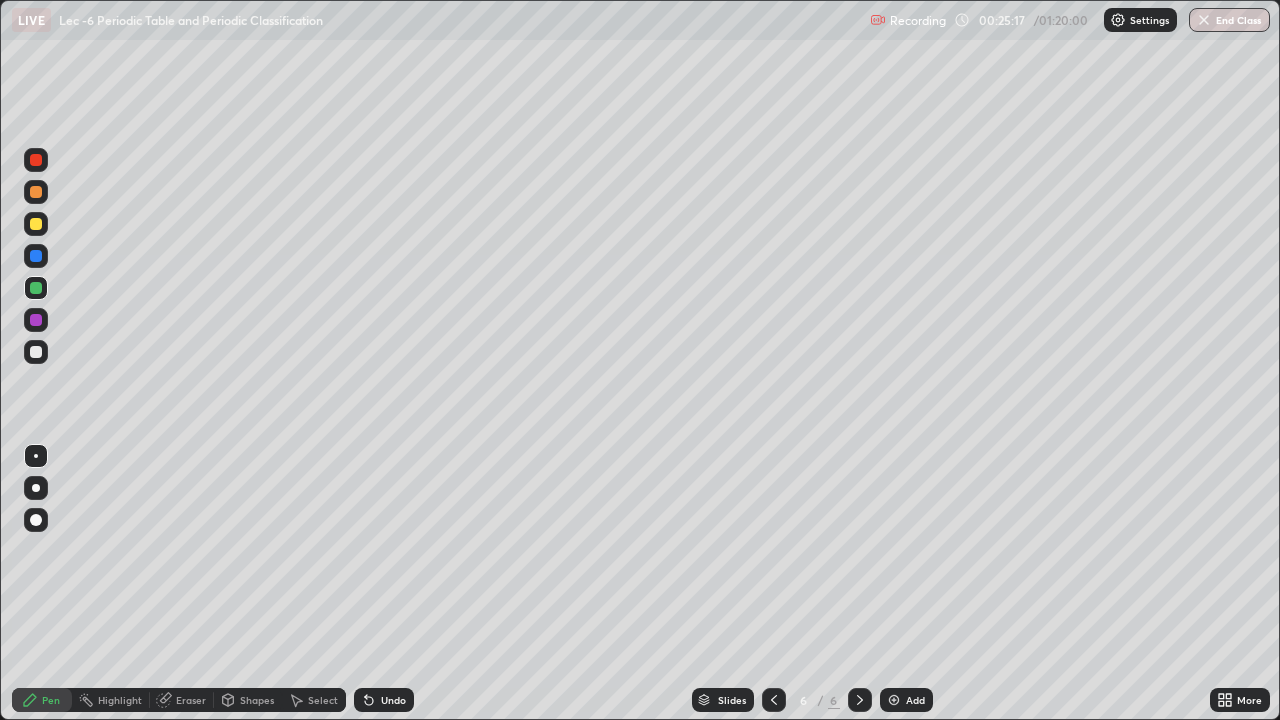 click on "Add" at bounding box center [906, 700] 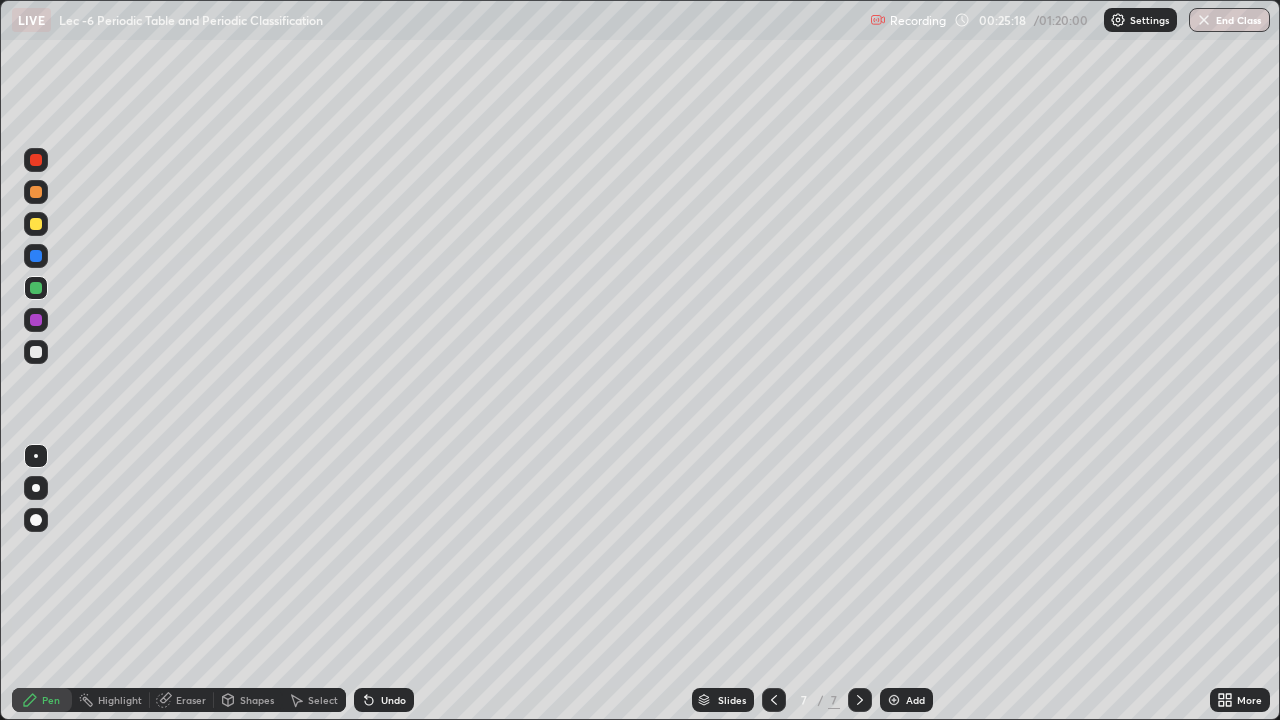 click at bounding box center [36, 352] 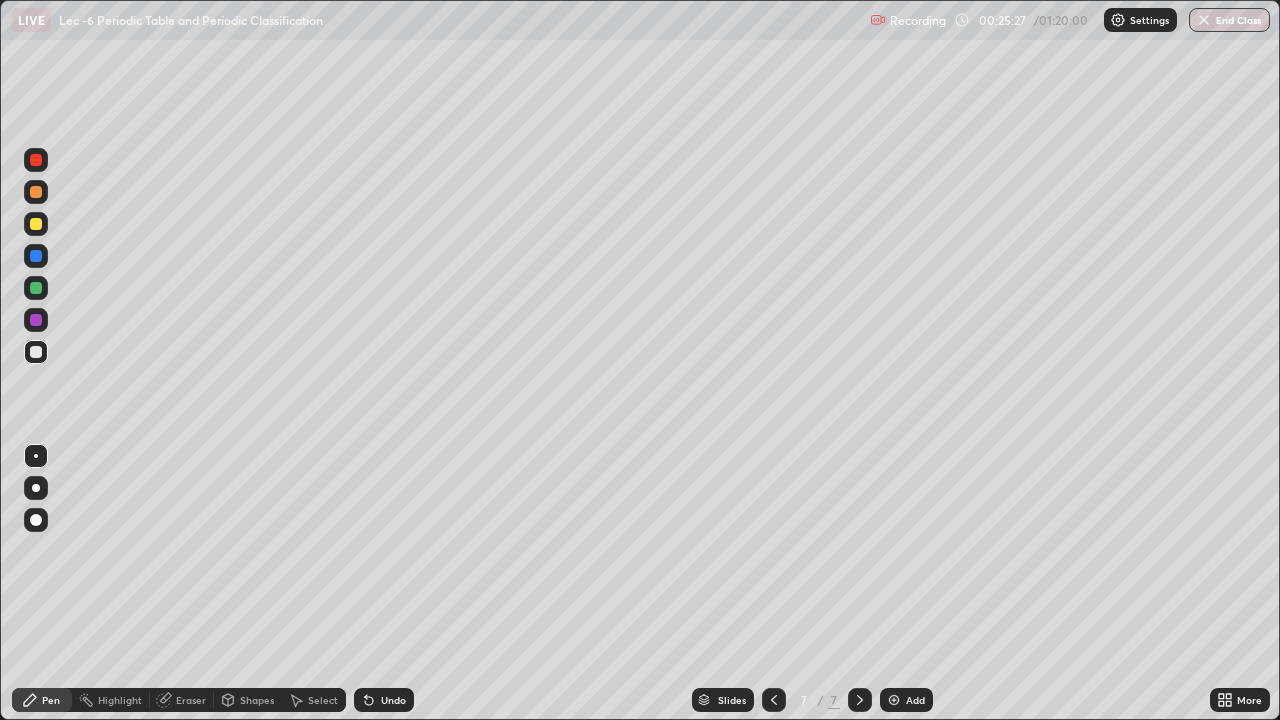 click at bounding box center [36, 224] 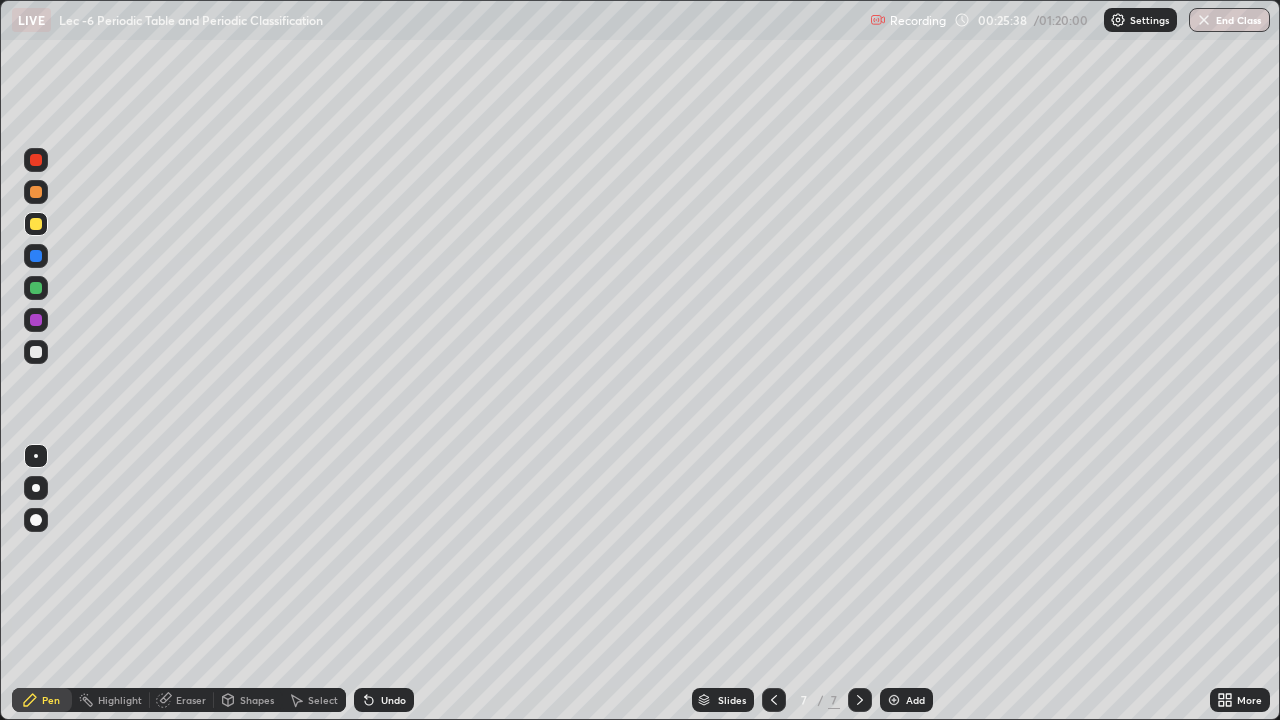 click 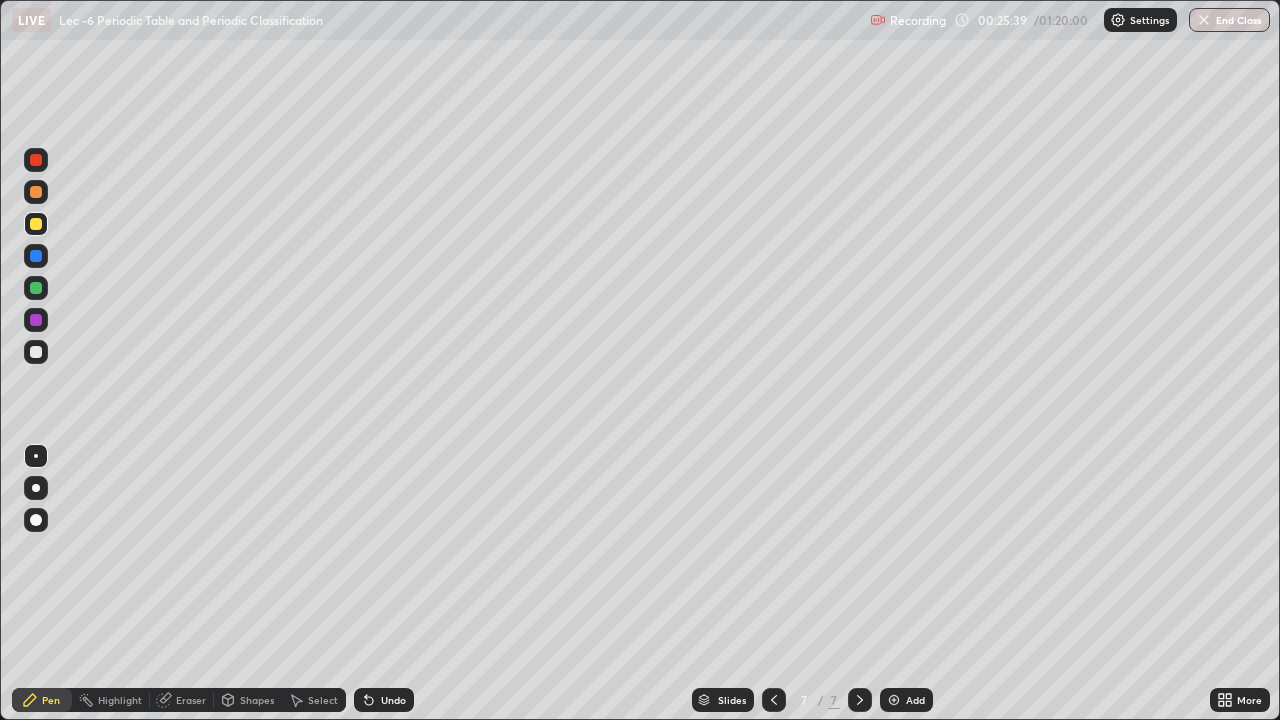 click 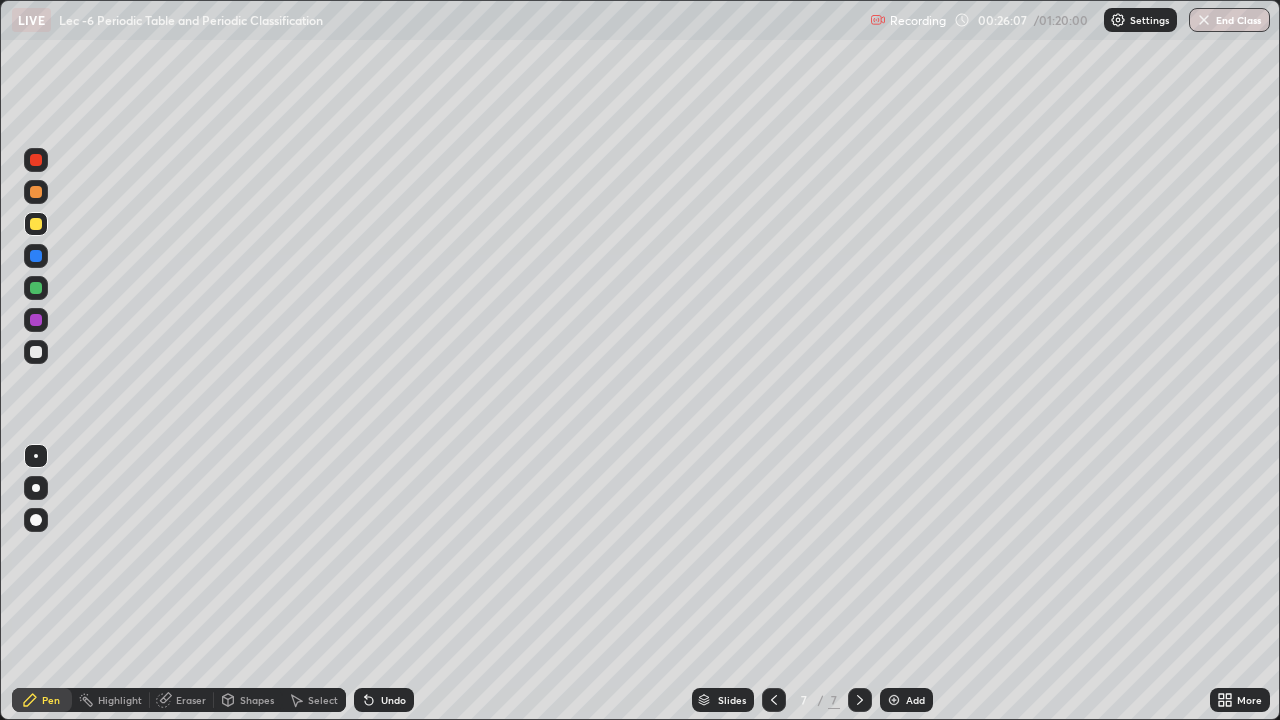 click on "Undo" at bounding box center (393, 700) 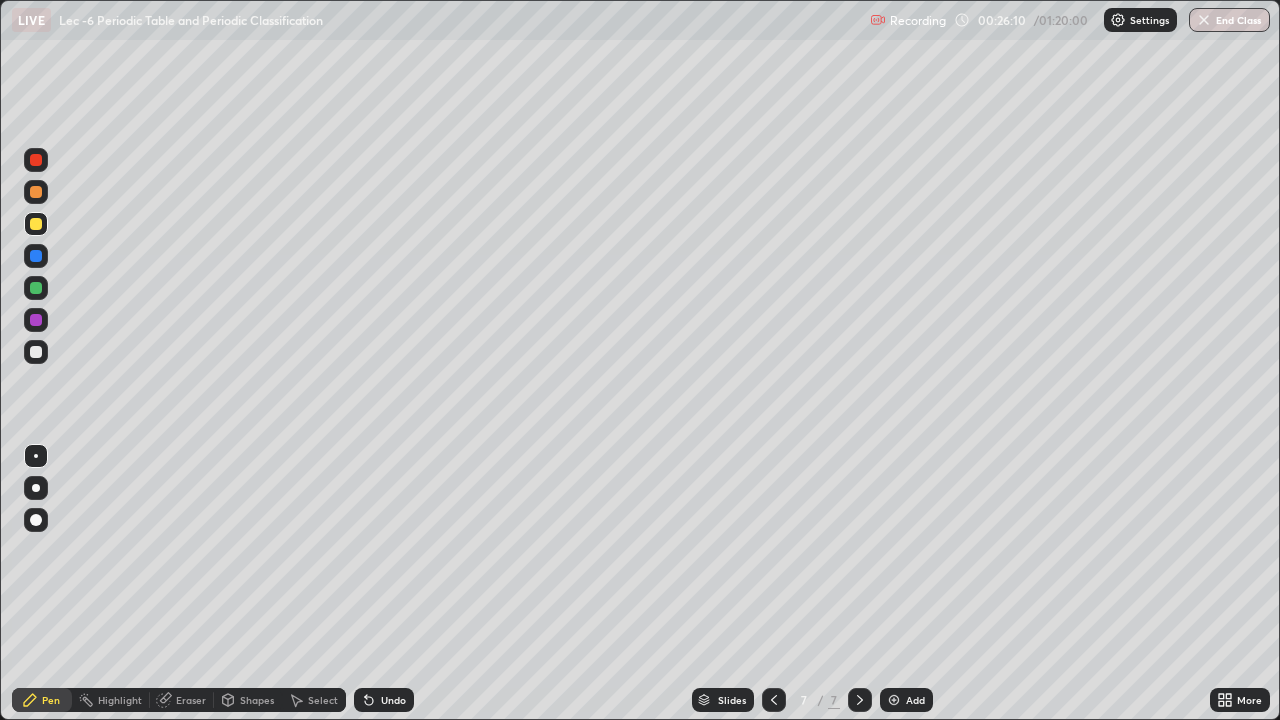 click on "Undo" at bounding box center (384, 700) 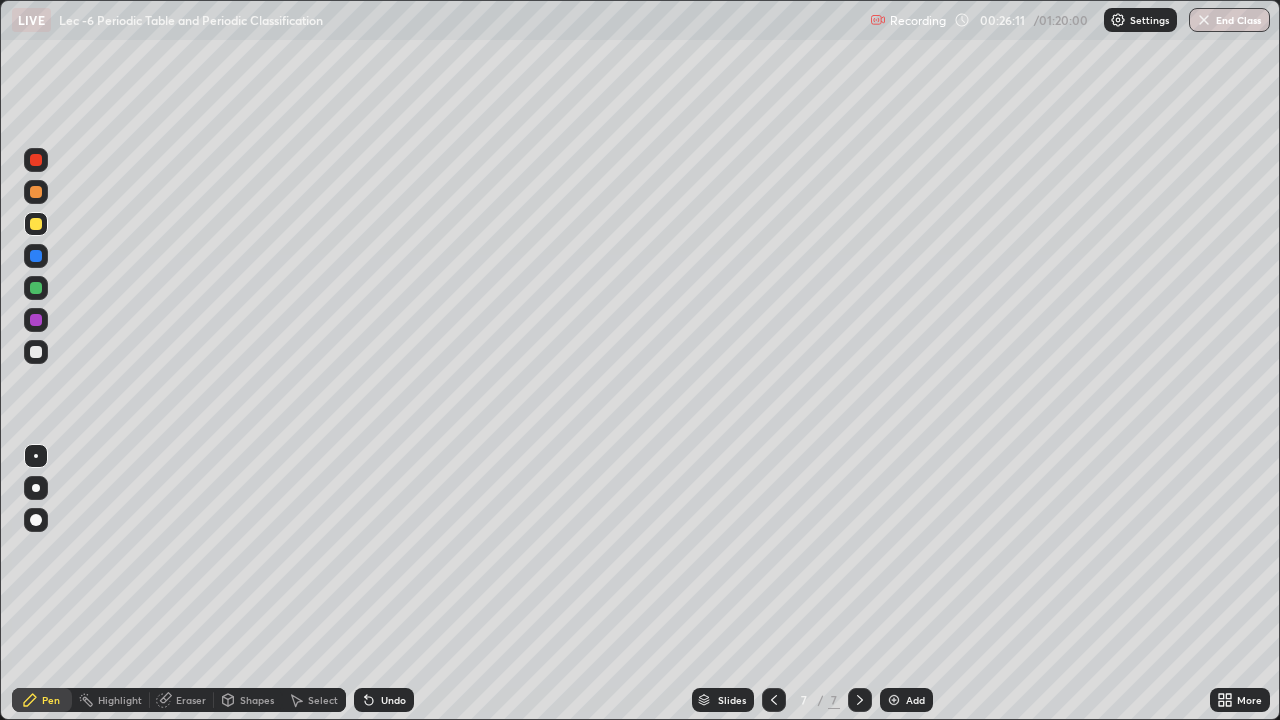 click on "Undo" at bounding box center [393, 700] 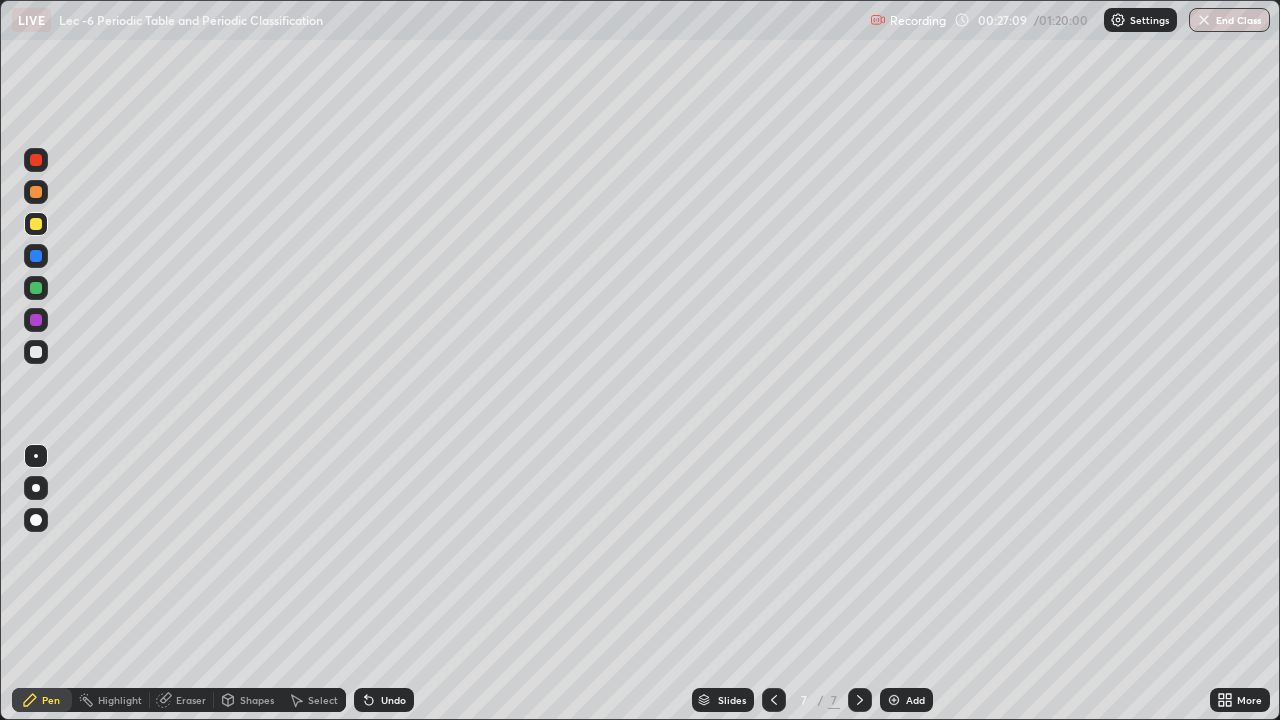 click at bounding box center (36, 352) 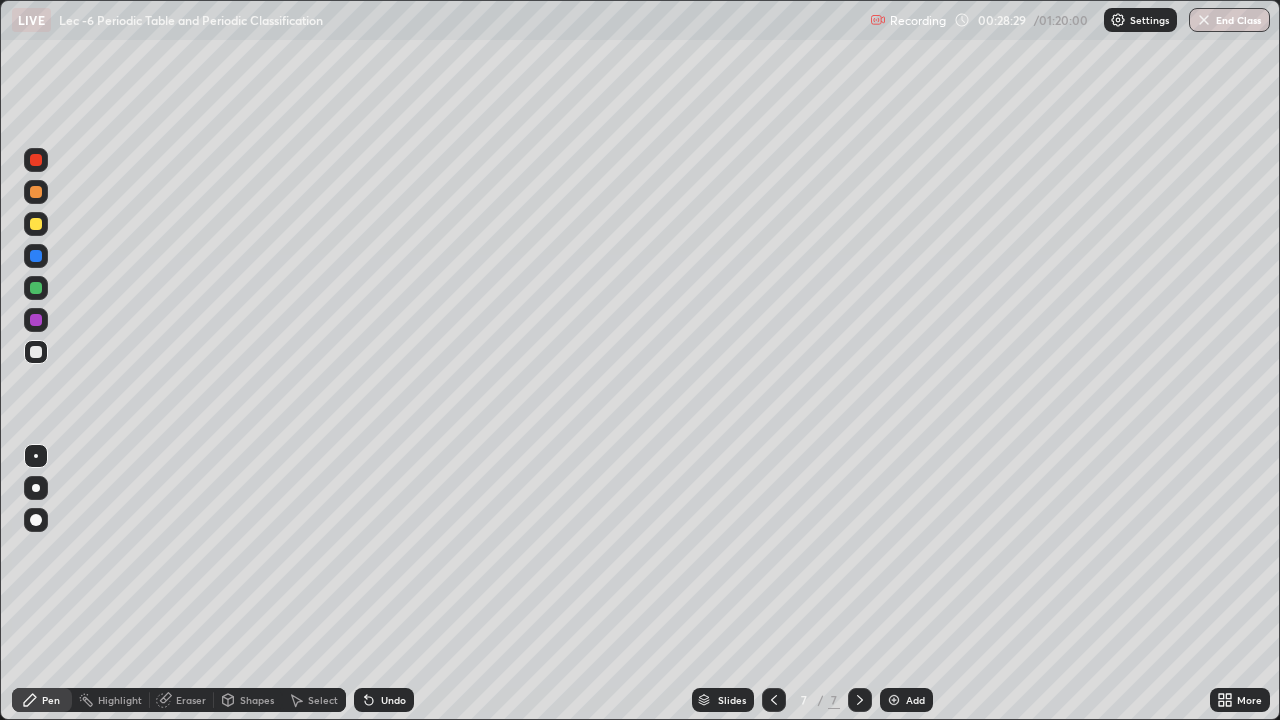 click on "Eraser" at bounding box center [191, 700] 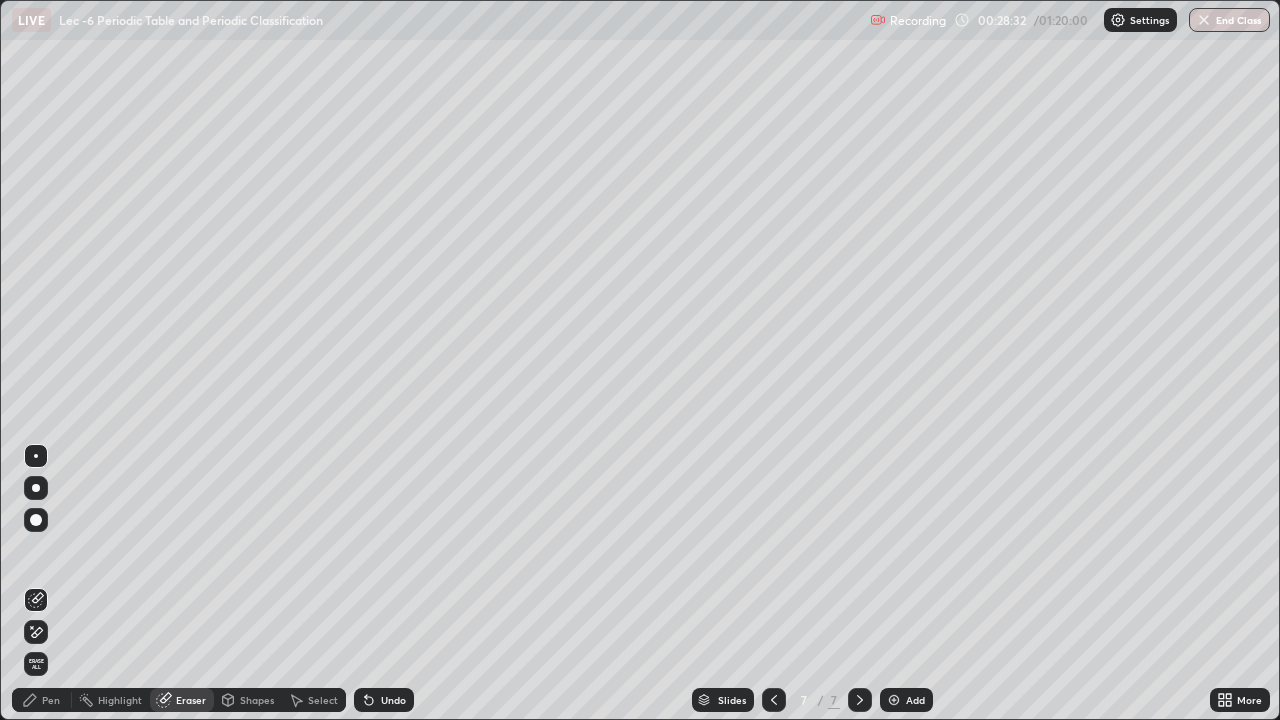 click on "Pen" at bounding box center (42, 700) 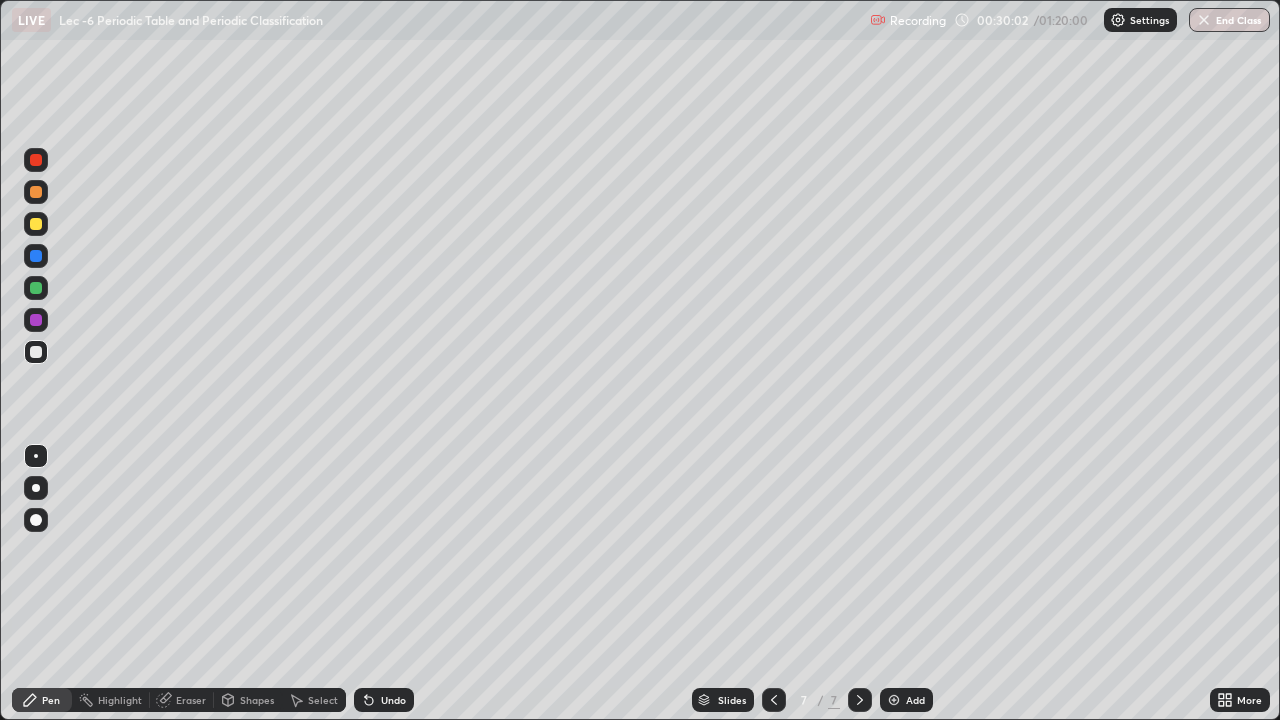 click at bounding box center [894, 700] 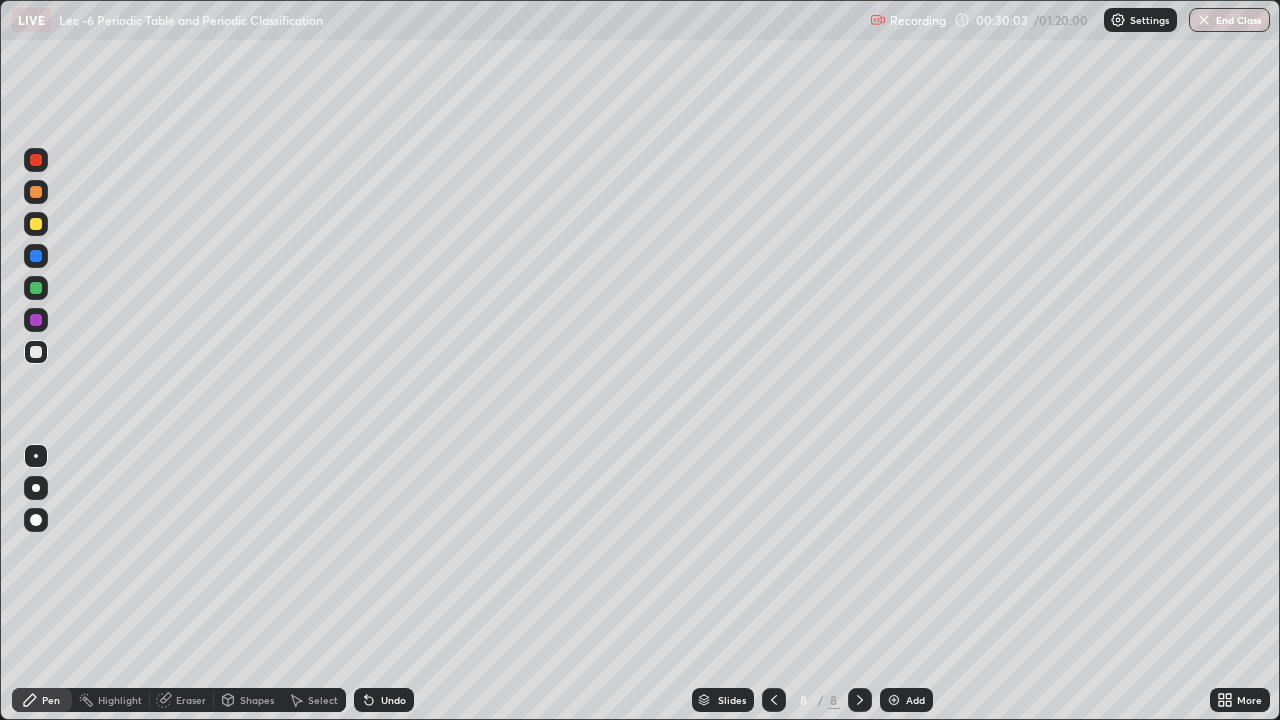 click on "Shapes" at bounding box center (248, 700) 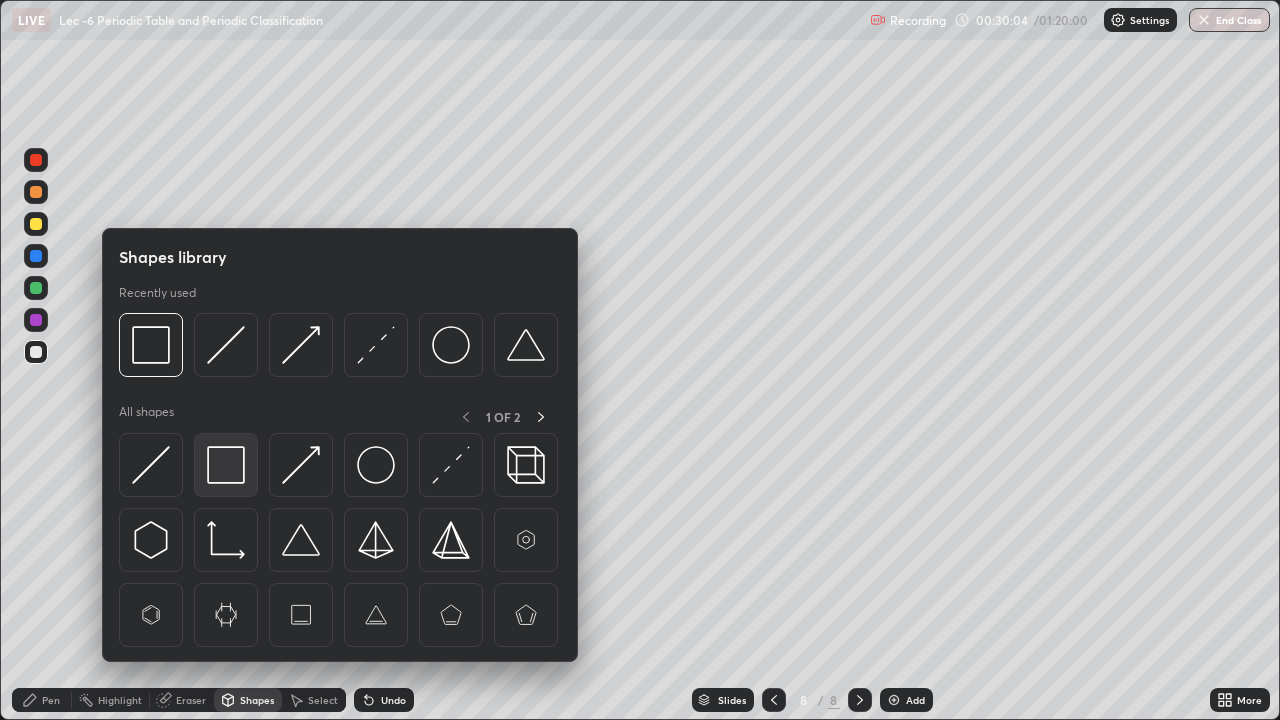 click at bounding box center (226, 465) 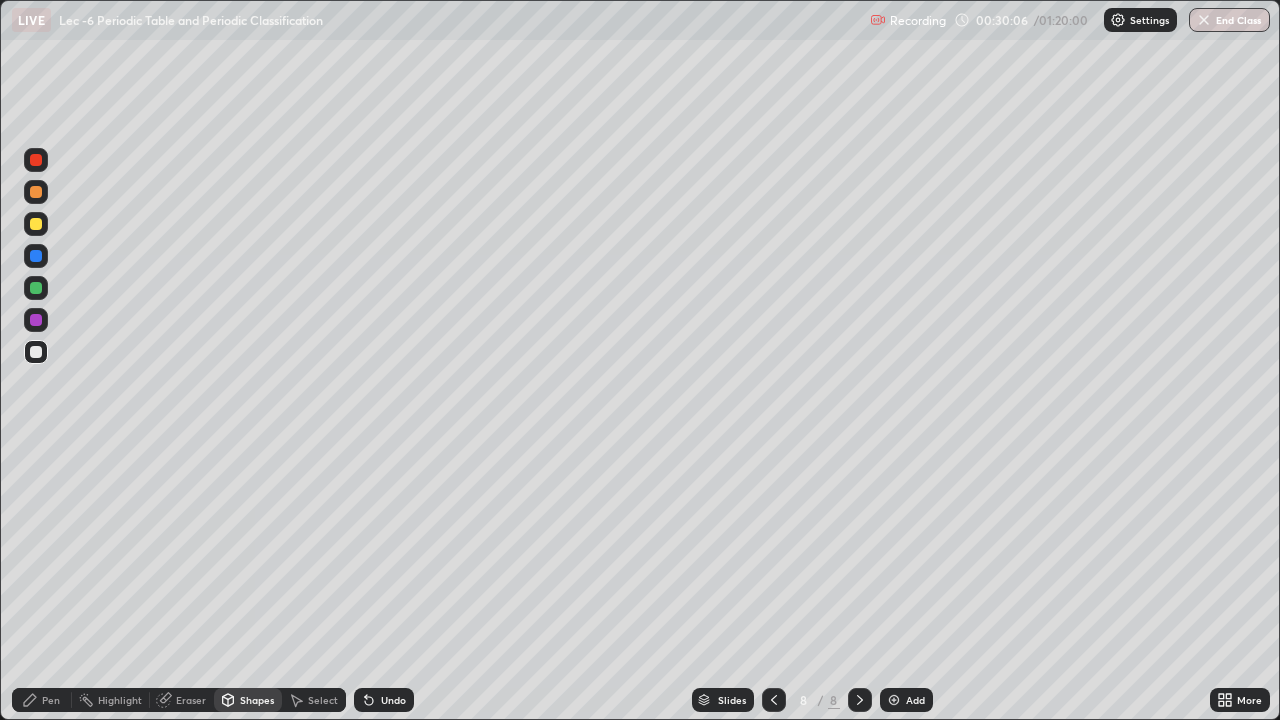 click on "Shapes" at bounding box center (257, 700) 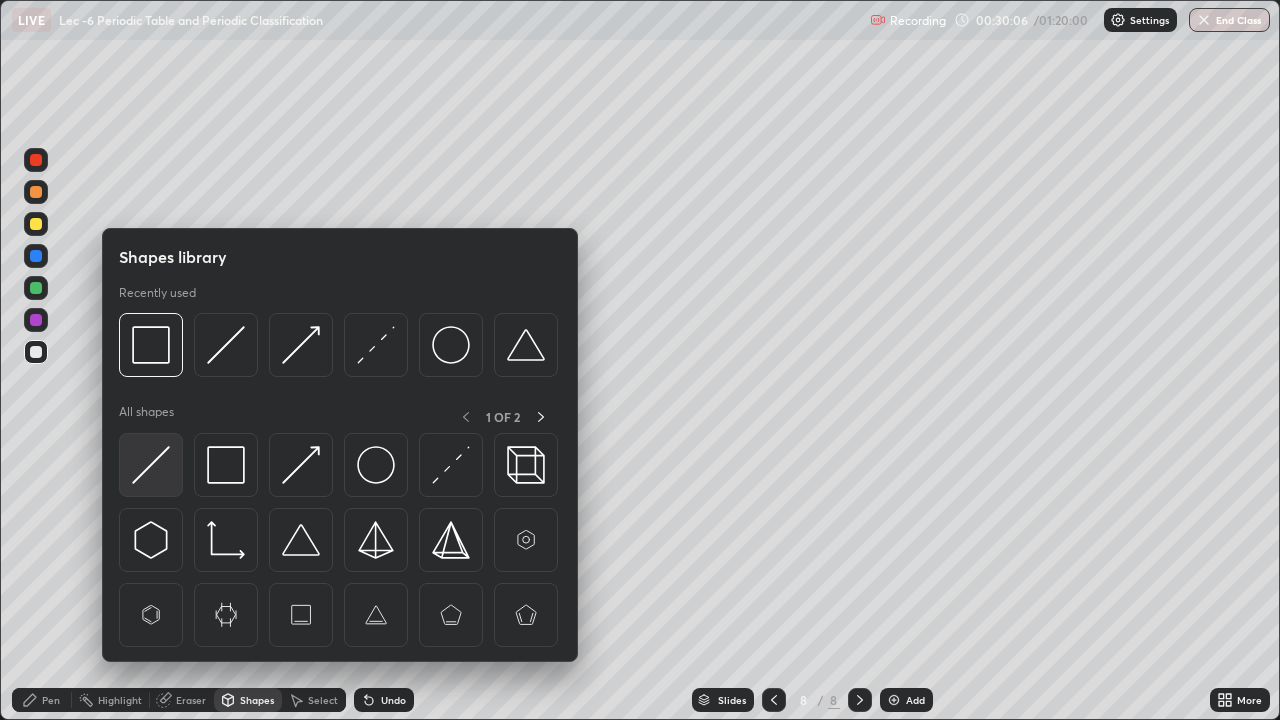 click at bounding box center (151, 465) 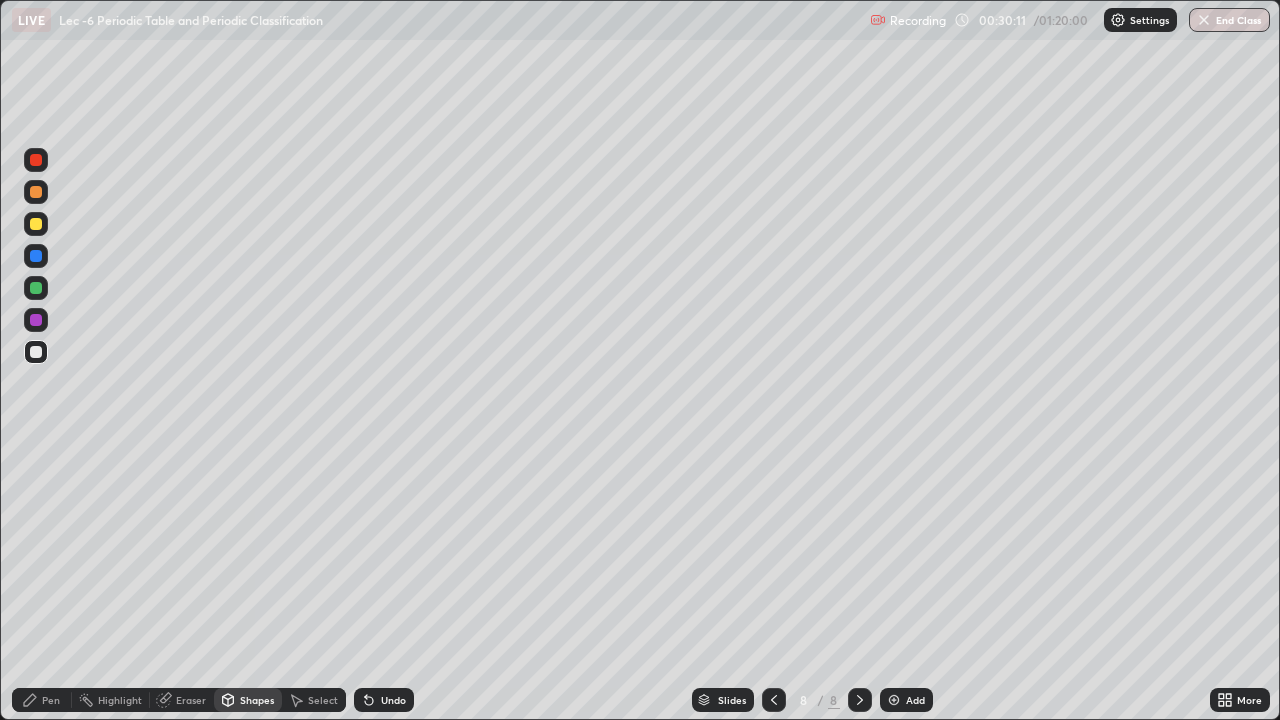 click at bounding box center [36, 224] 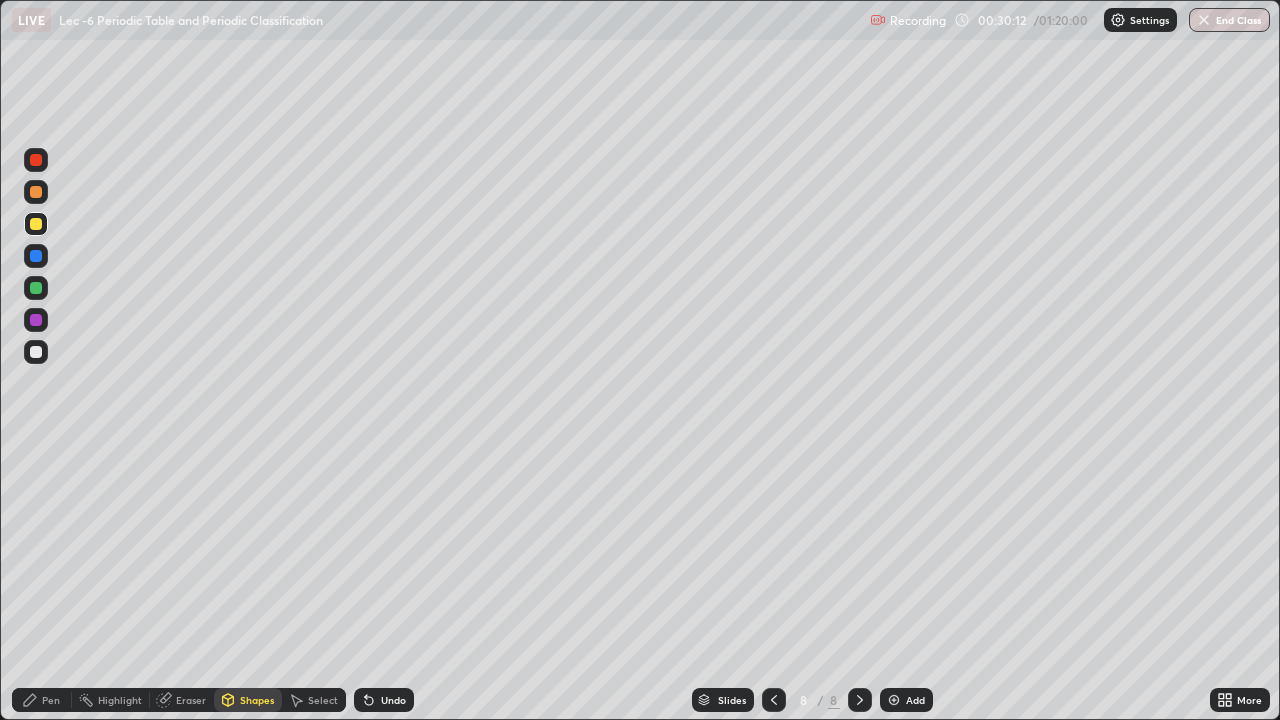 click 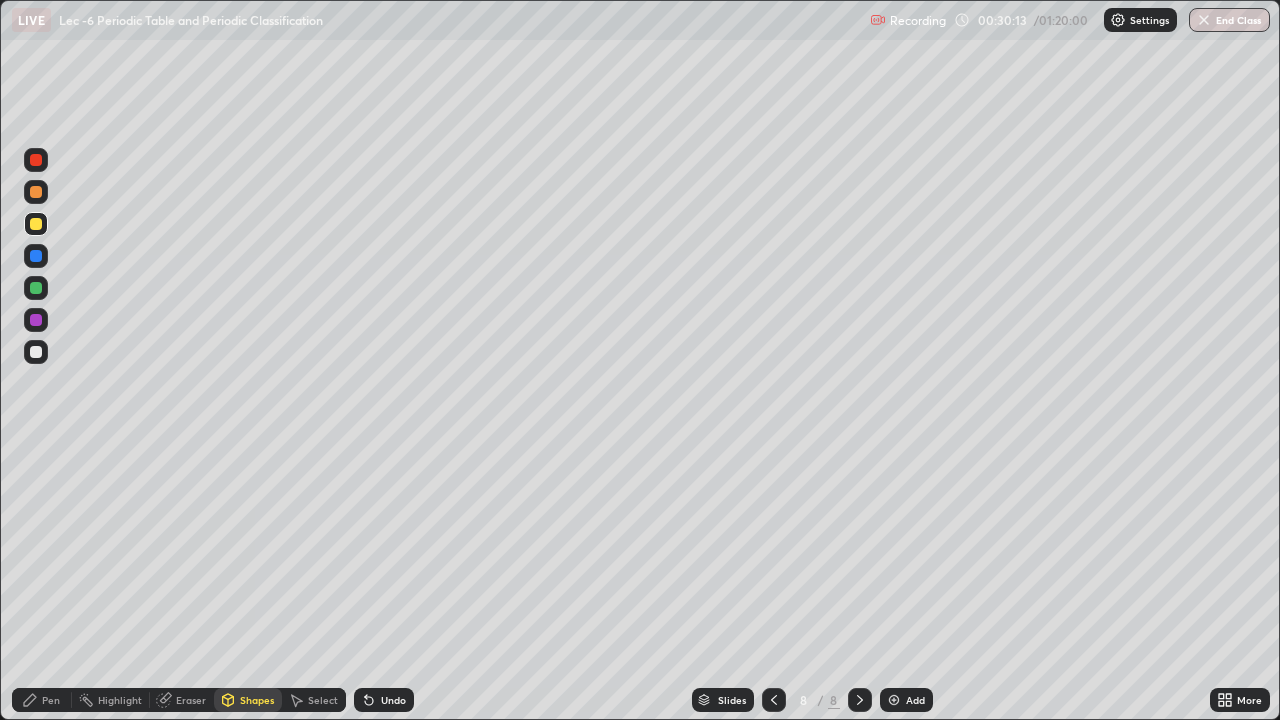 click on "Pen" at bounding box center [51, 700] 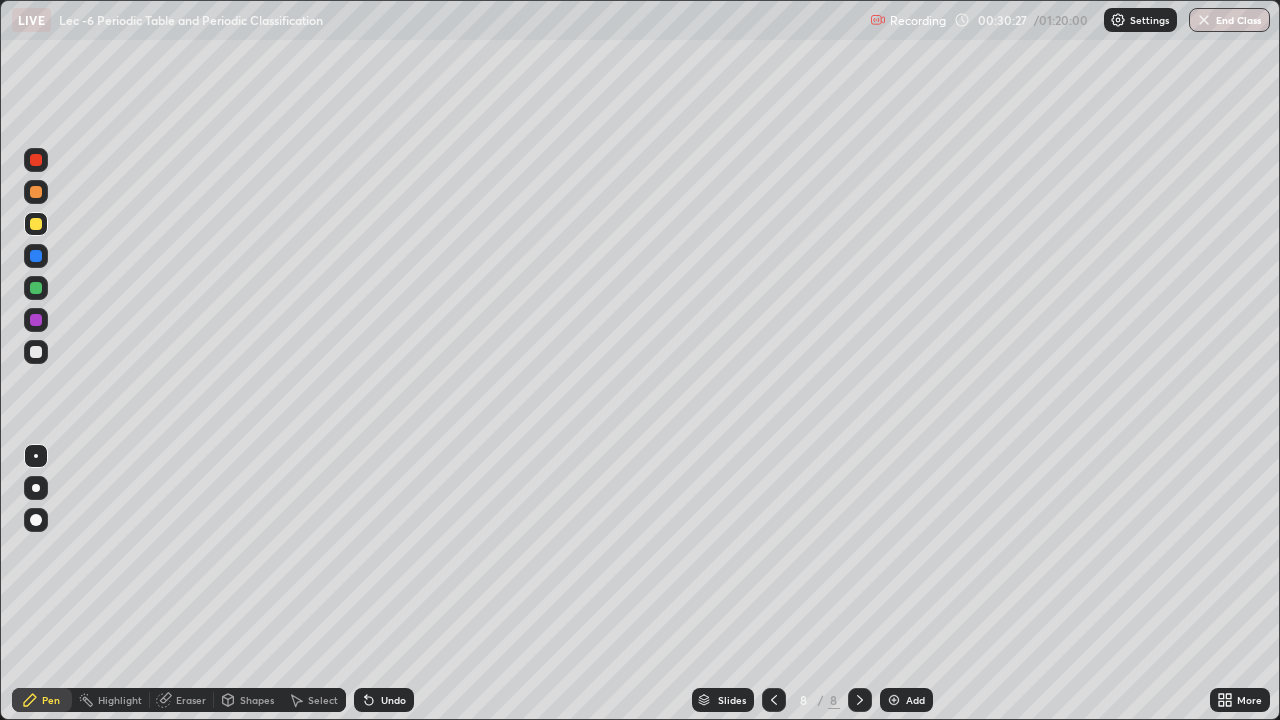 click at bounding box center [36, 352] 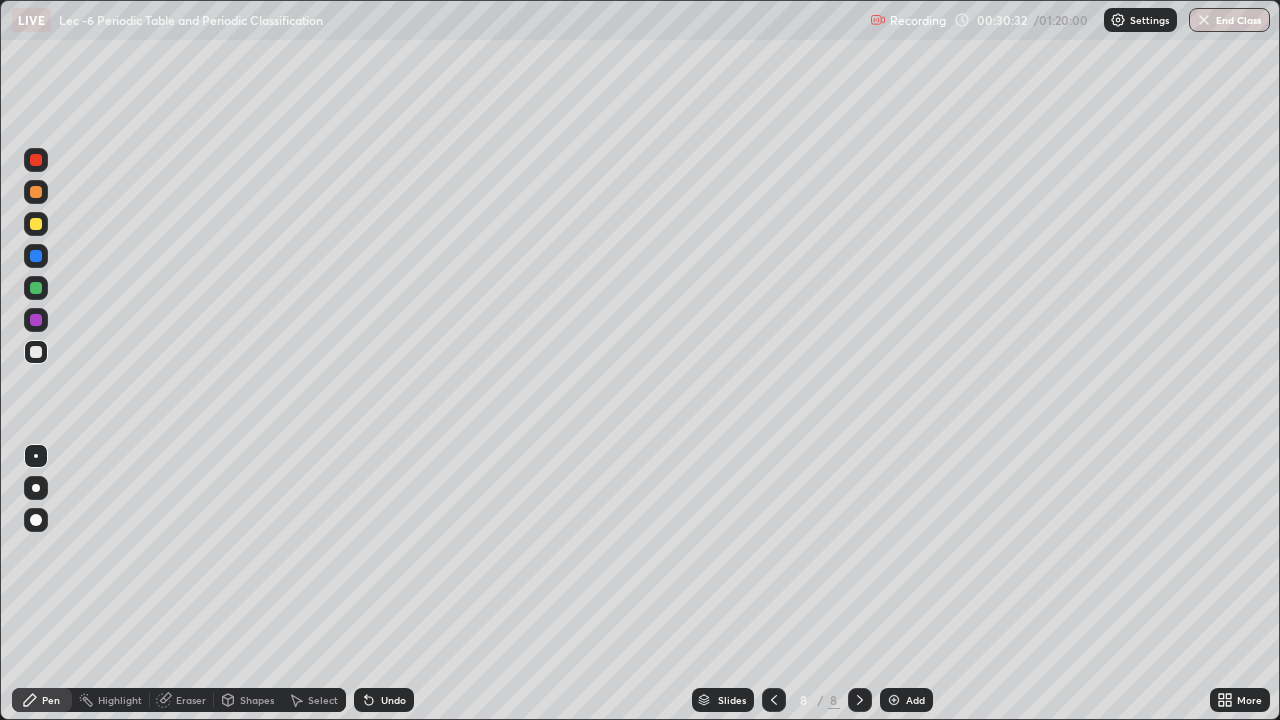 click 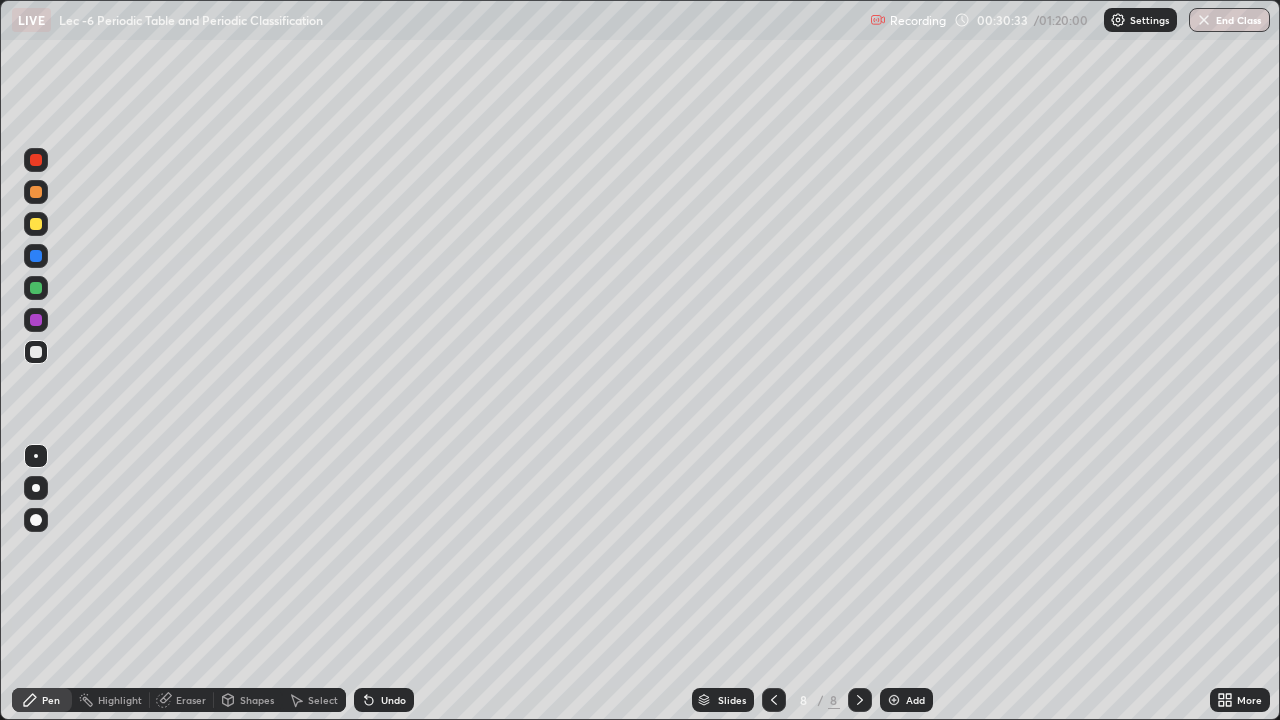 click 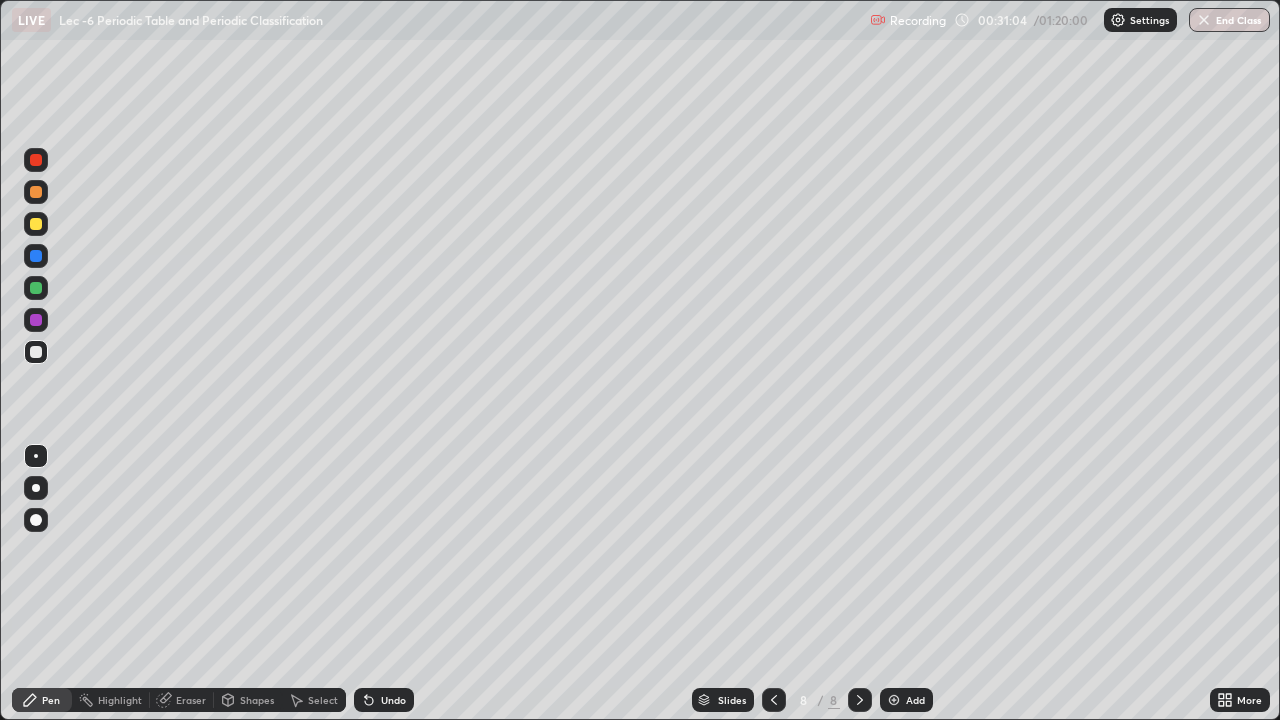 click 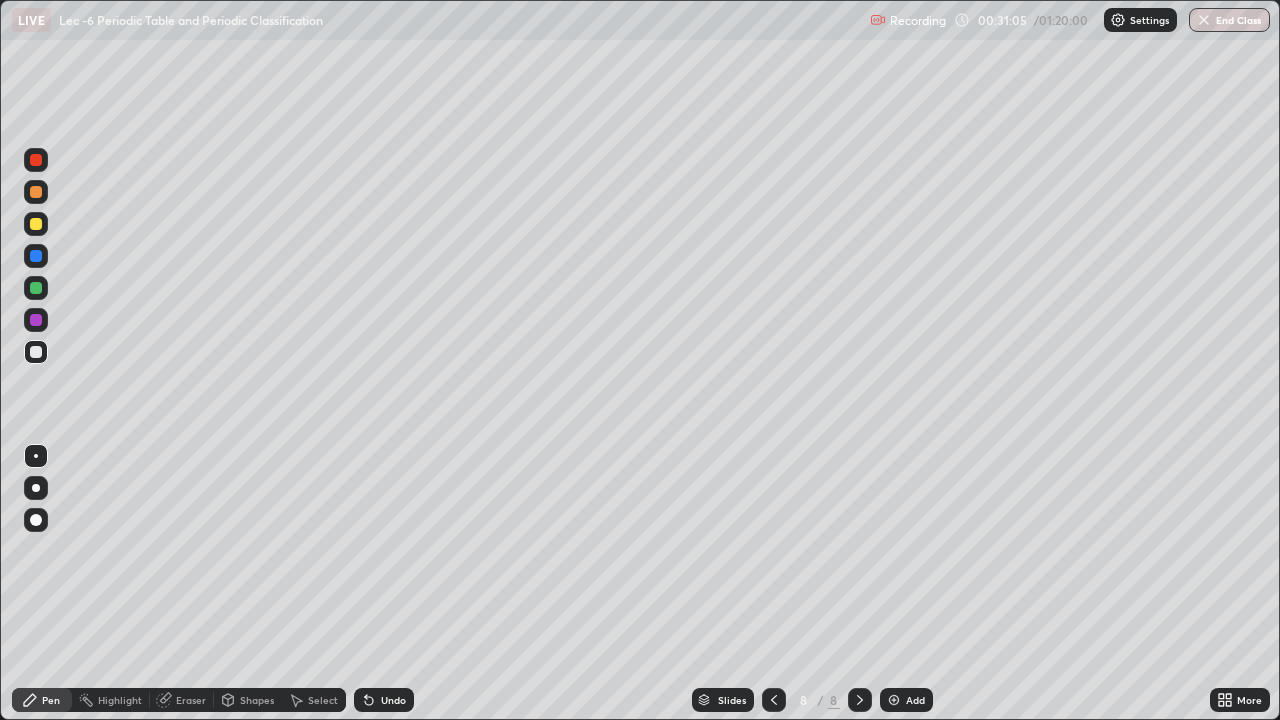 click on "Undo" at bounding box center [384, 700] 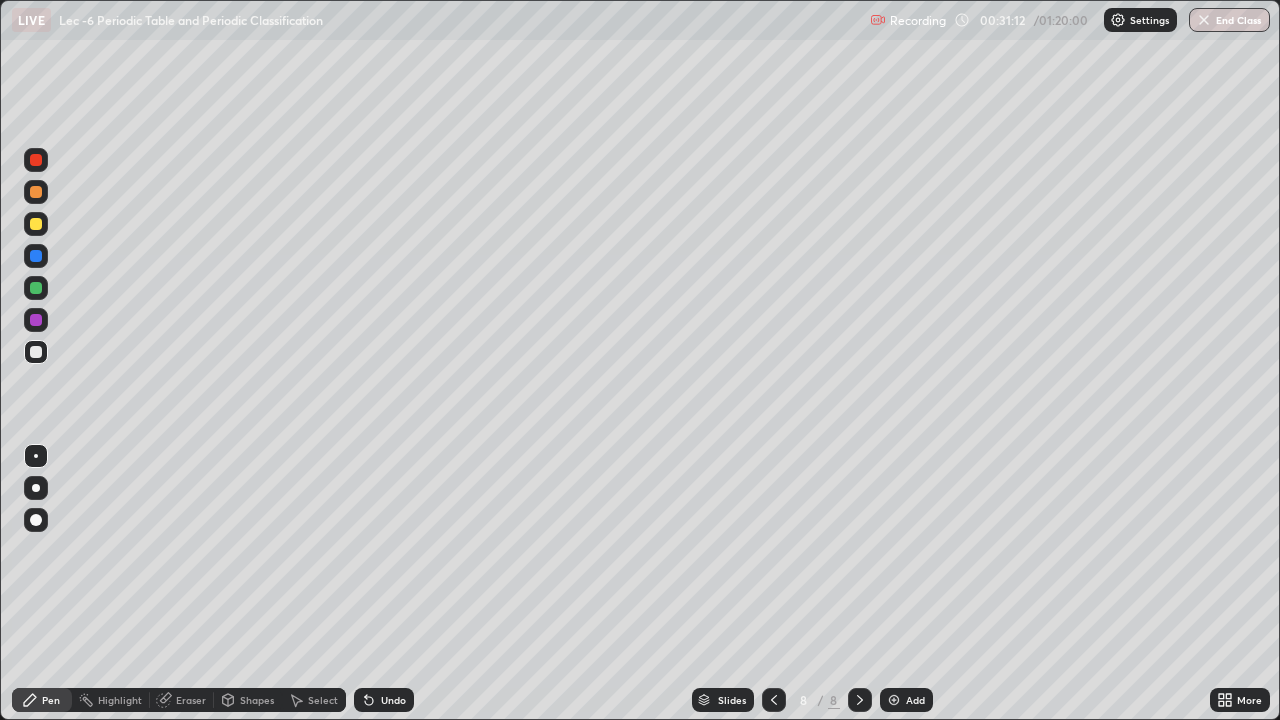 click 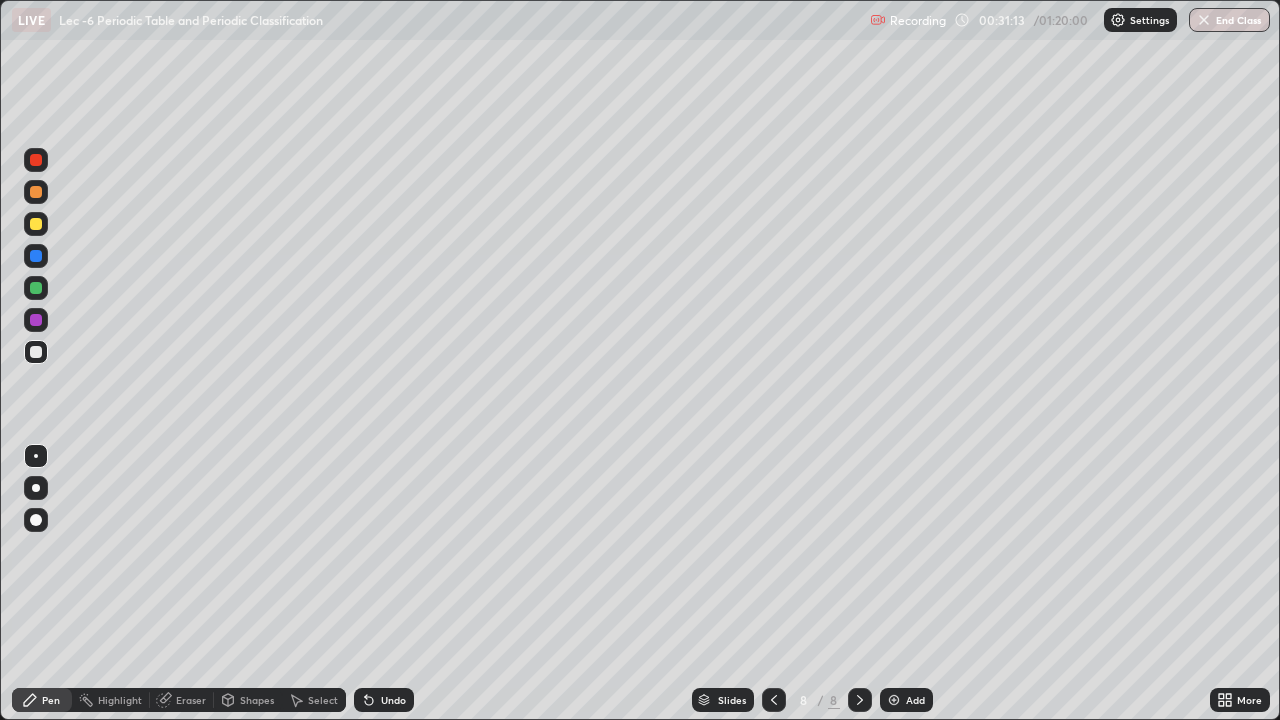 click on "Undo" at bounding box center (384, 700) 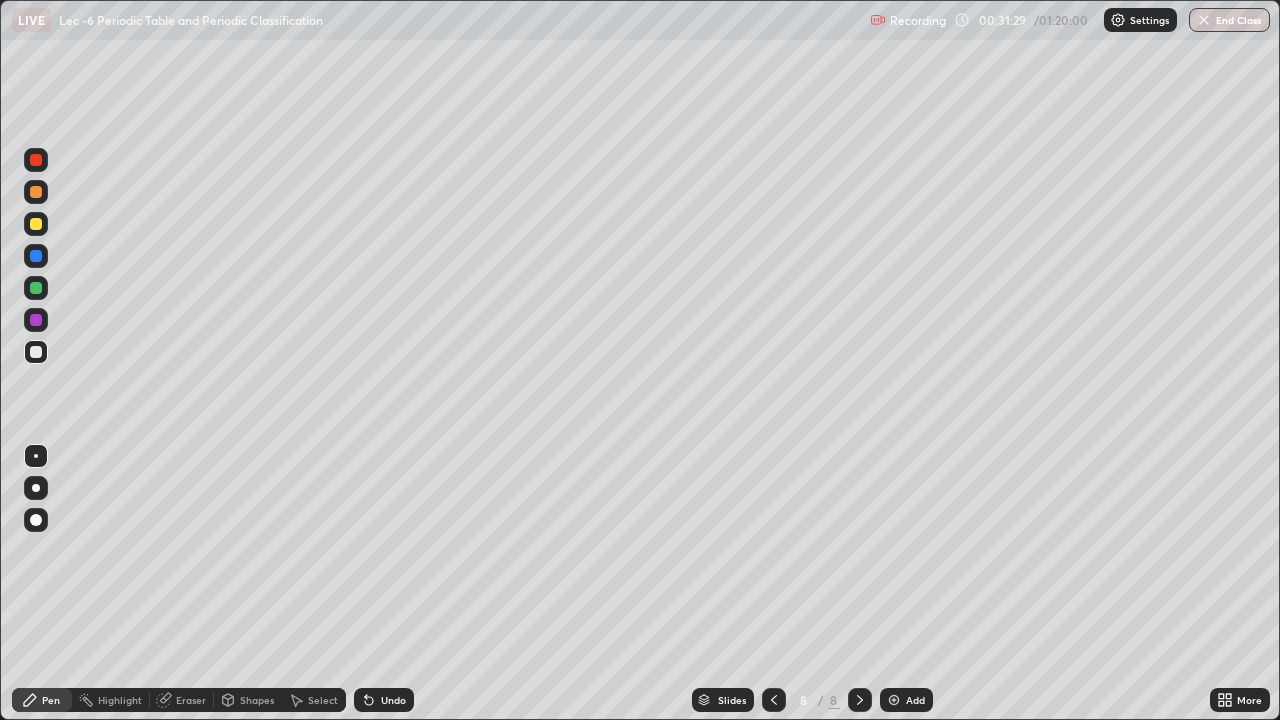 click on "Shapes" at bounding box center [257, 700] 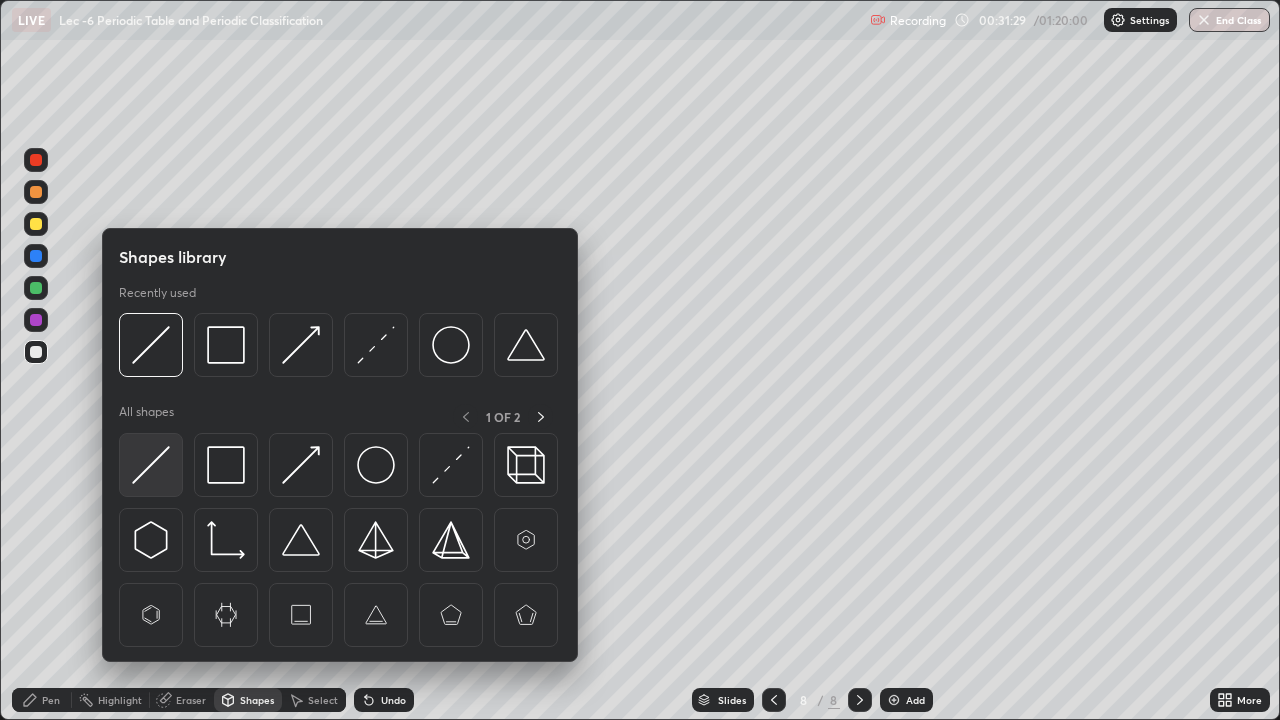 click at bounding box center [151, 465] 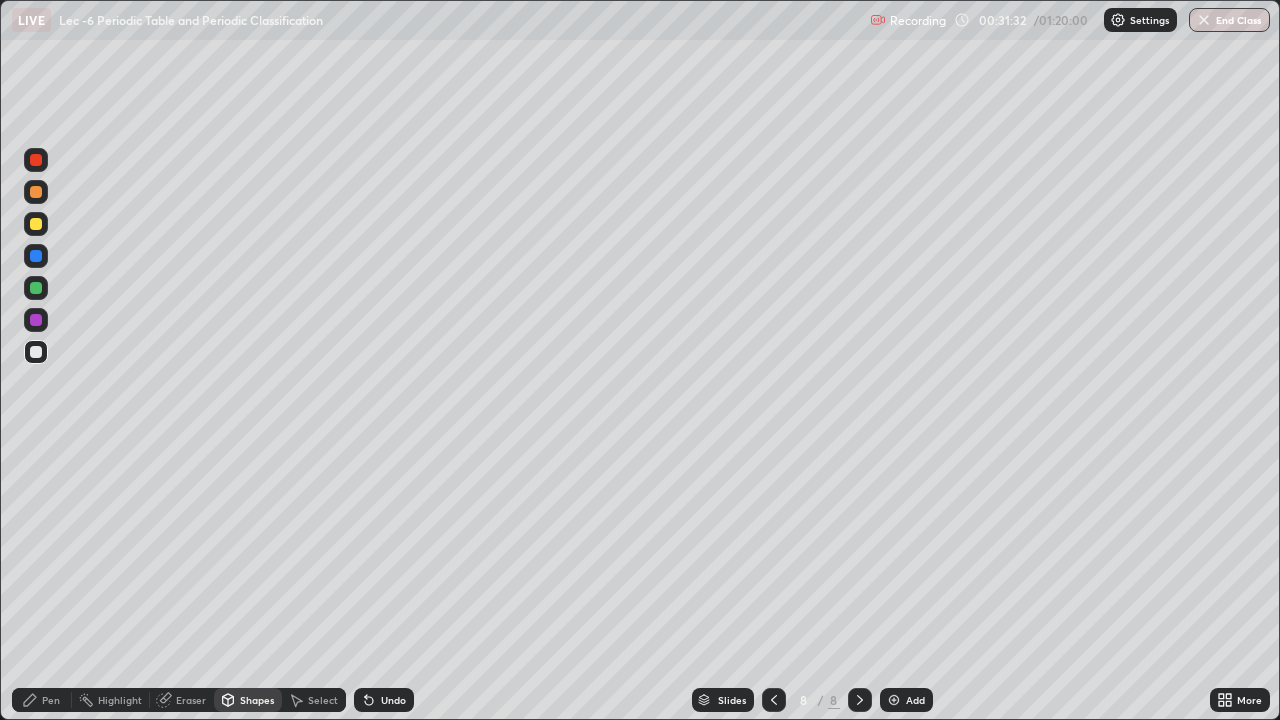 click at bounding box center (36, 192) 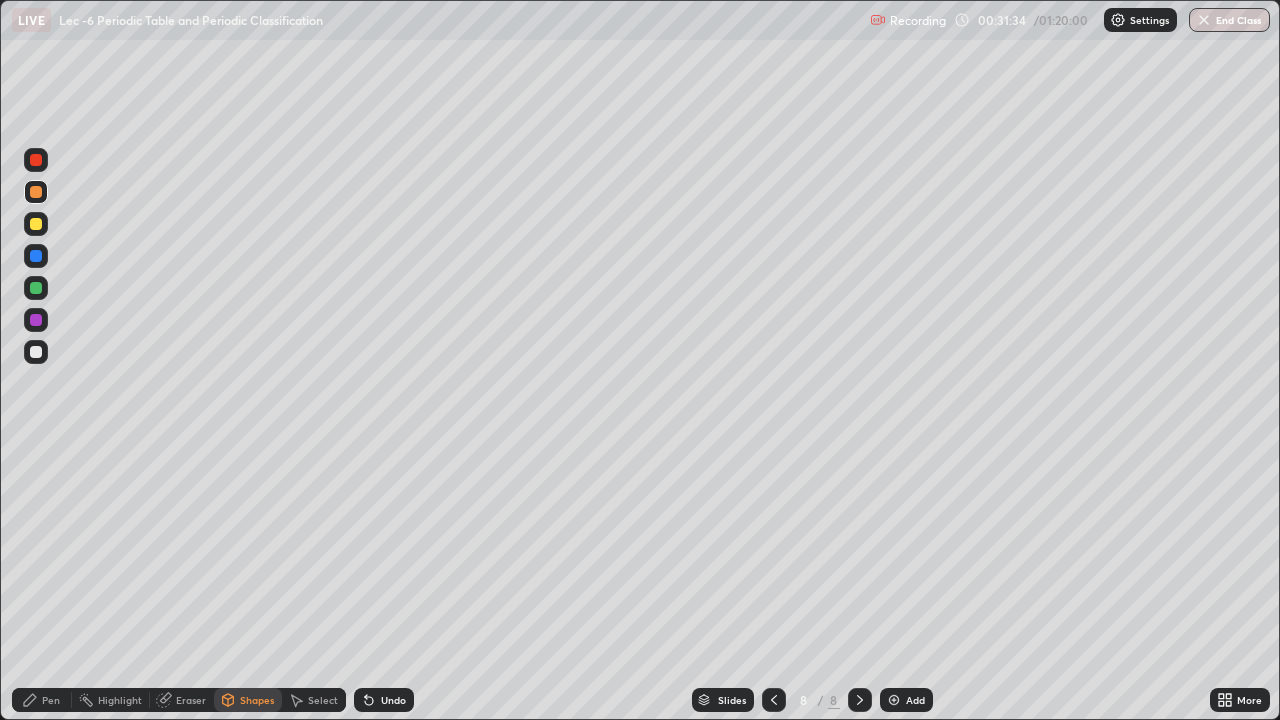 click on "Undo" at bounding box center (384, 700) 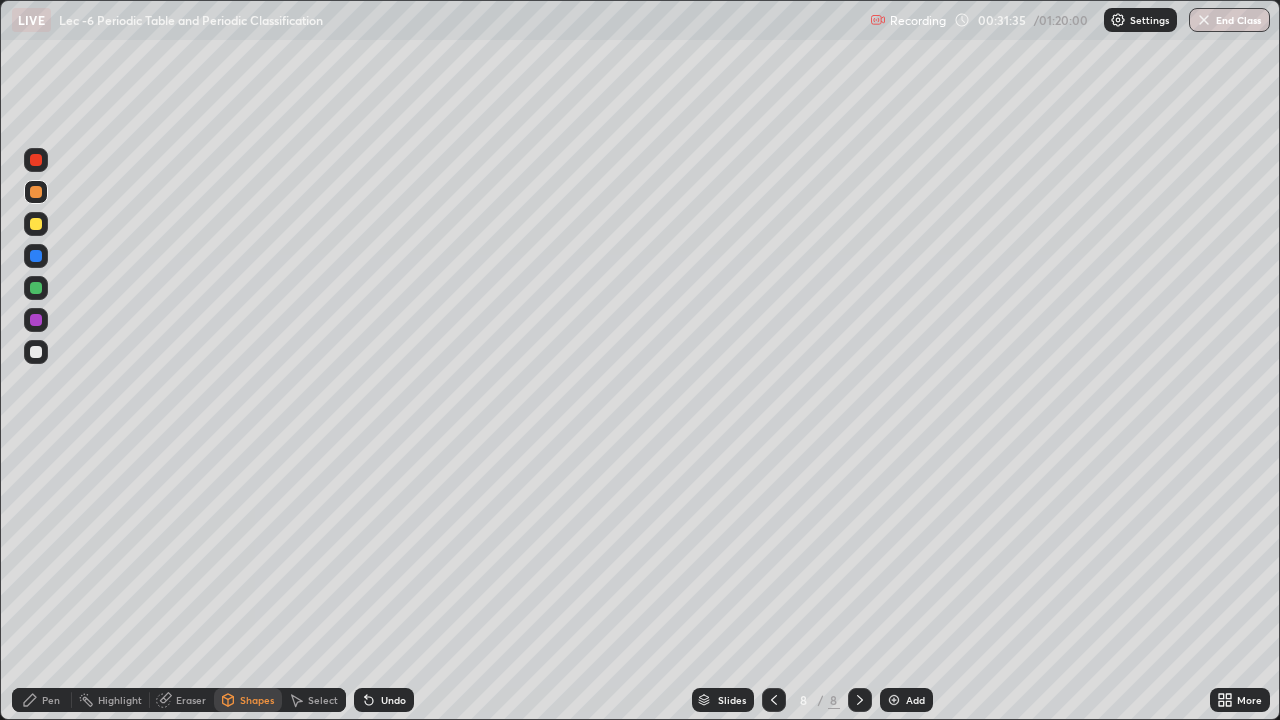 click on "Pen" at bounding box center (51, 700) 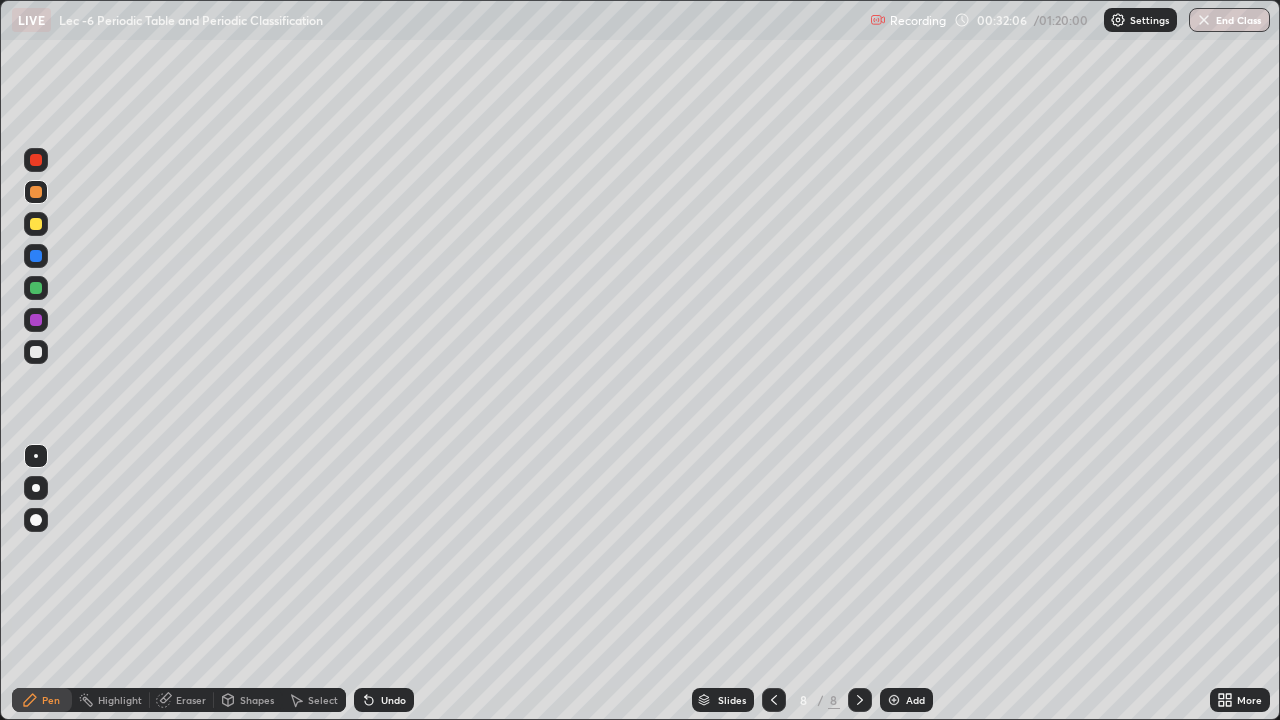 click on "Undo" at bounding box center [384, 700] 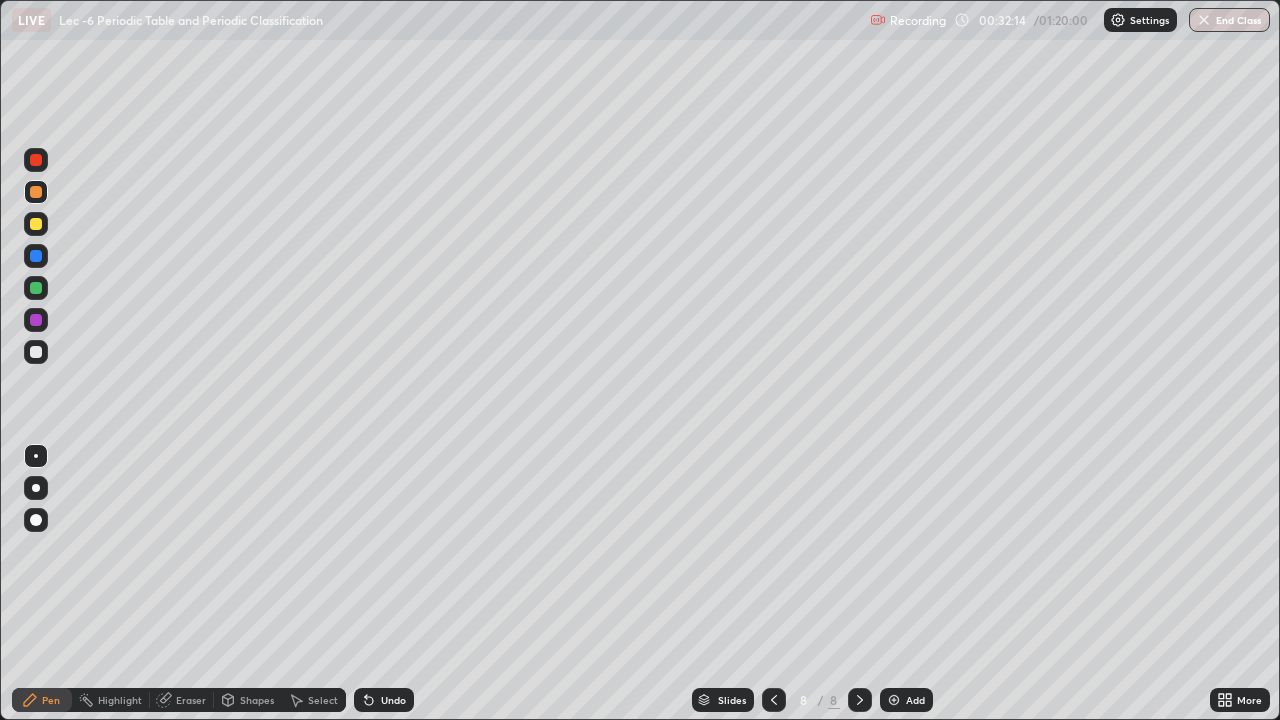 click on "Shapes" at bounding box center [257, 700] 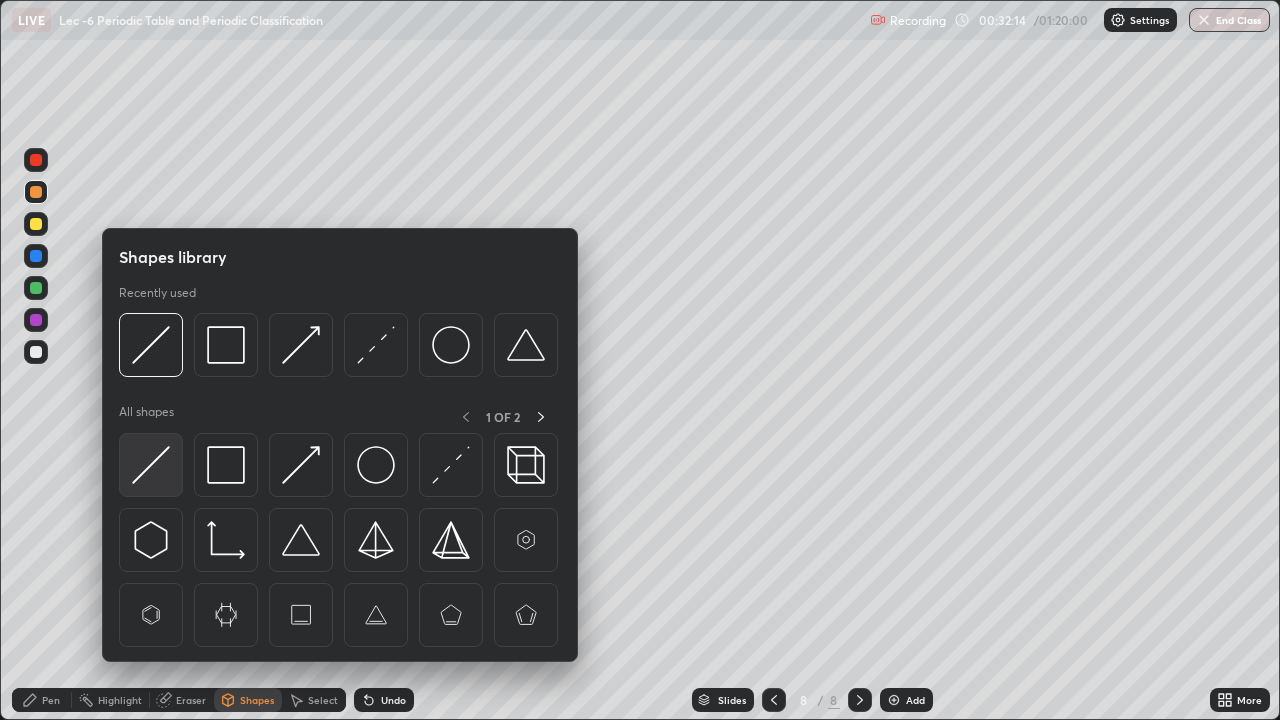 click at bounding box center (151, 465) 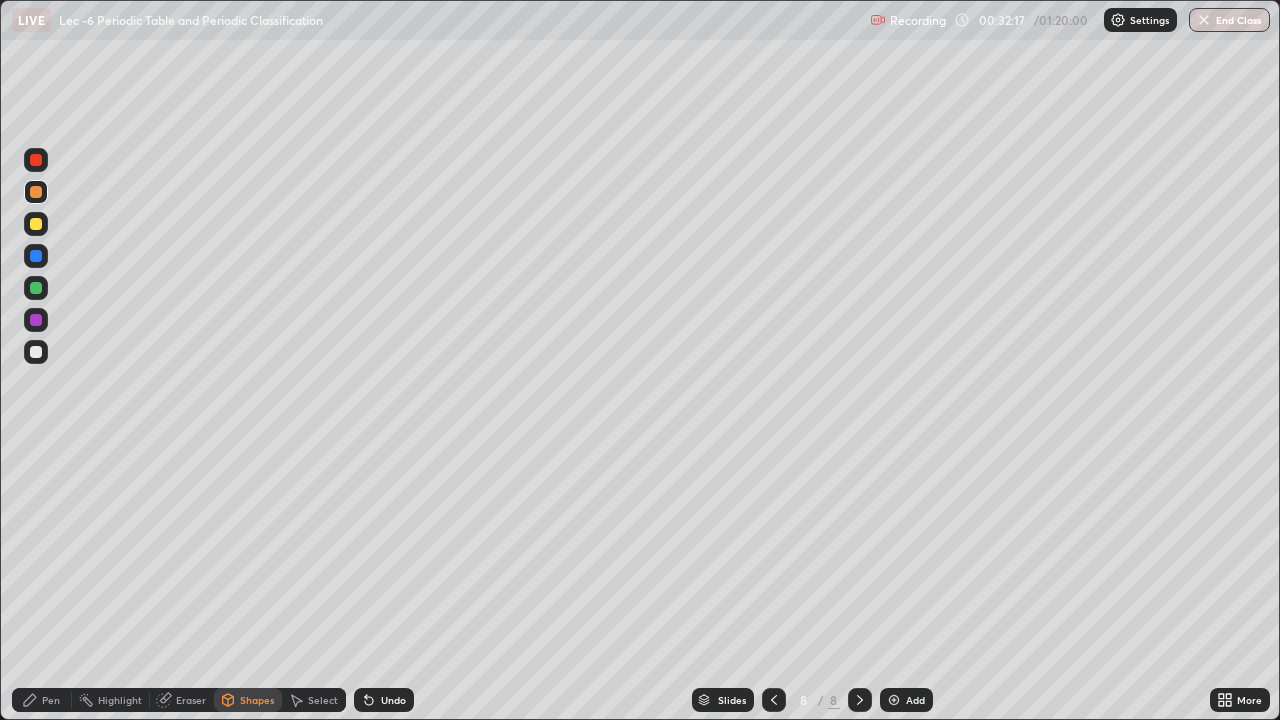 click at bounding box center (36, 288) 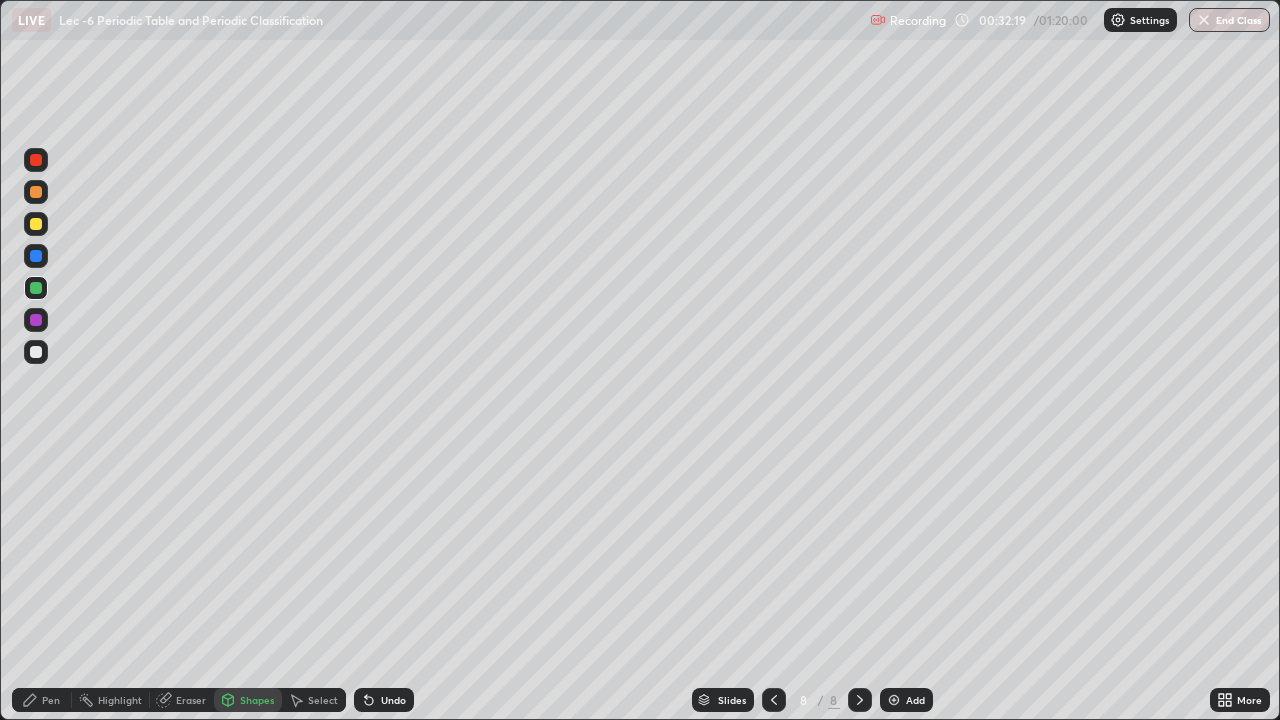 click 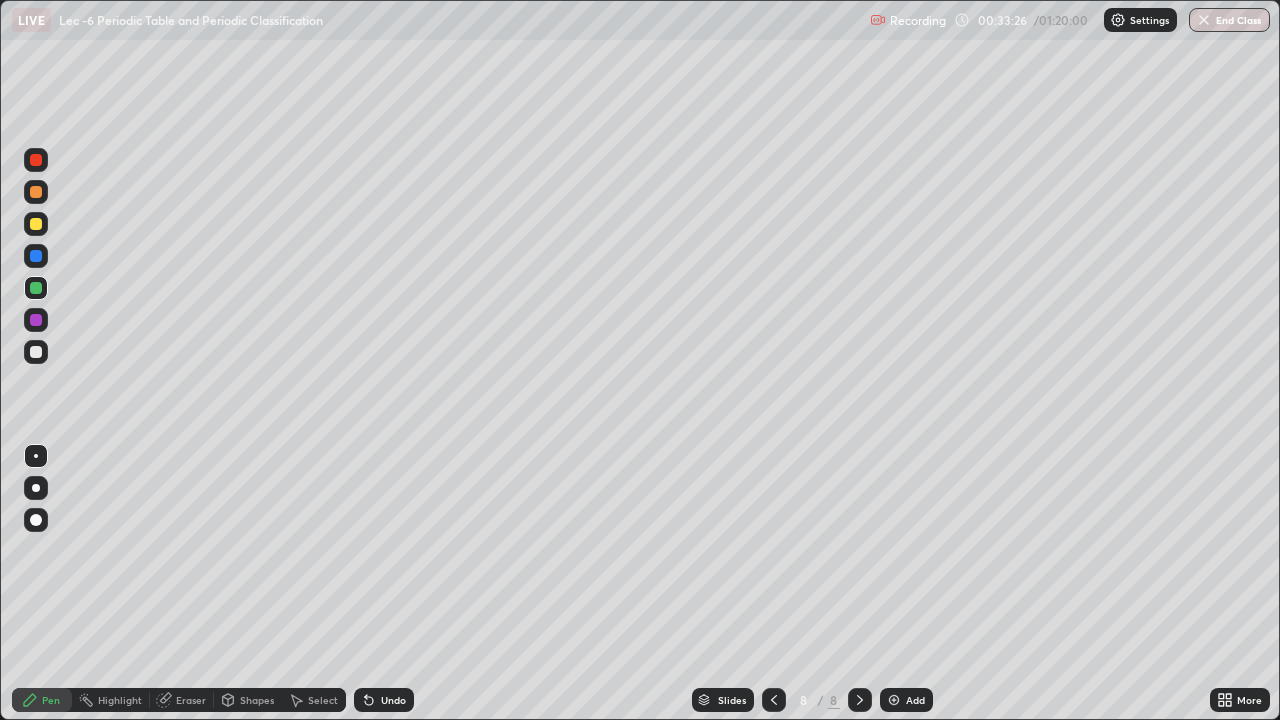 click on "Select" at bounding box center (323, 700) 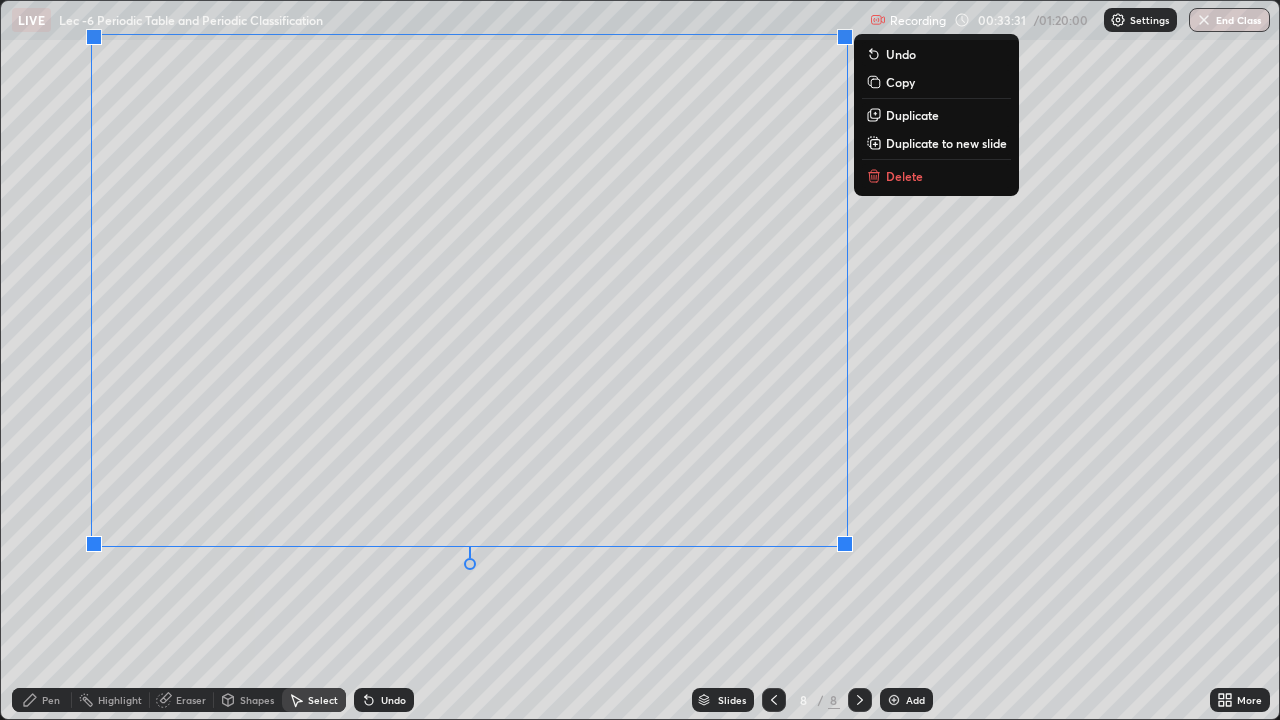 click on "0 ° Undo Copy Duplicate Duplicate to new slide Delete" at bounding box center (640, 360) 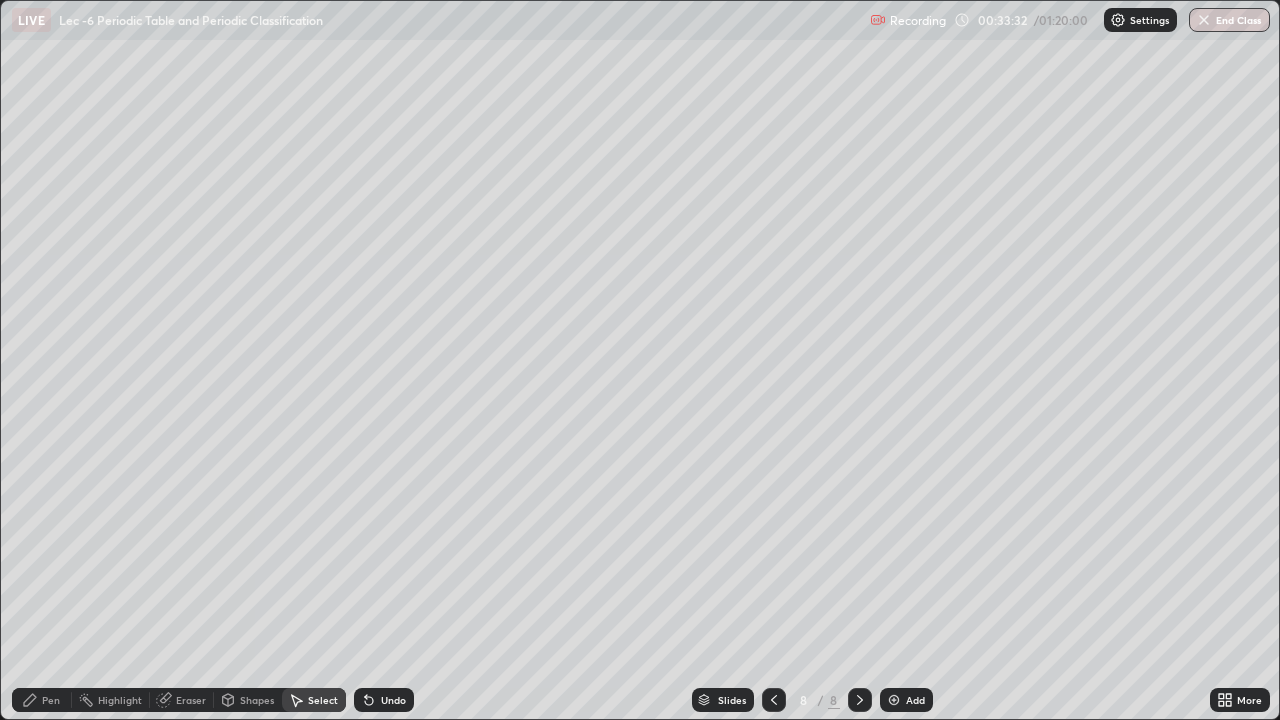 click on "Shapes" at bounding box center [248, 700] 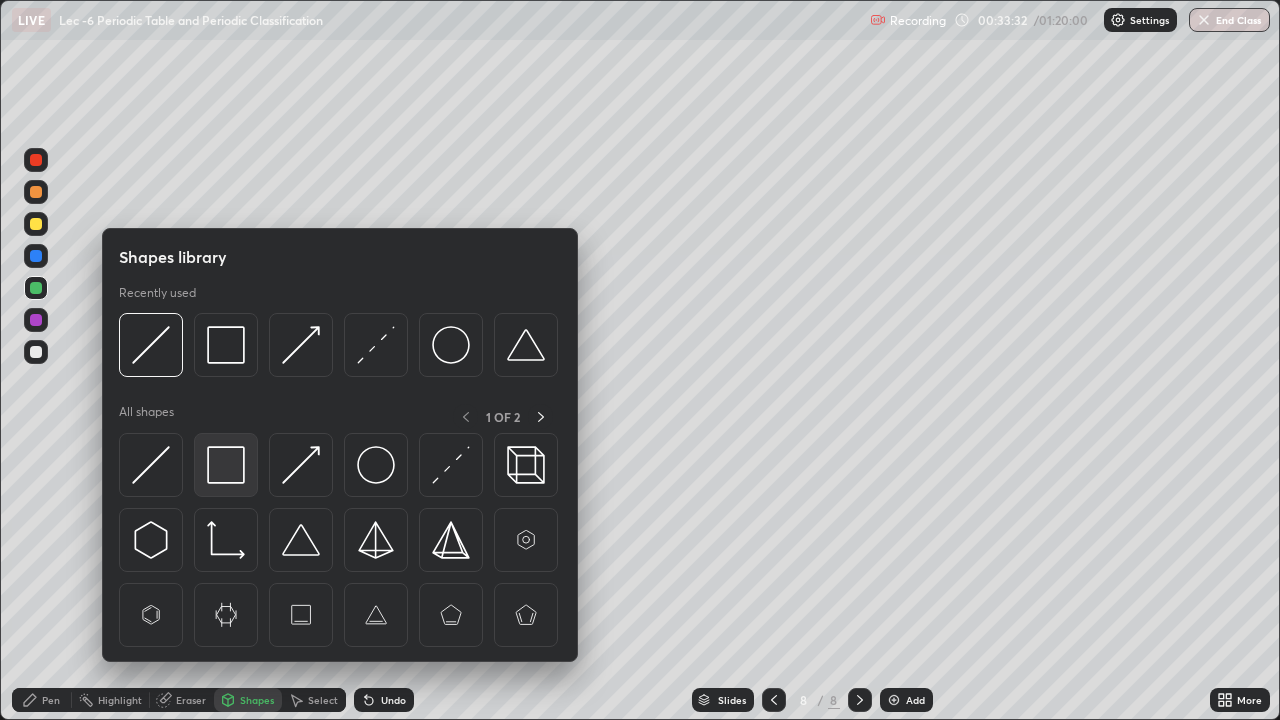 click at bounding box center (226, 465) 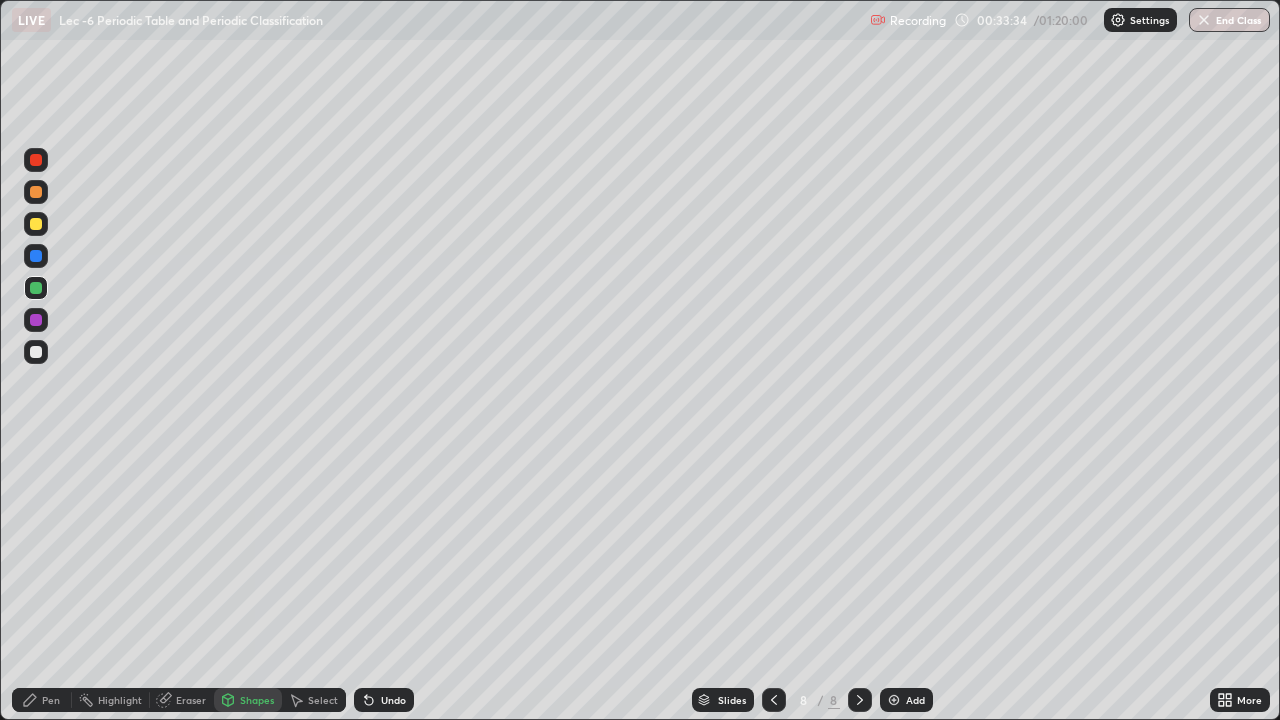 click on "Select" at bounding box center (323, 700) 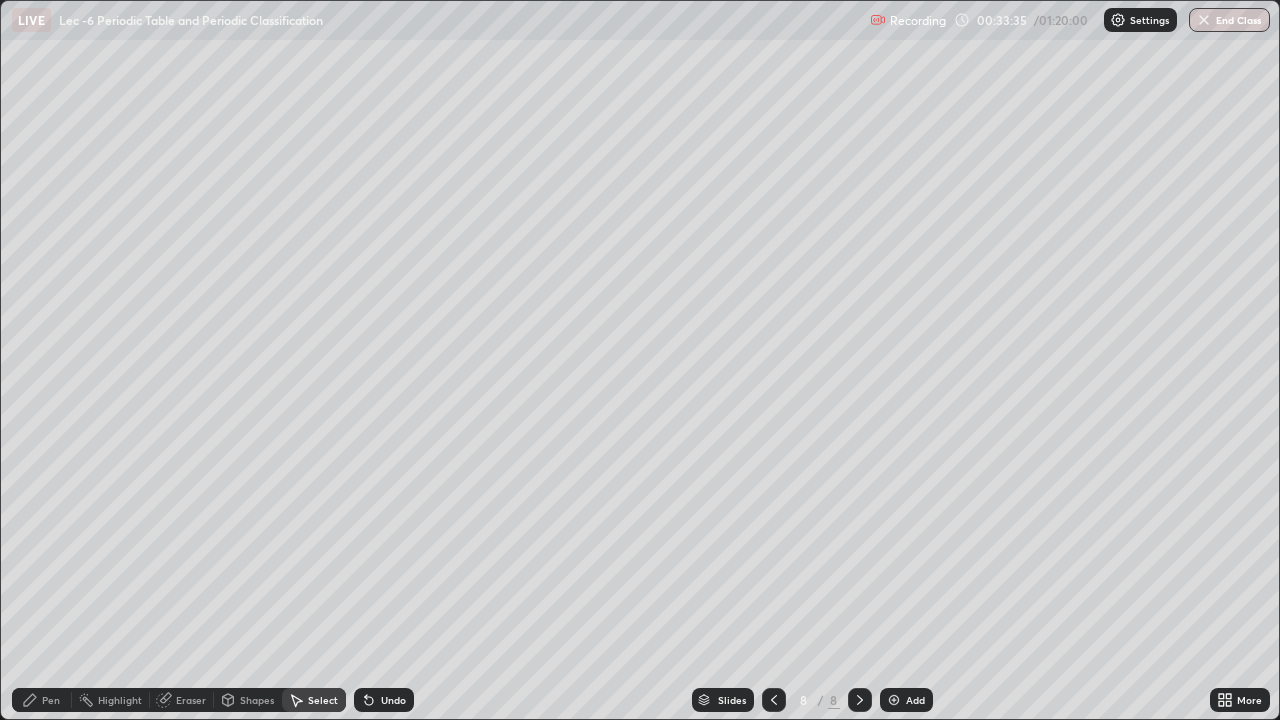 click 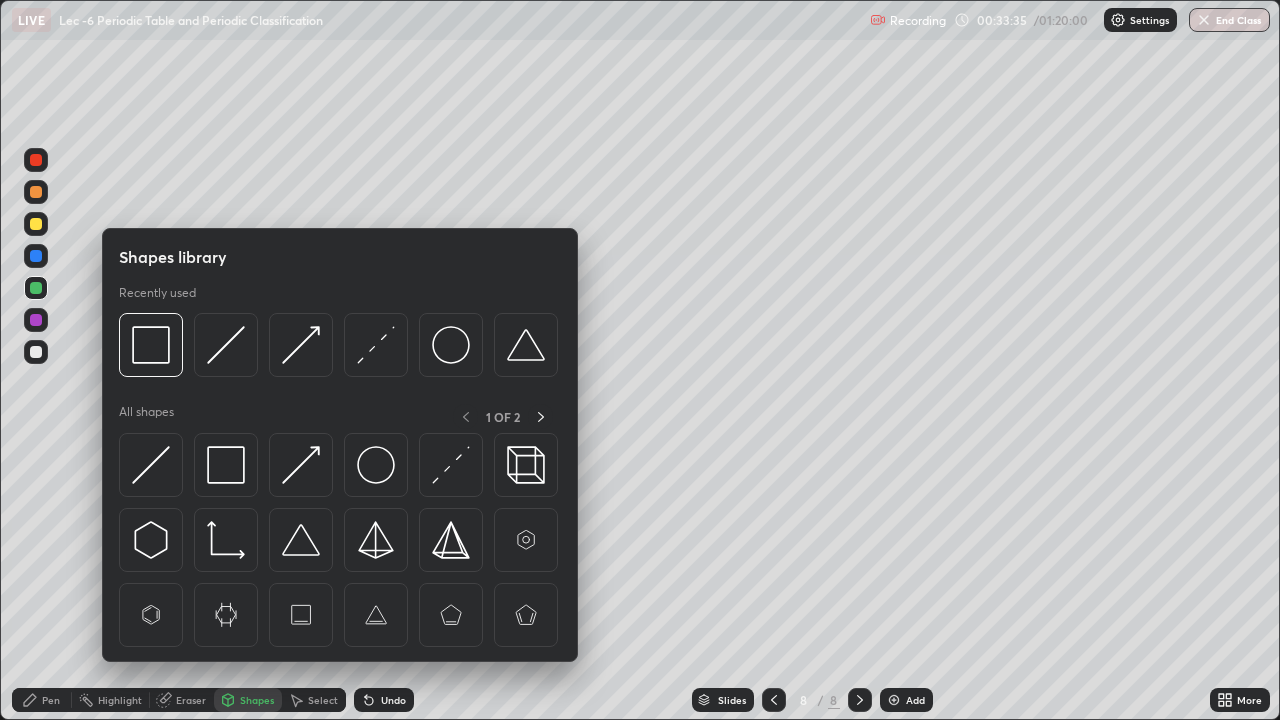 click on "Pen" at bounding box center [42, 700] 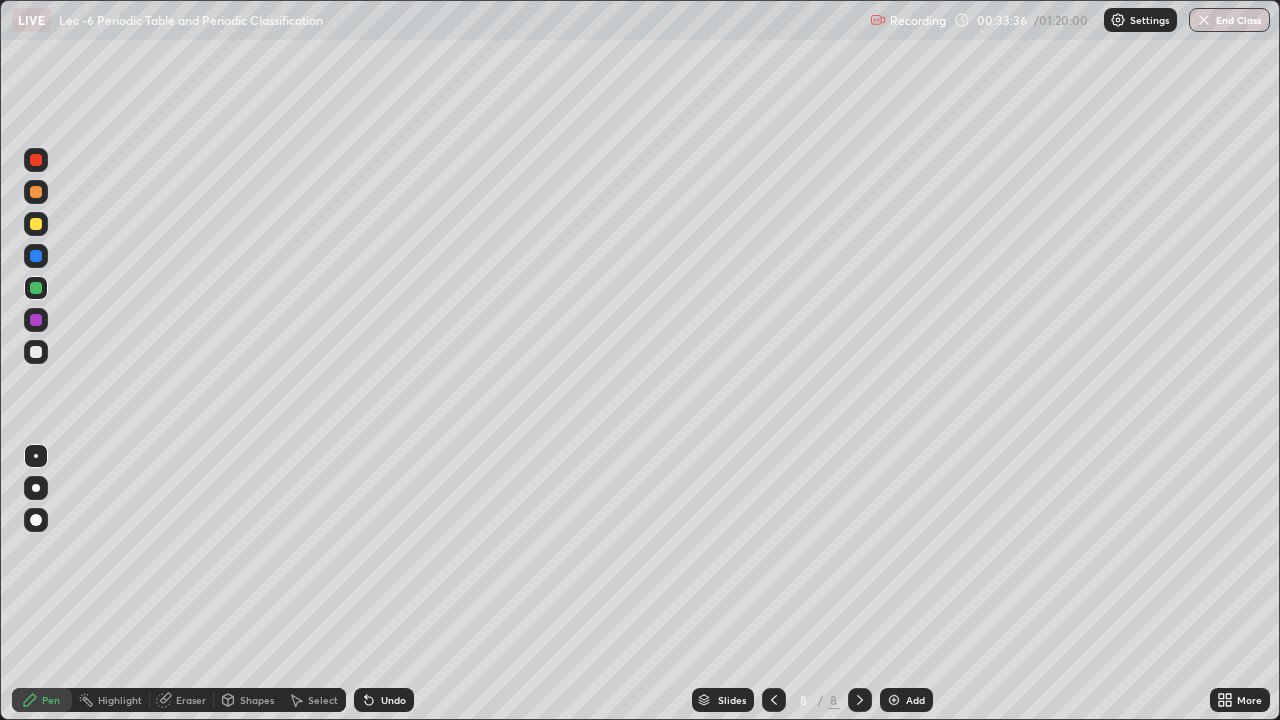 click at bounding box center [36, 352] 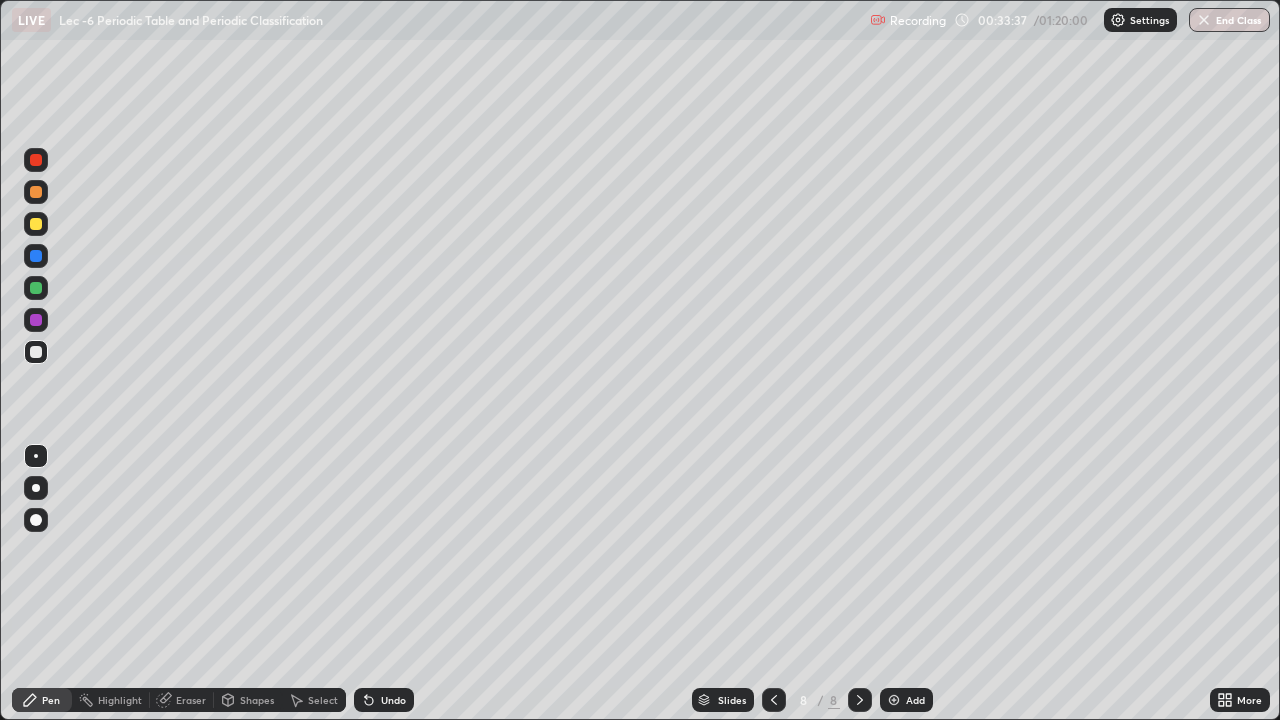click on "Shapes" at bounding box center (257, 700) 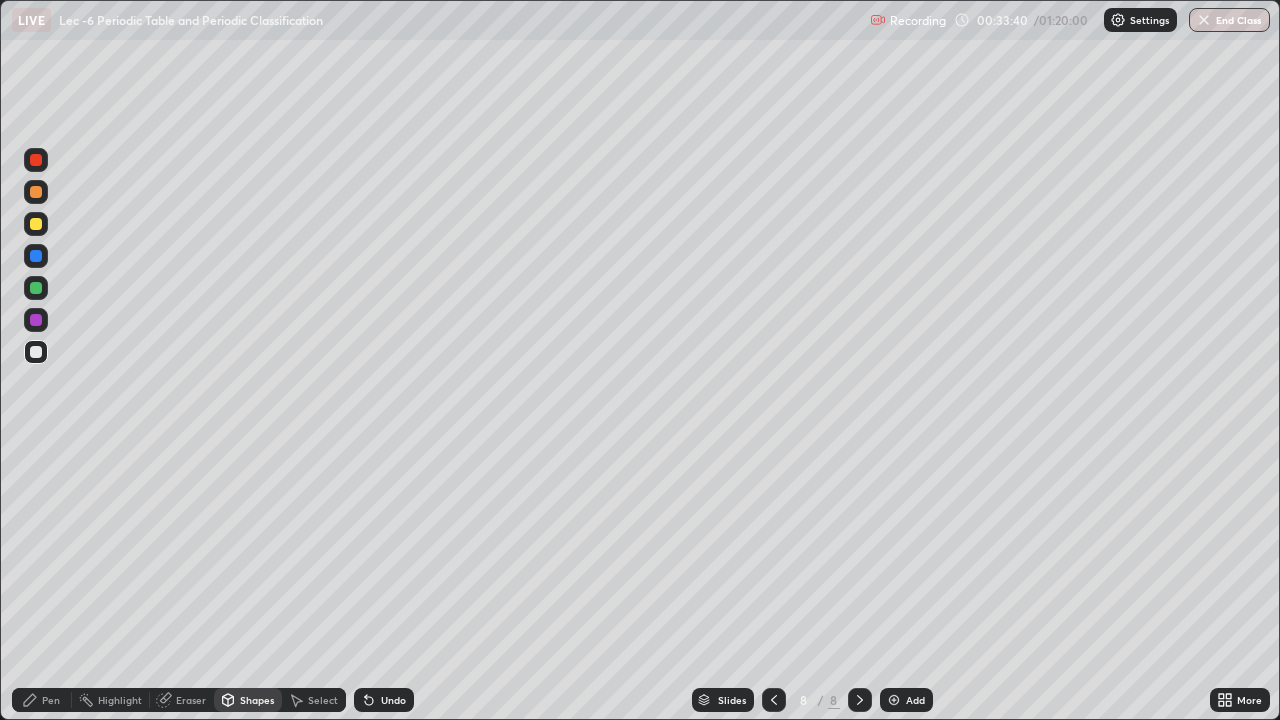 click 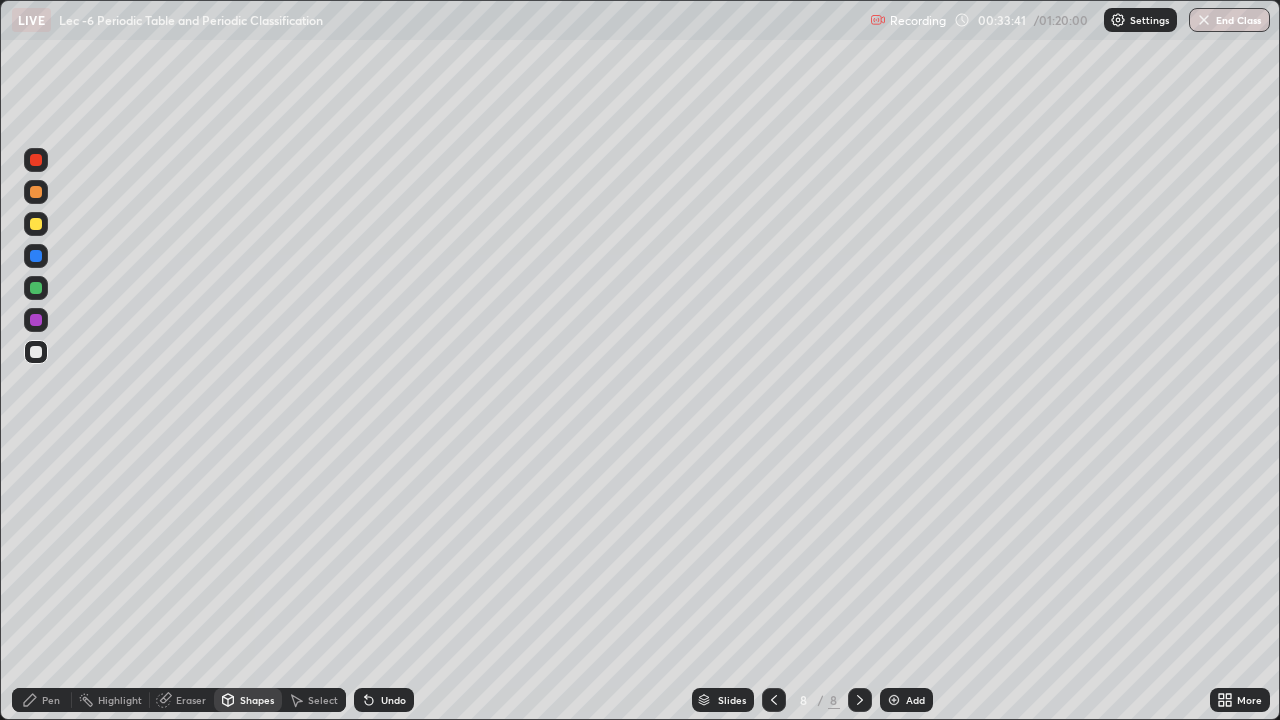 click on "Shapes" at bounding box center [257, 700] 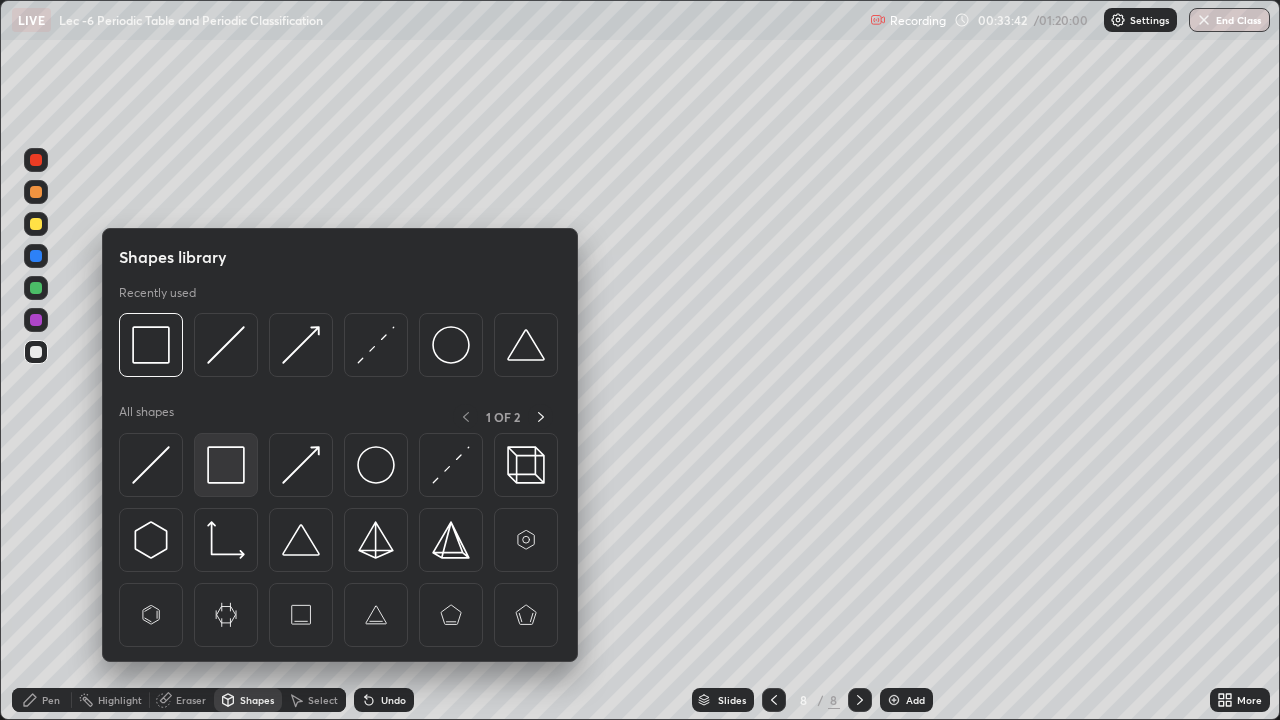 click at bounding box center (226, 465) 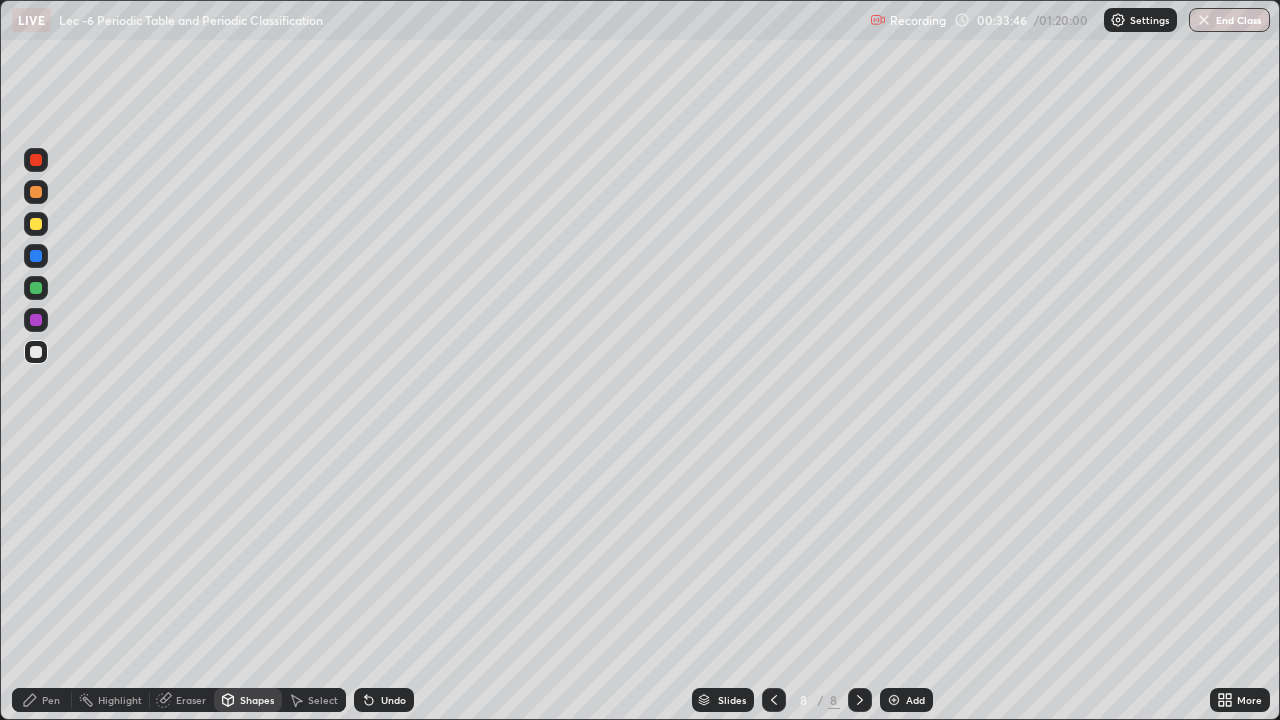 click on "Pen" at bounding box center [42, 700] 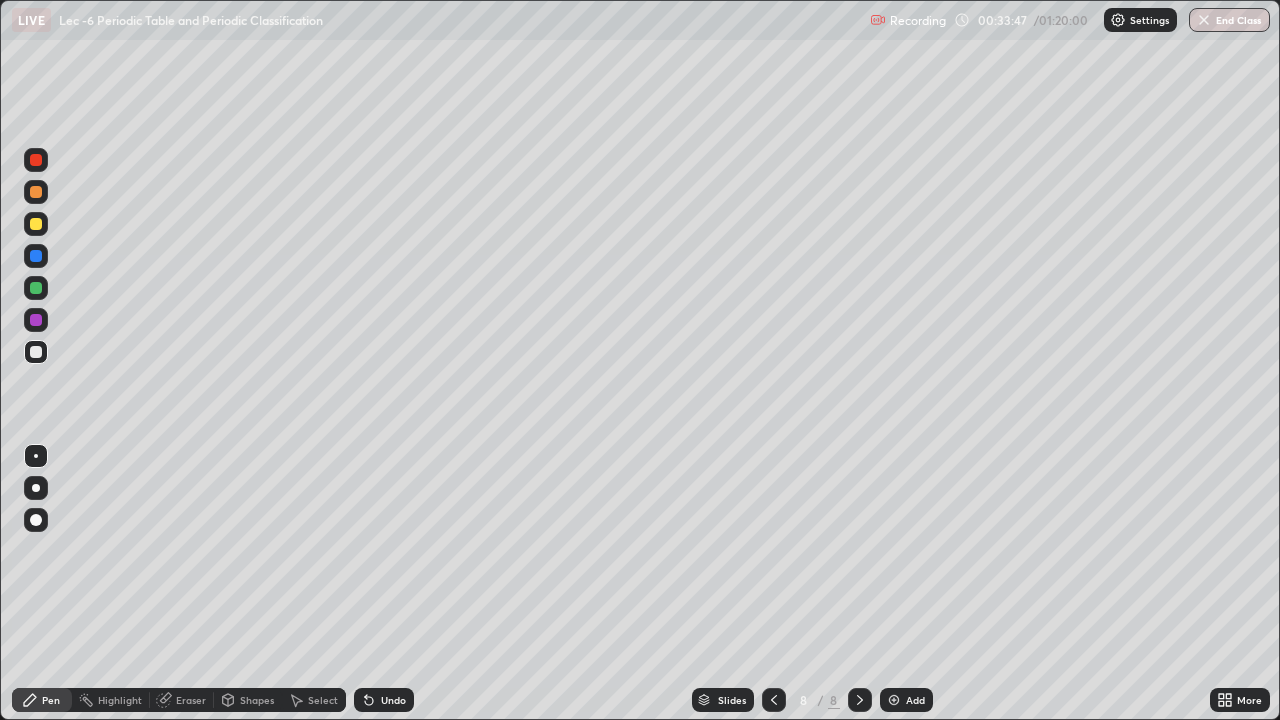 click at bounding box center [36, 224] 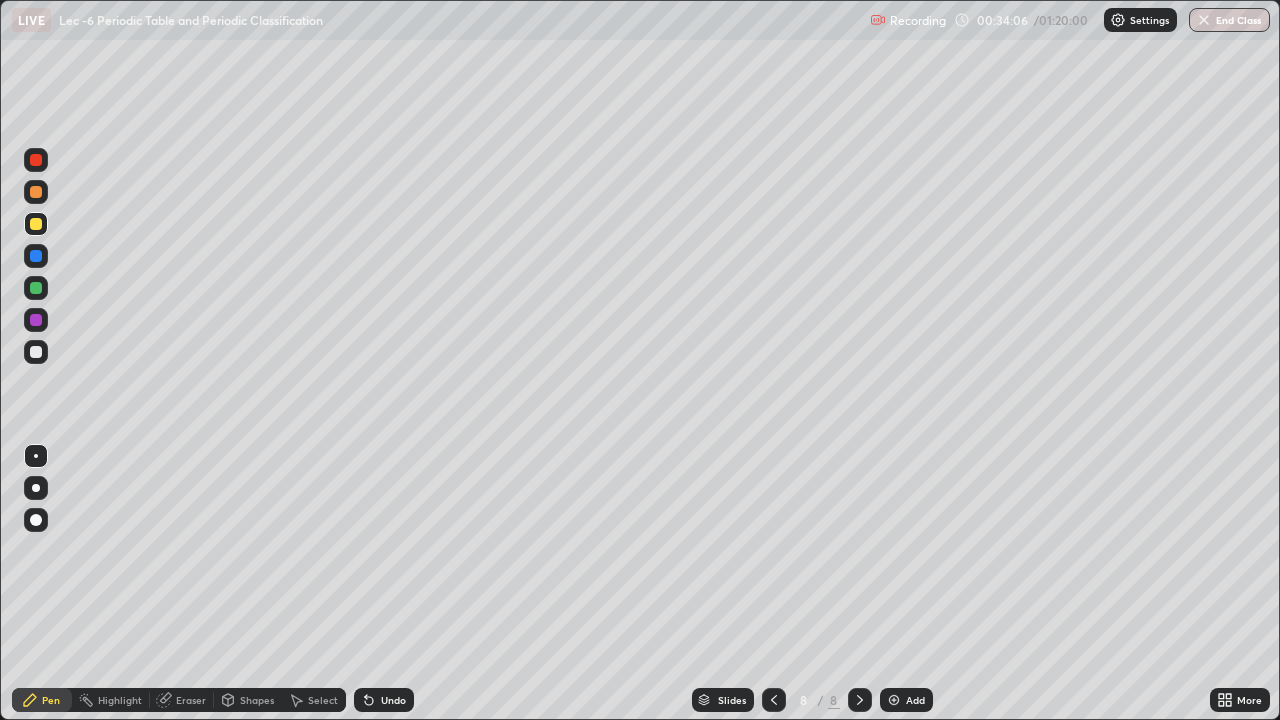 click on "Undo" at bounding box center [384, 700] 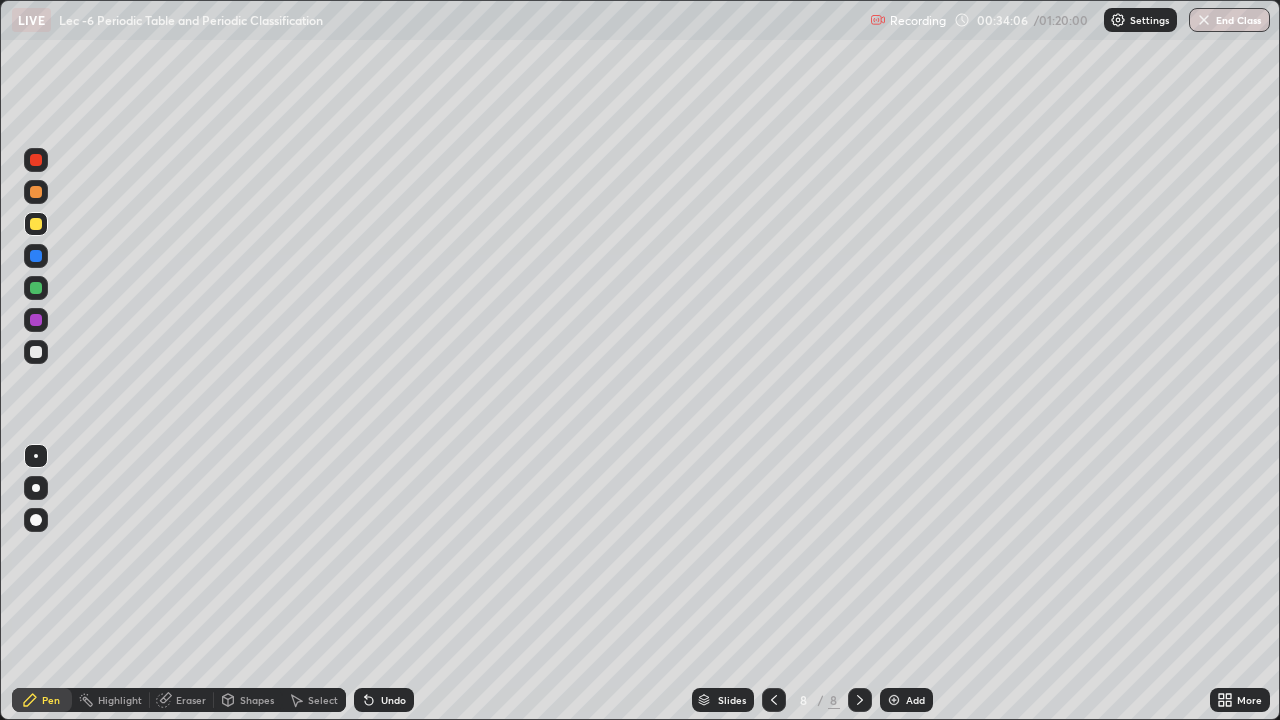 click 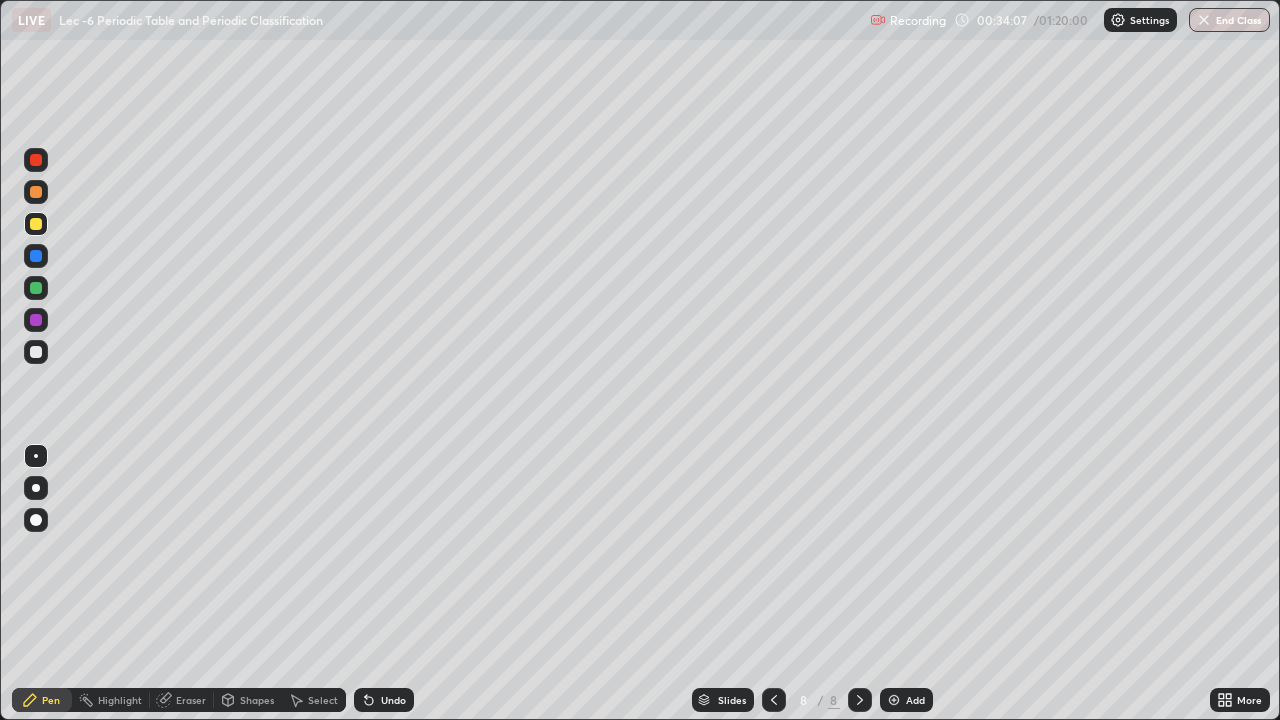 click 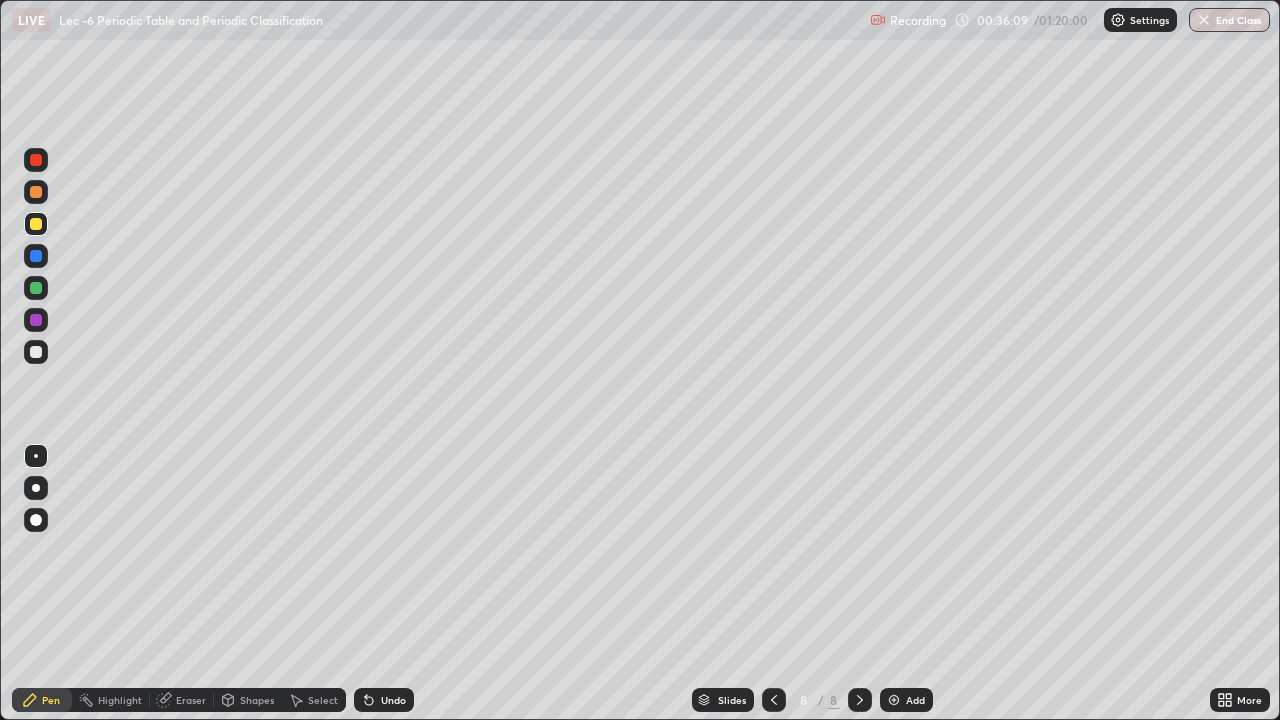click on "Add" at bounding box center [906, 700] 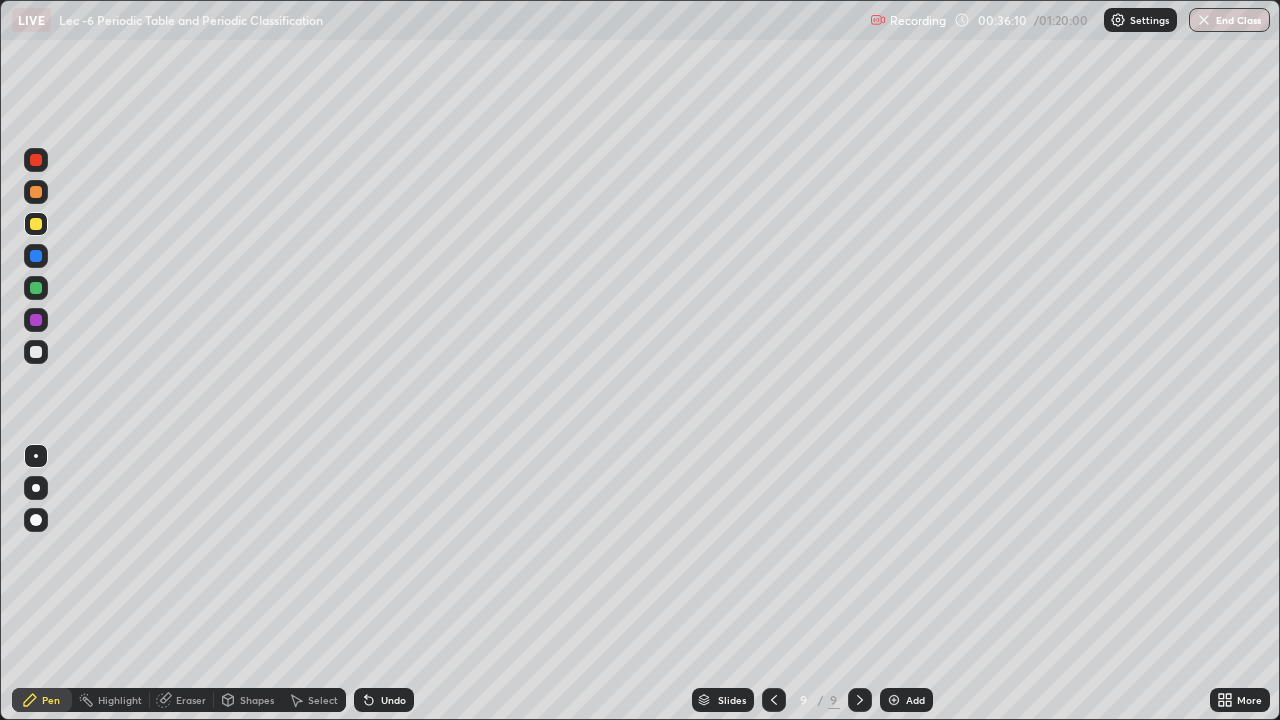 click at bounding box center [36, 352] 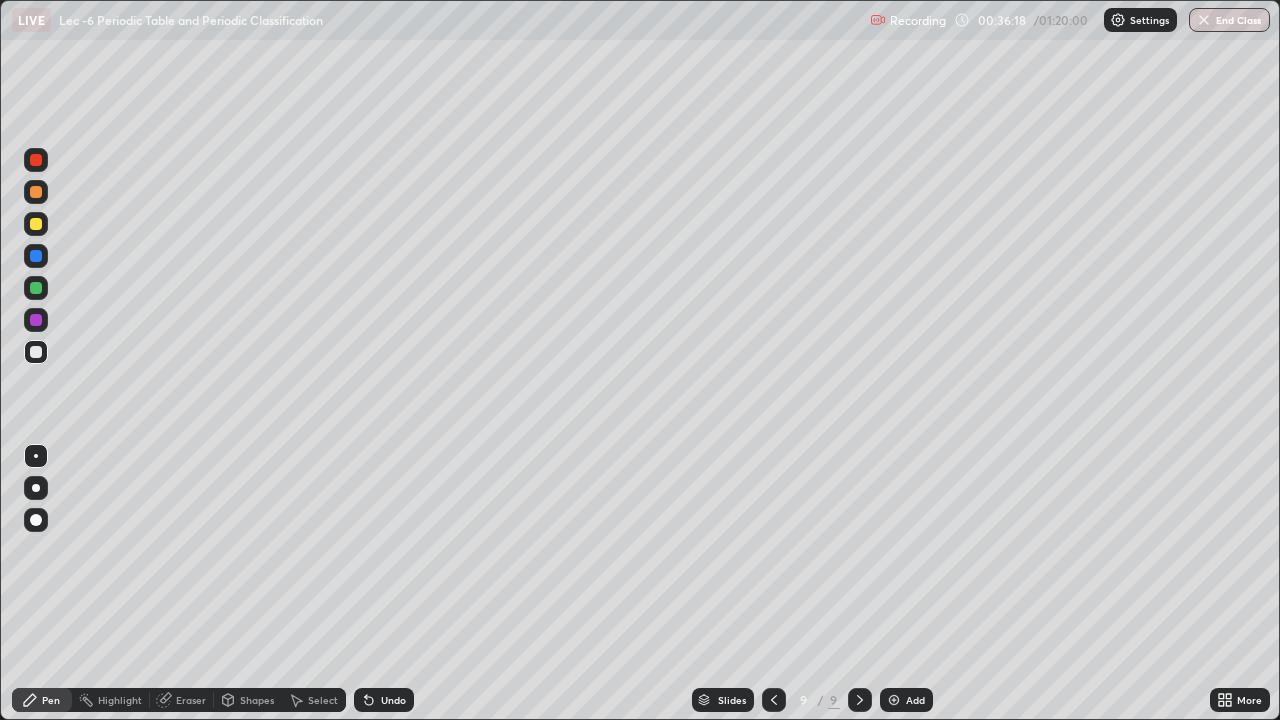 click at bounding box center (36, 224) 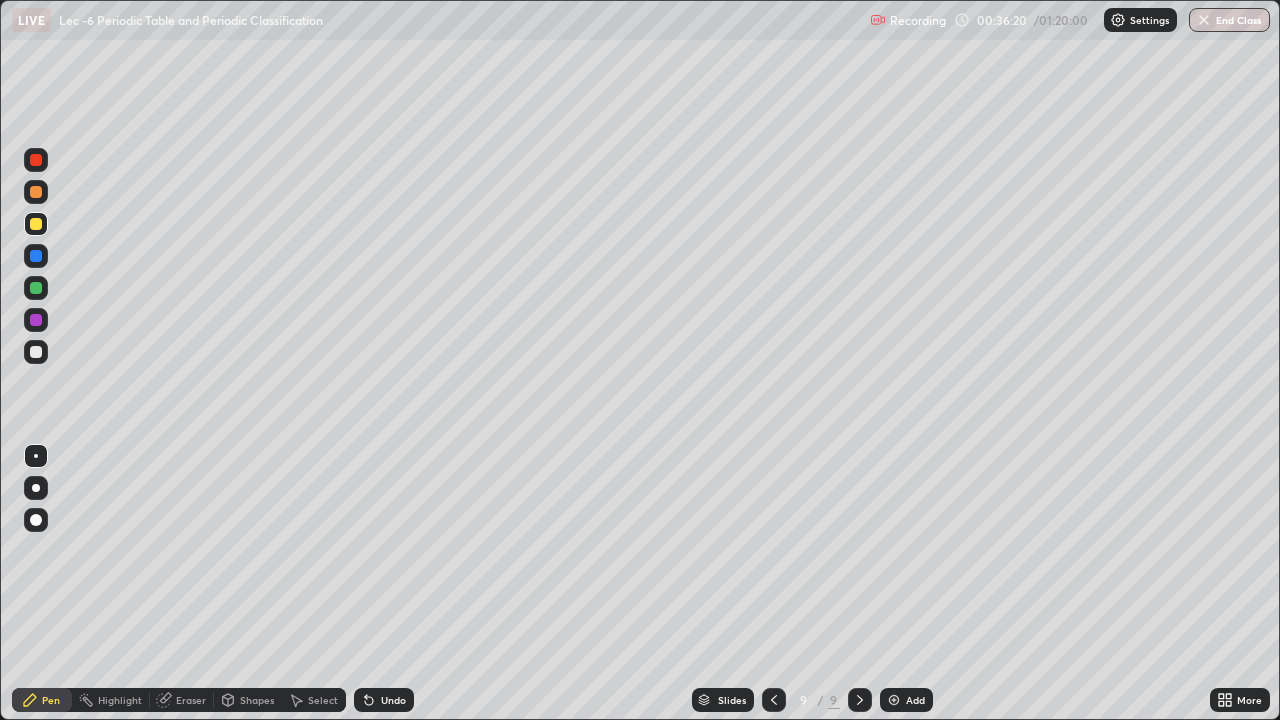 click at bounding box center (36, 352) 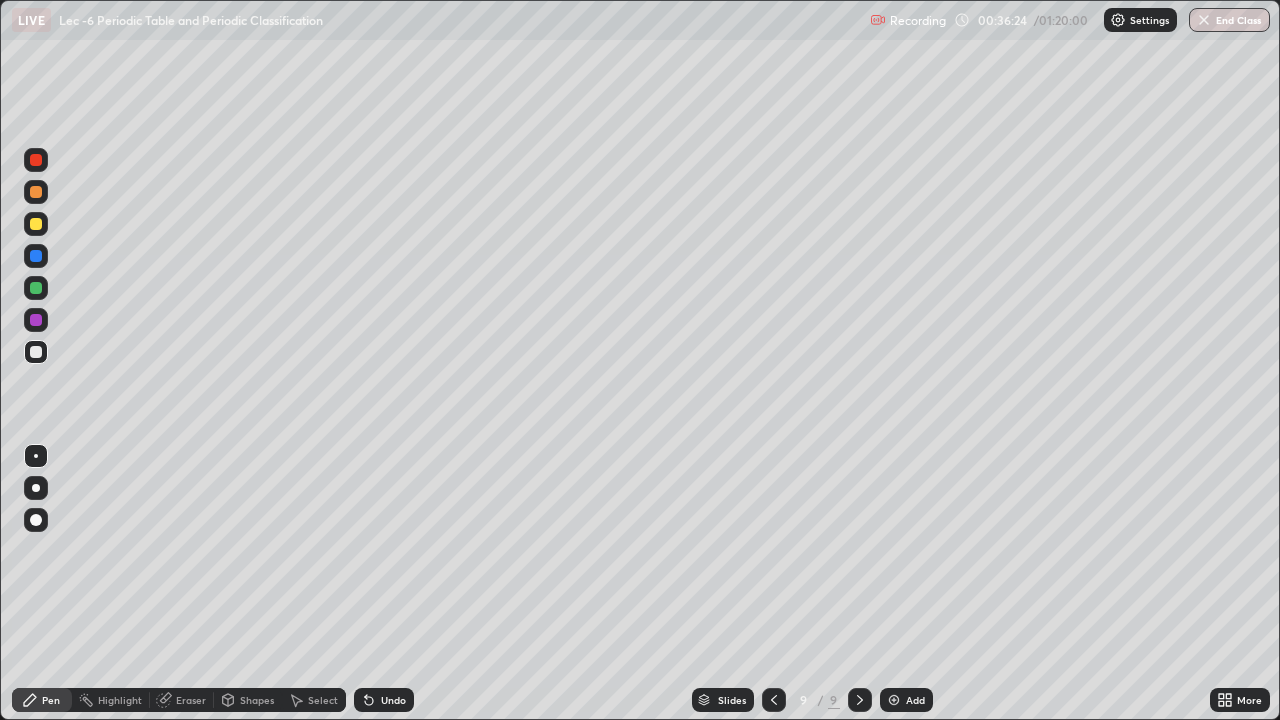 click 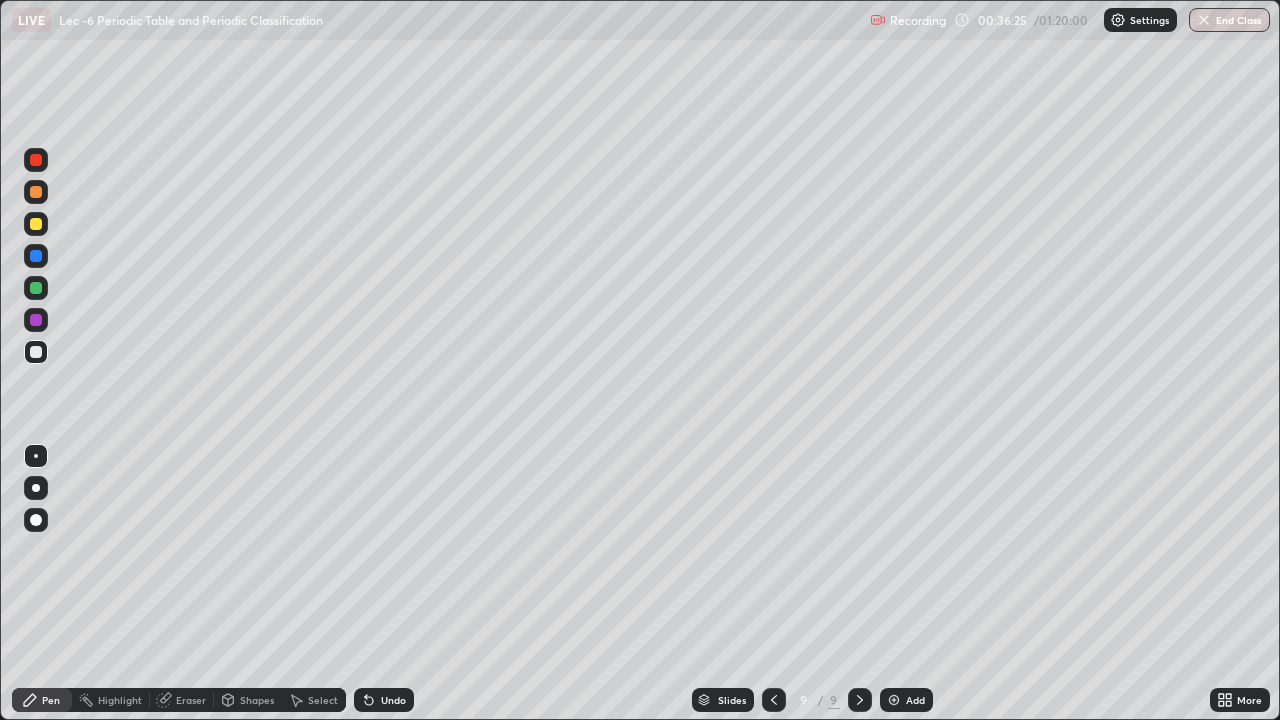 click 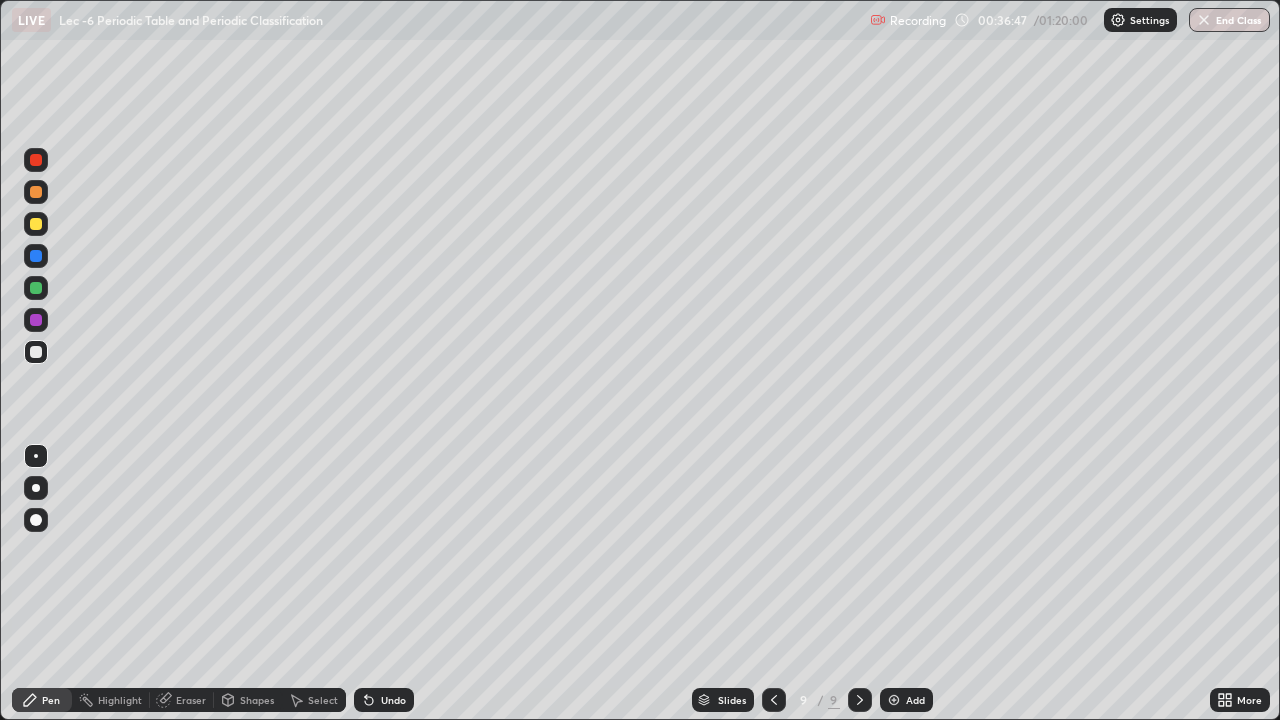 click on "Undo" at bounding box center (384, 700) 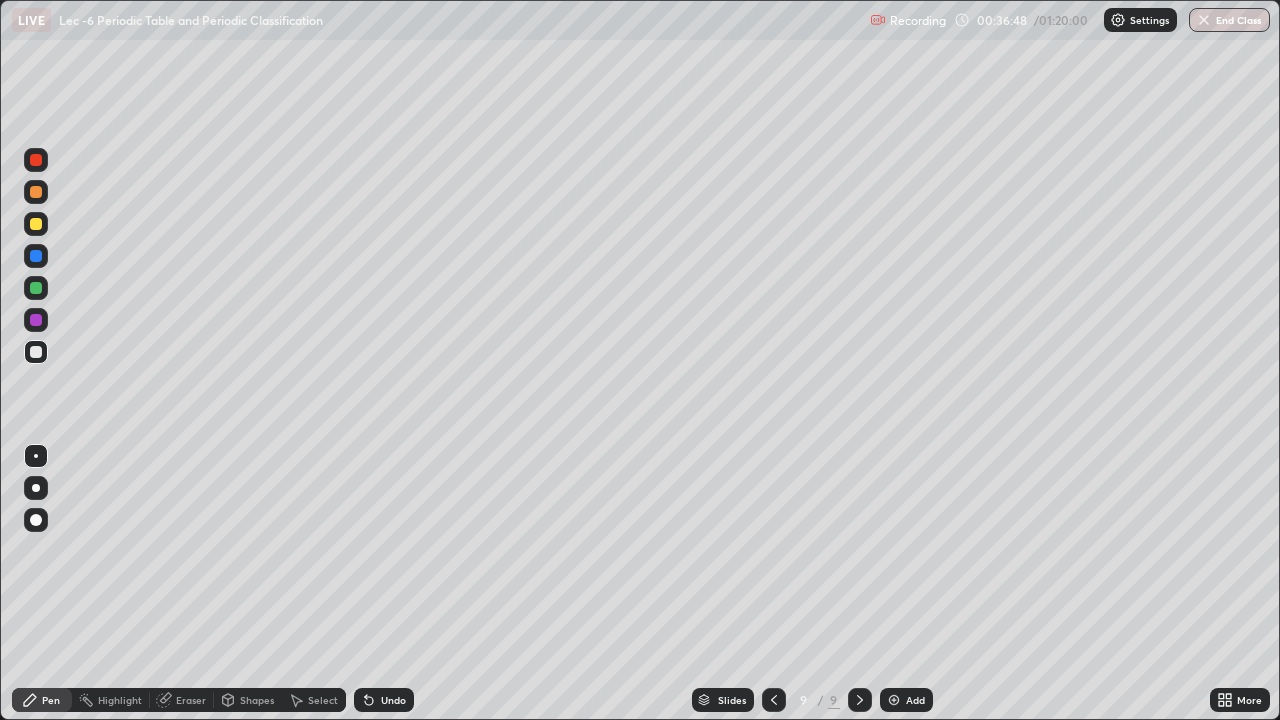 click on "Undo" at bounding box center (393, 700) 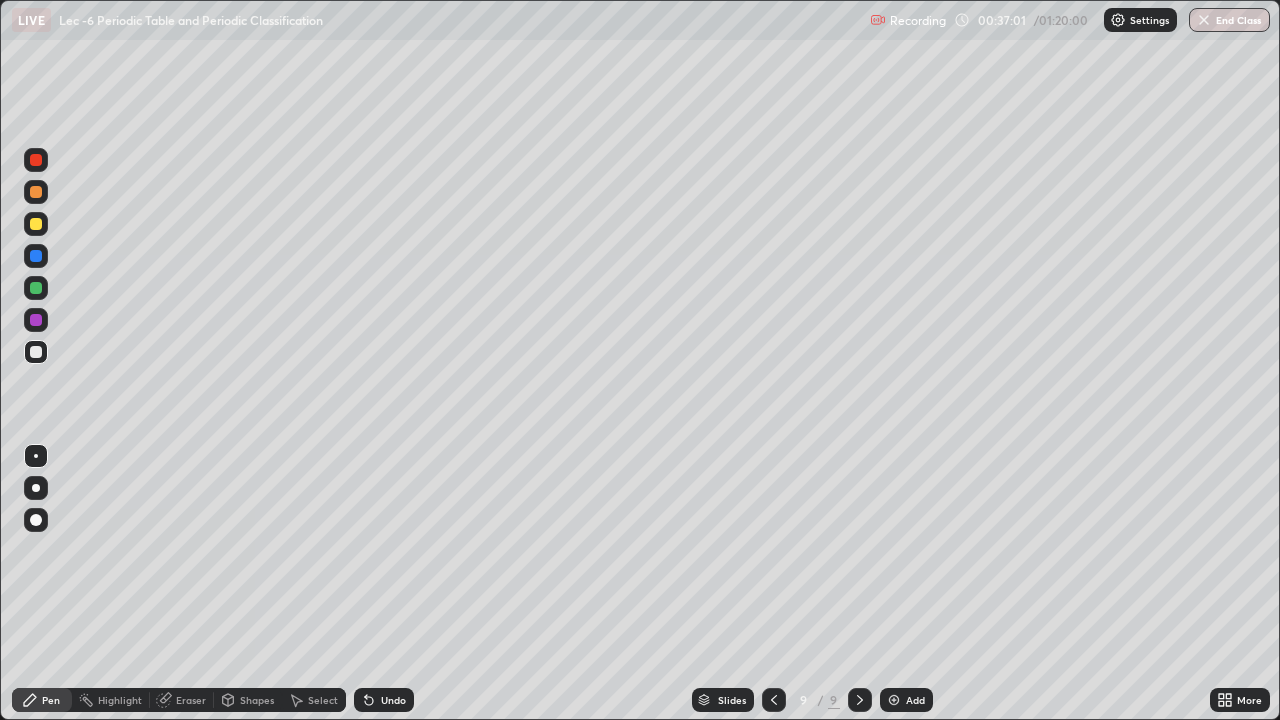 click at bounding box center [36, 192] 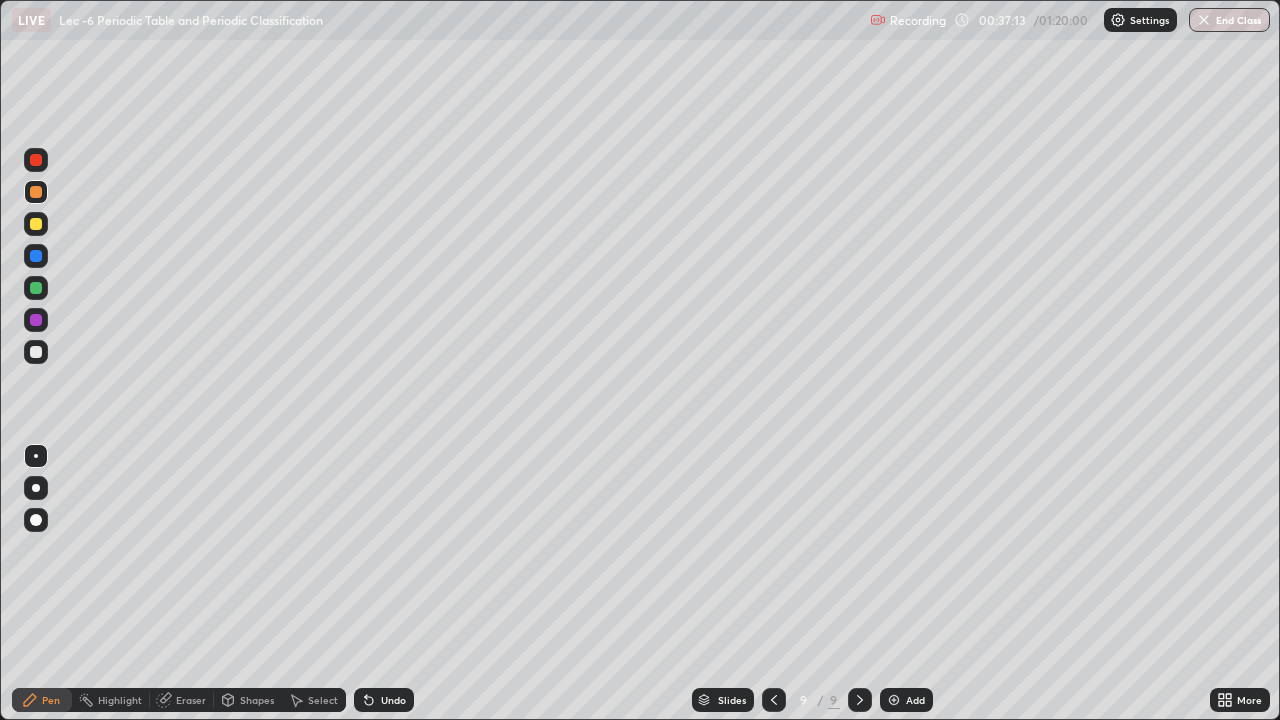 click at bounding box center (36, 288) 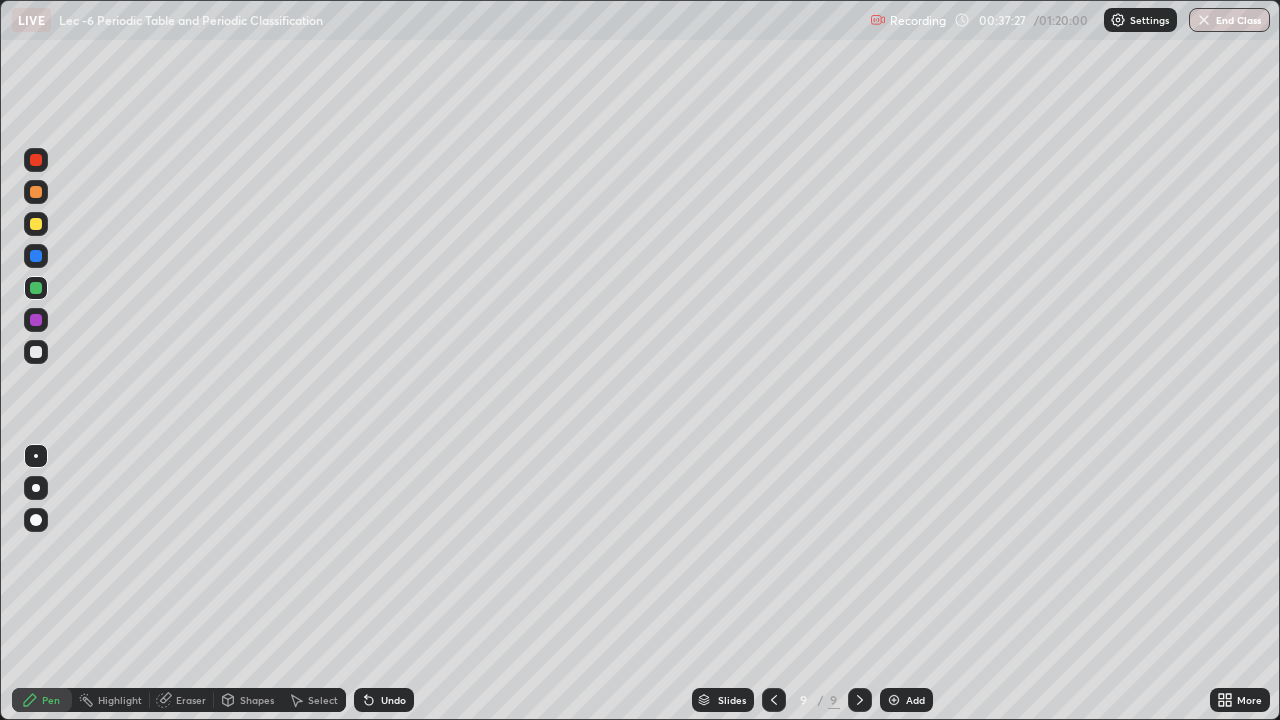 click 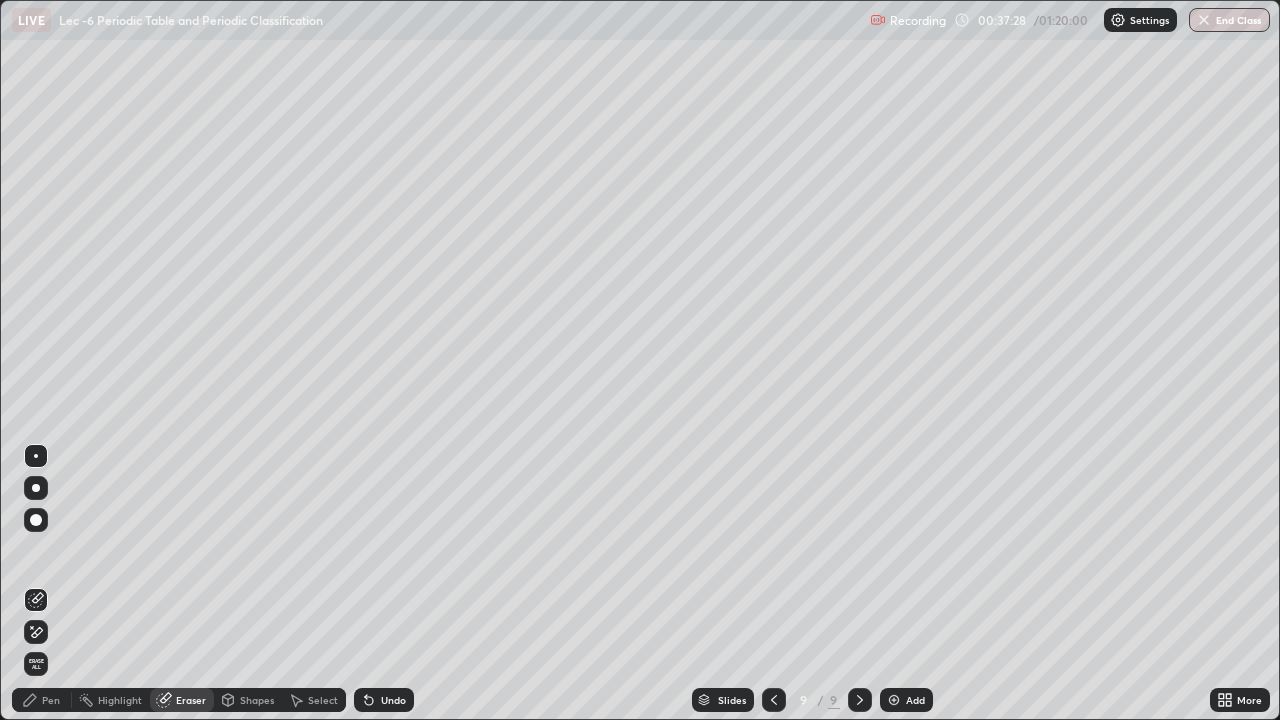click on "Pen" at bounding box center (42, 700) 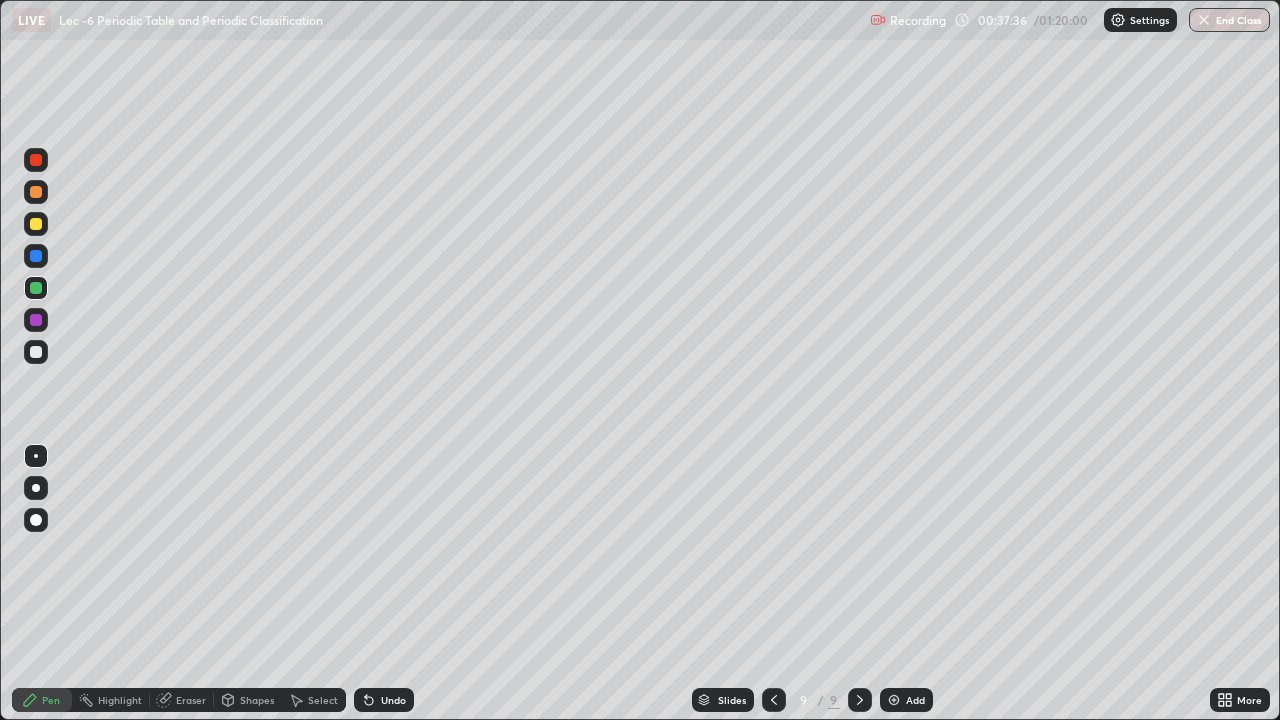 click 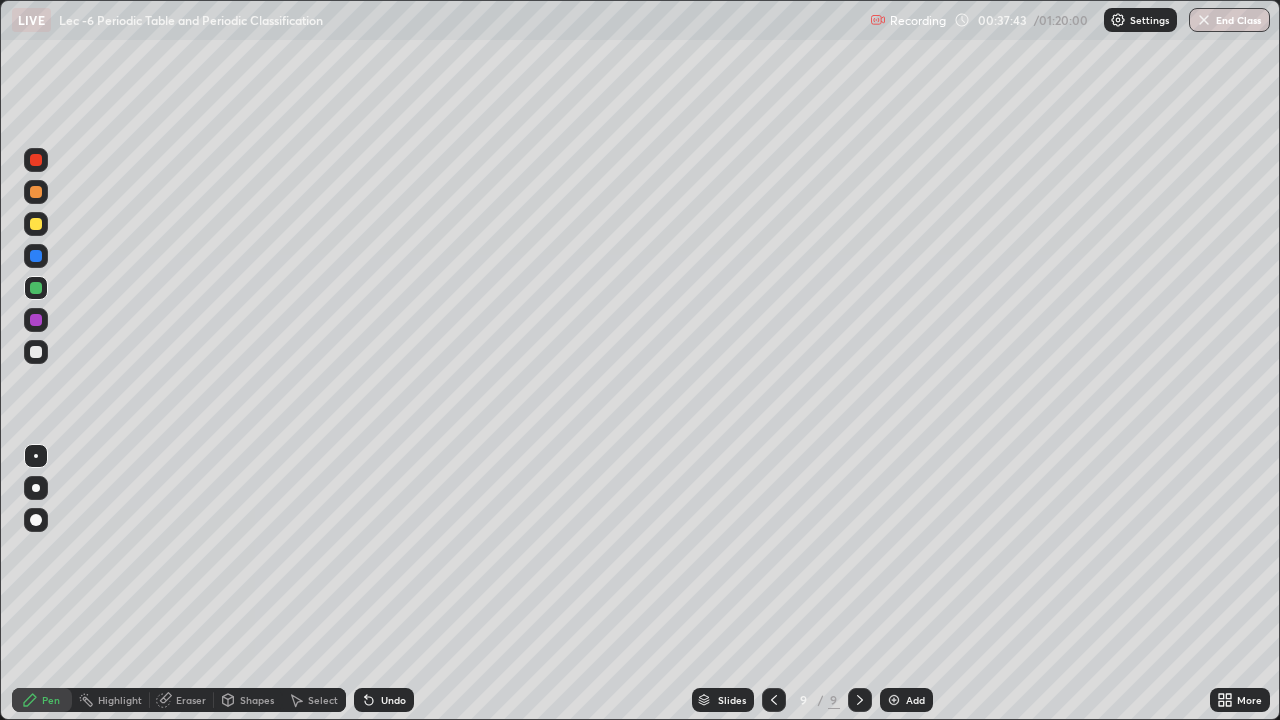 click 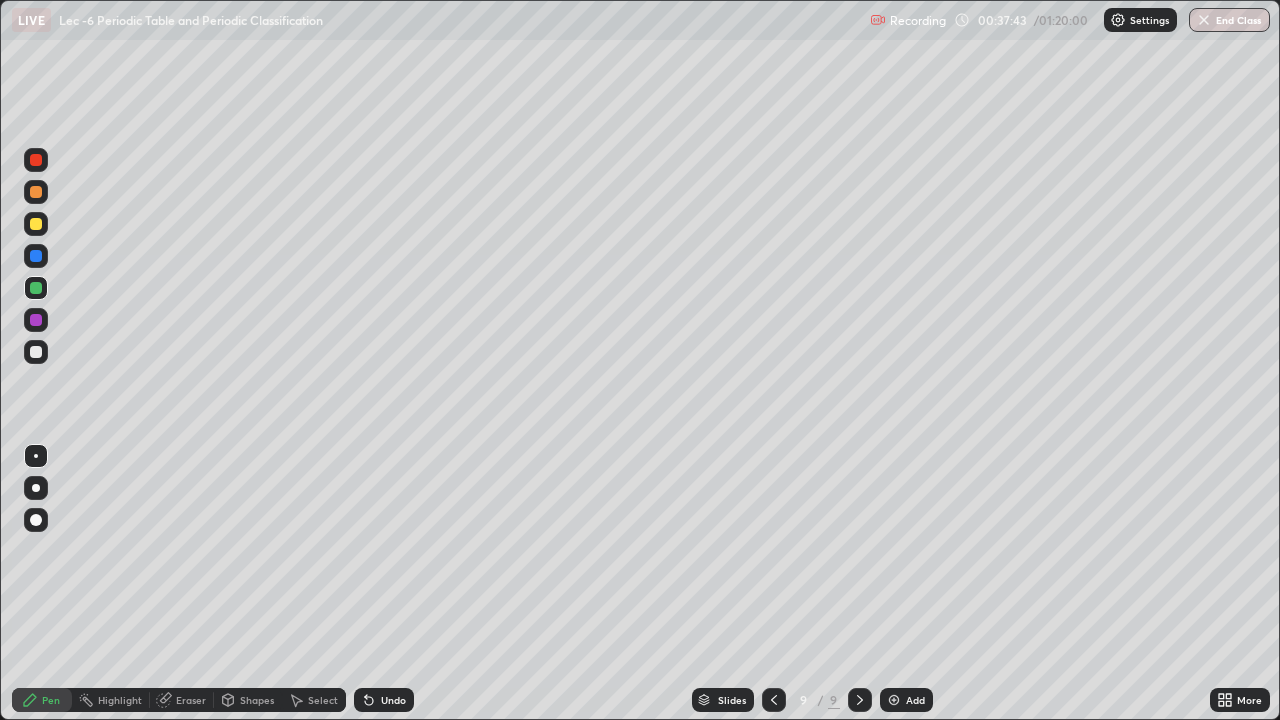 click 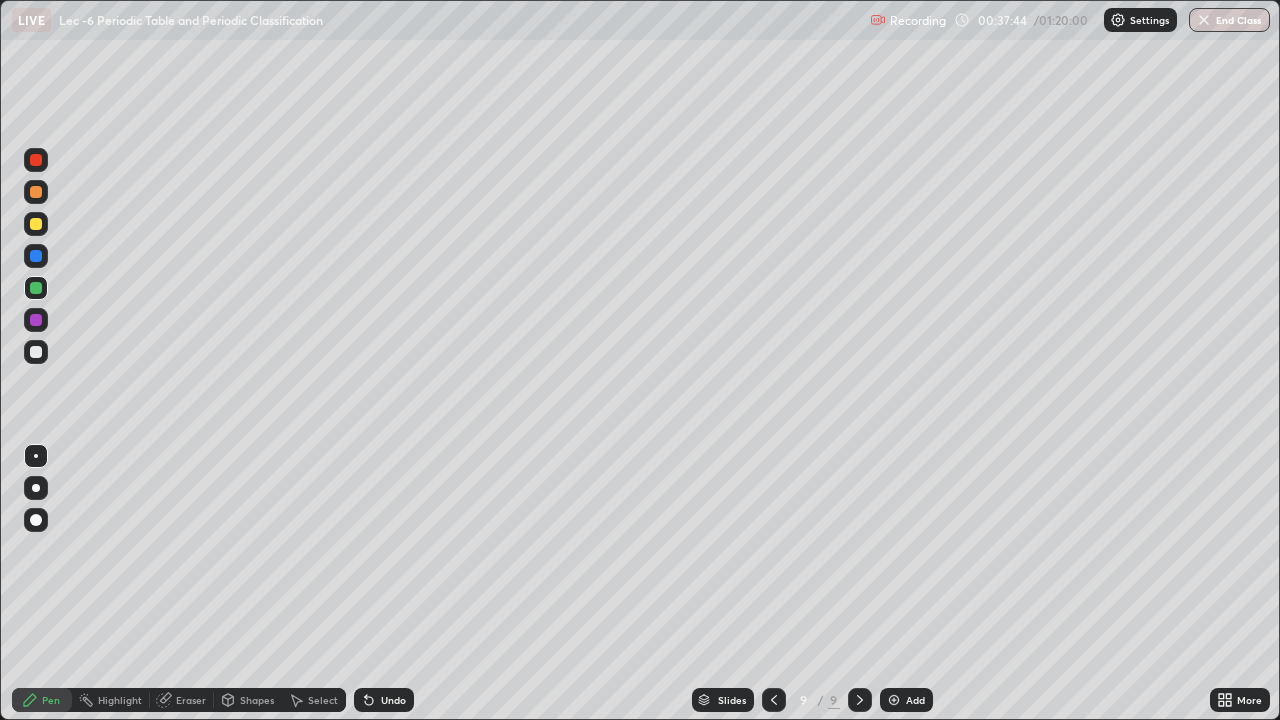 click 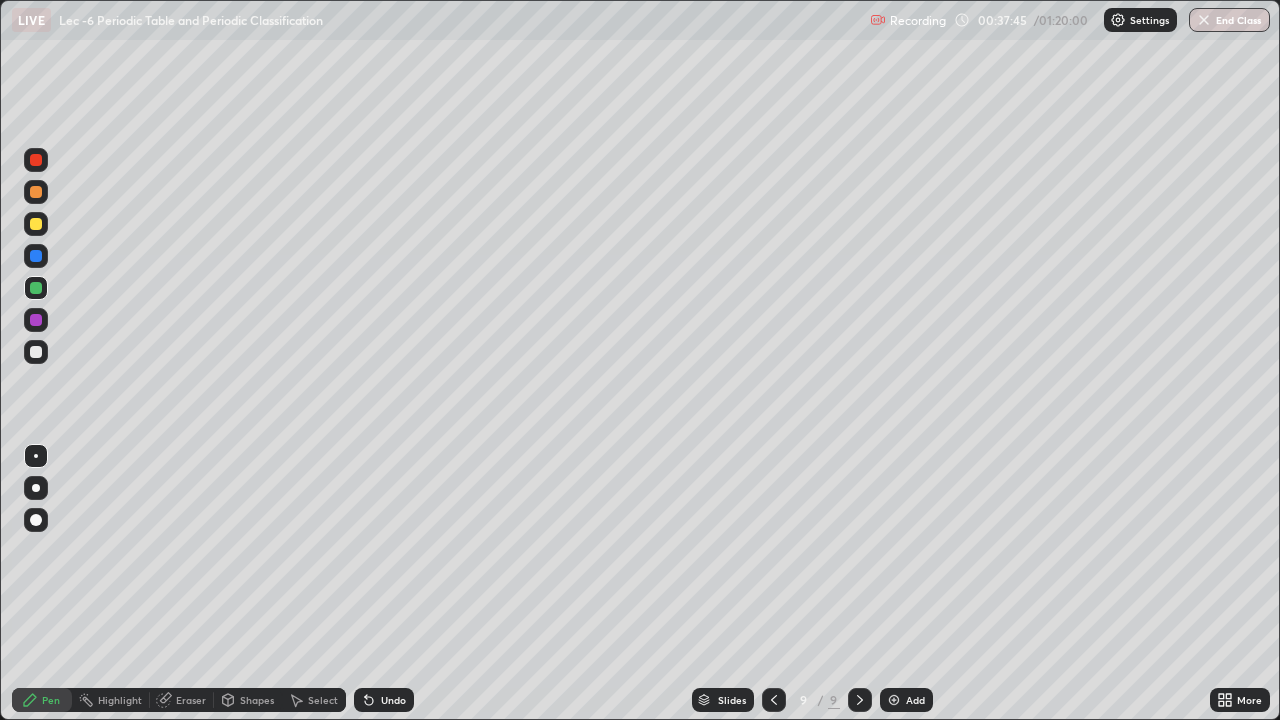 click 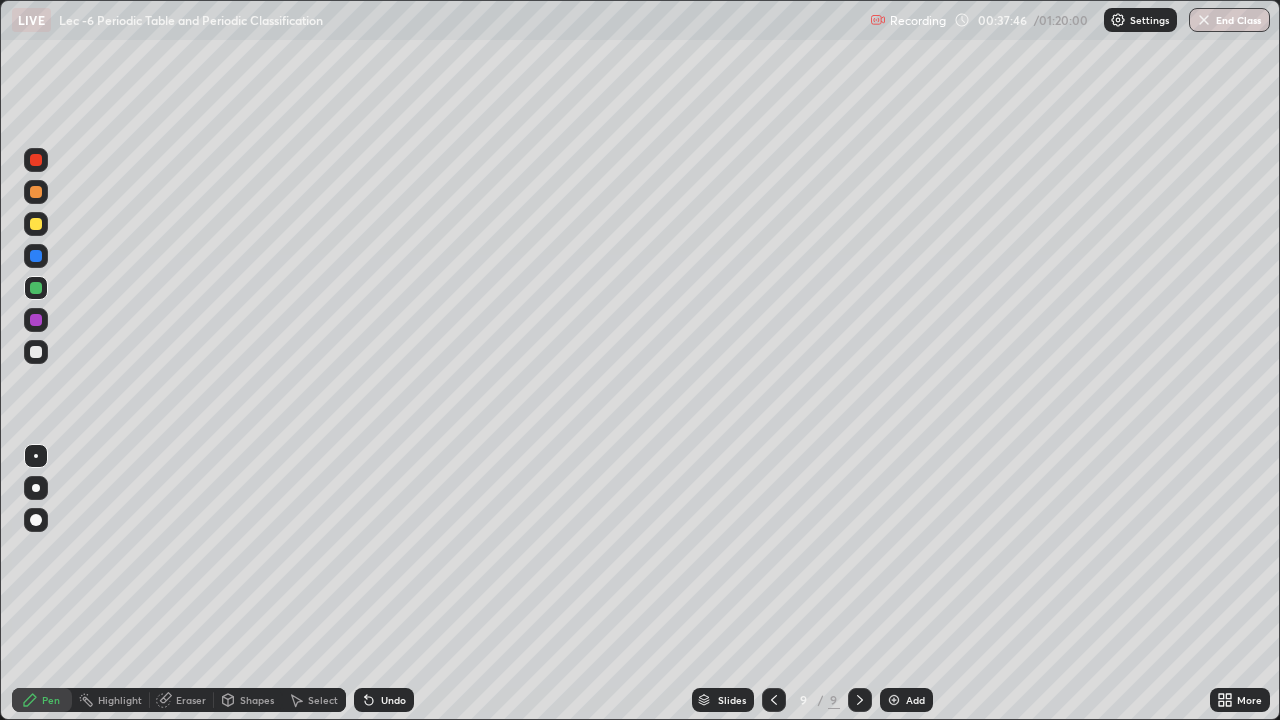 click 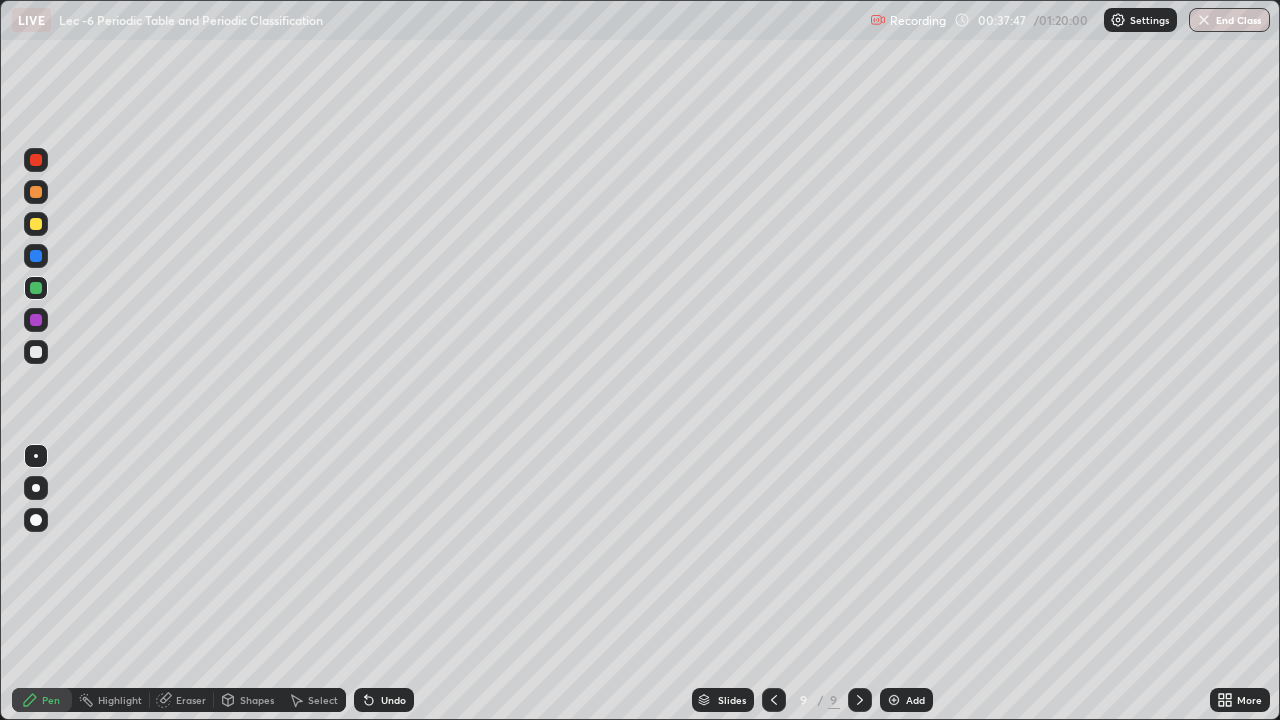 click at bounding box center [36, 224] 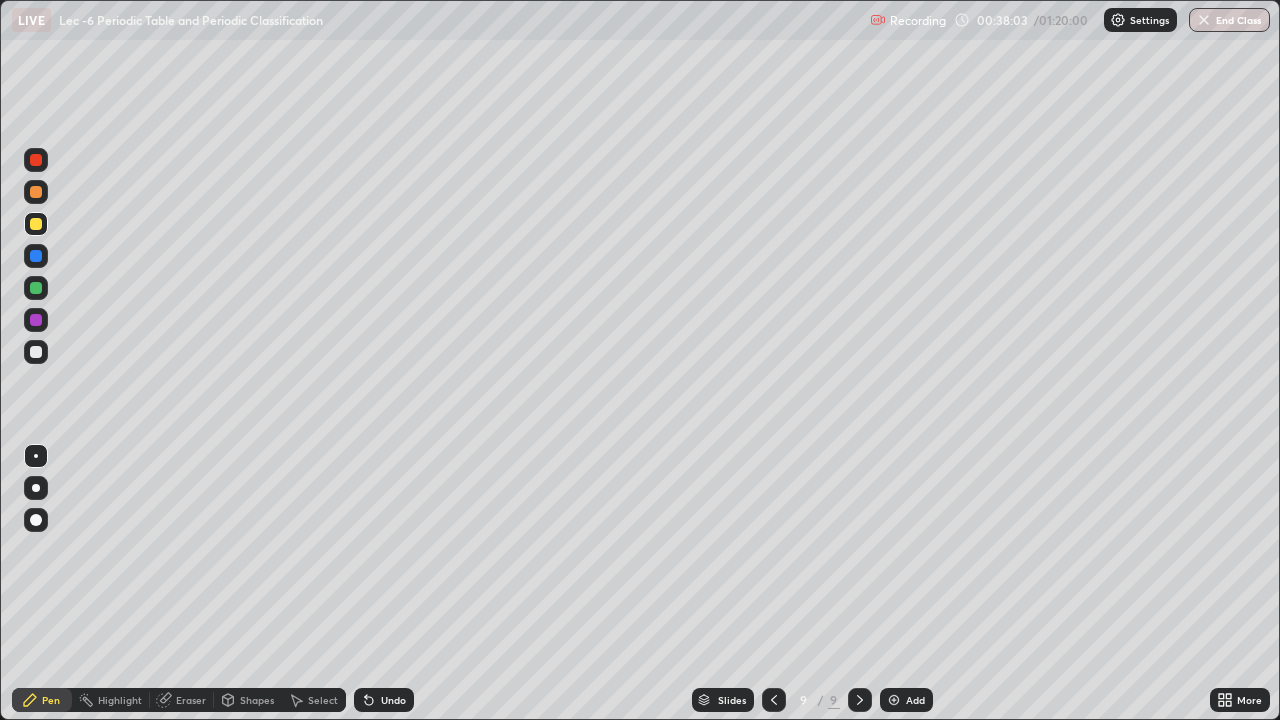 click on "Undo" at bounding box center (393, 700) 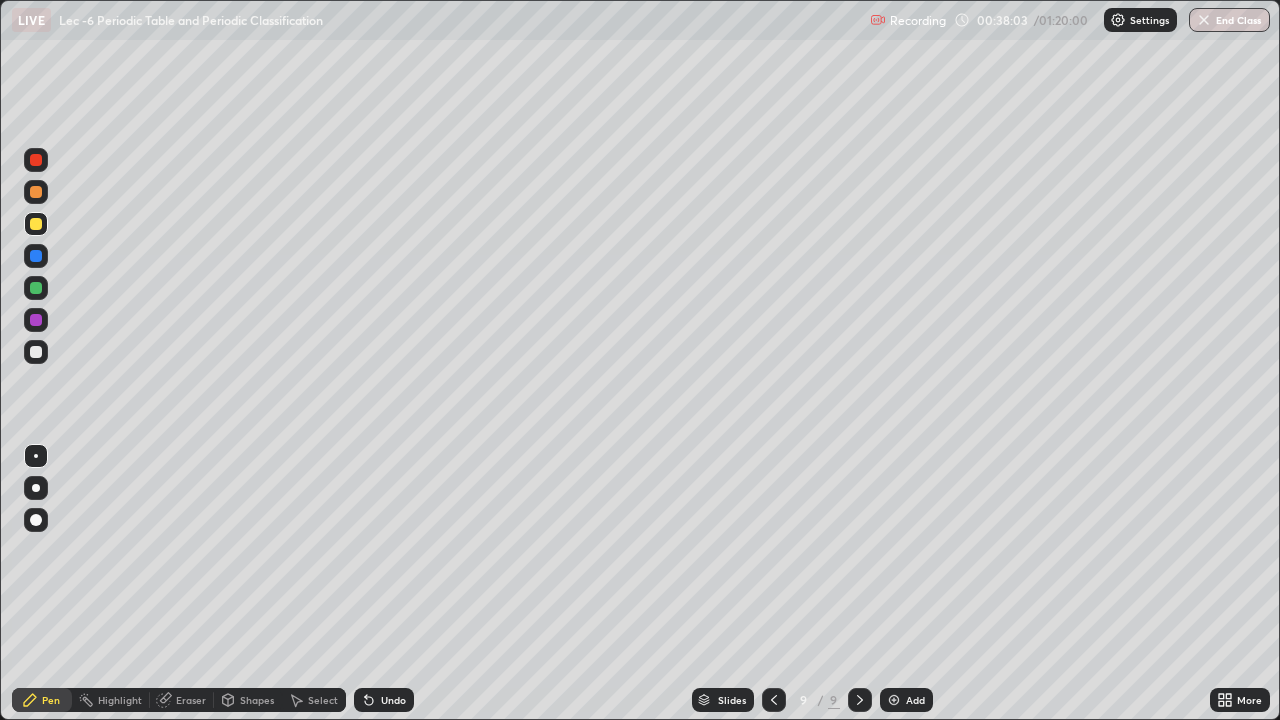 click on "Undo" at bounding box center (393, 700) 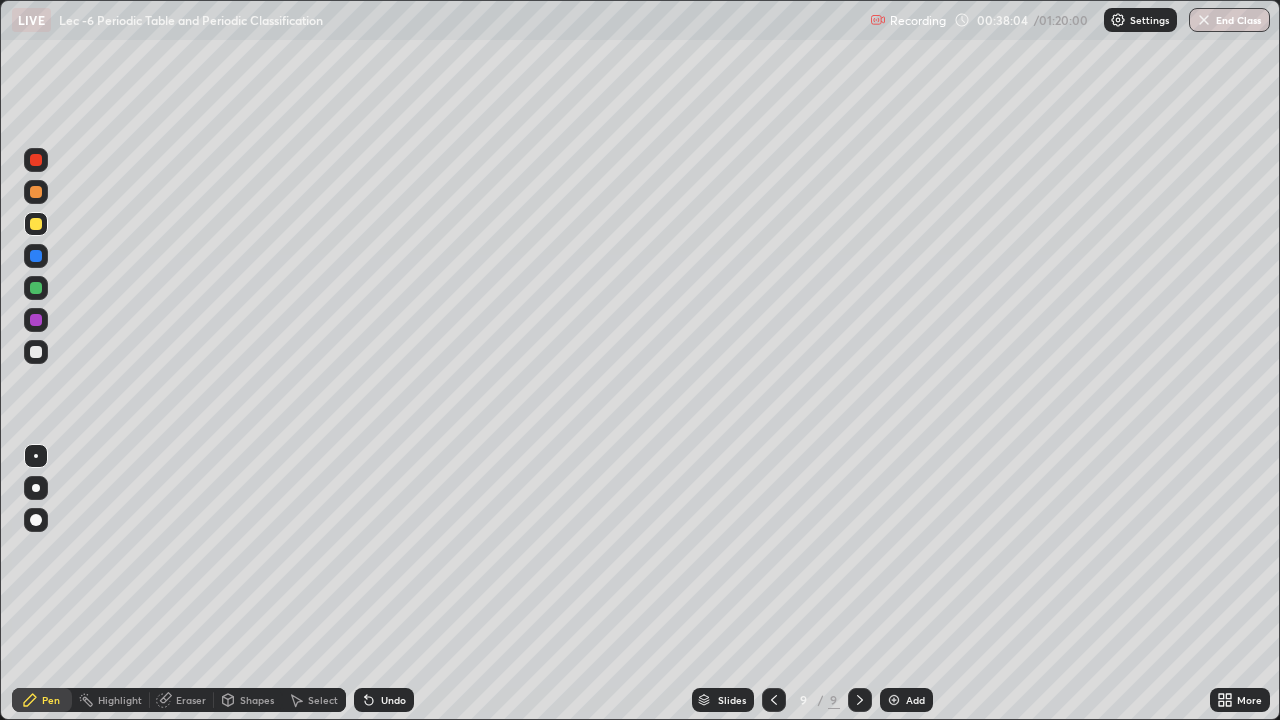 click on "Undo" at bounding box center (384, 700) 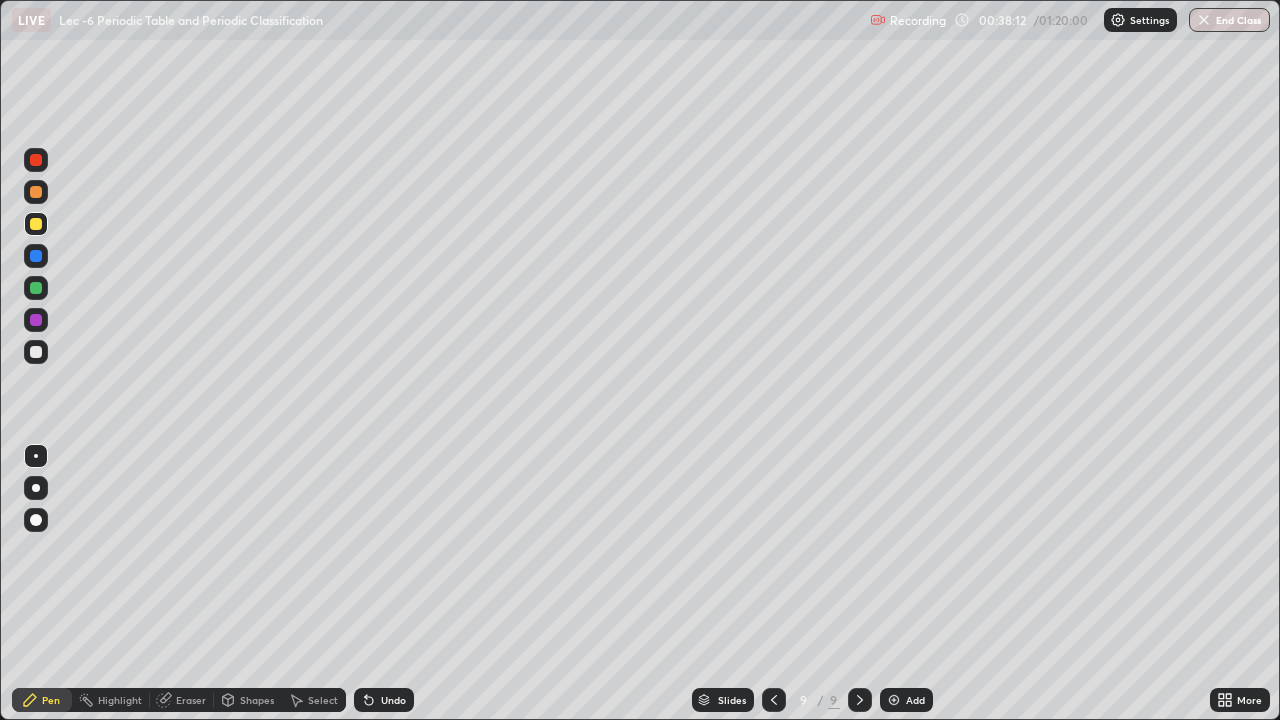 click on "Eraser" at bounding box center (191, 700) 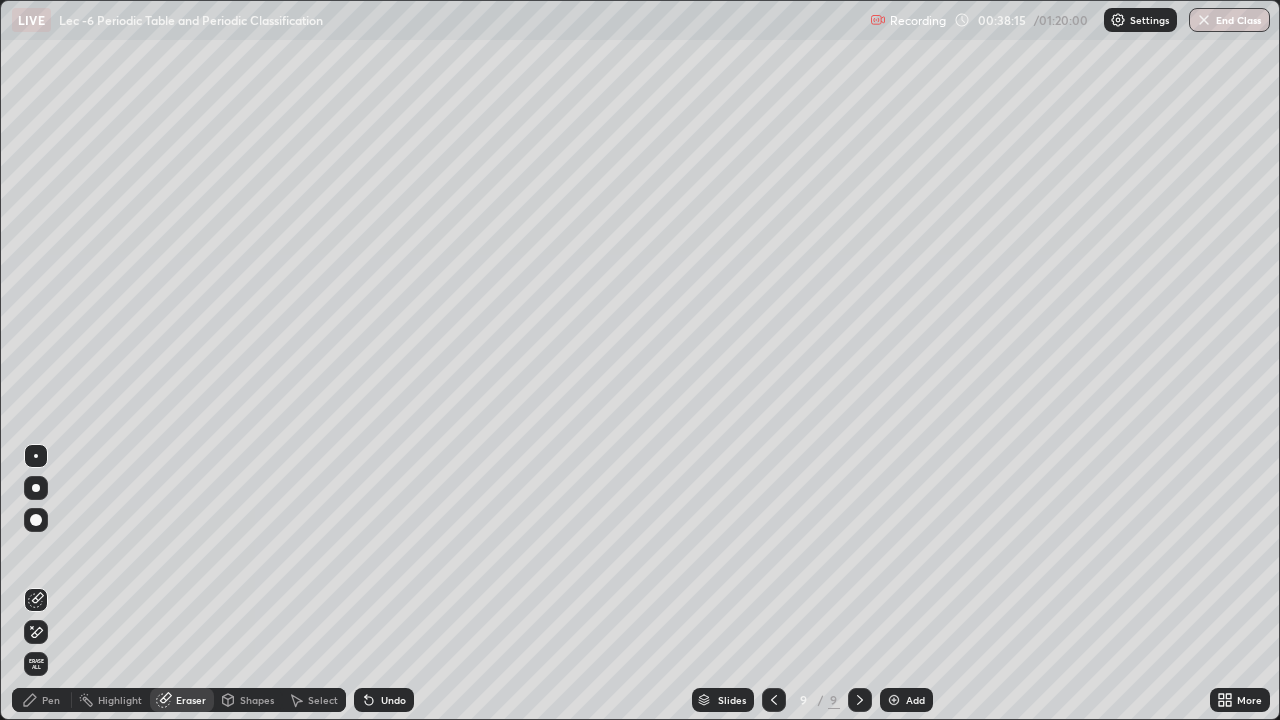 click on "Pen" at bounding box center [51, 700] 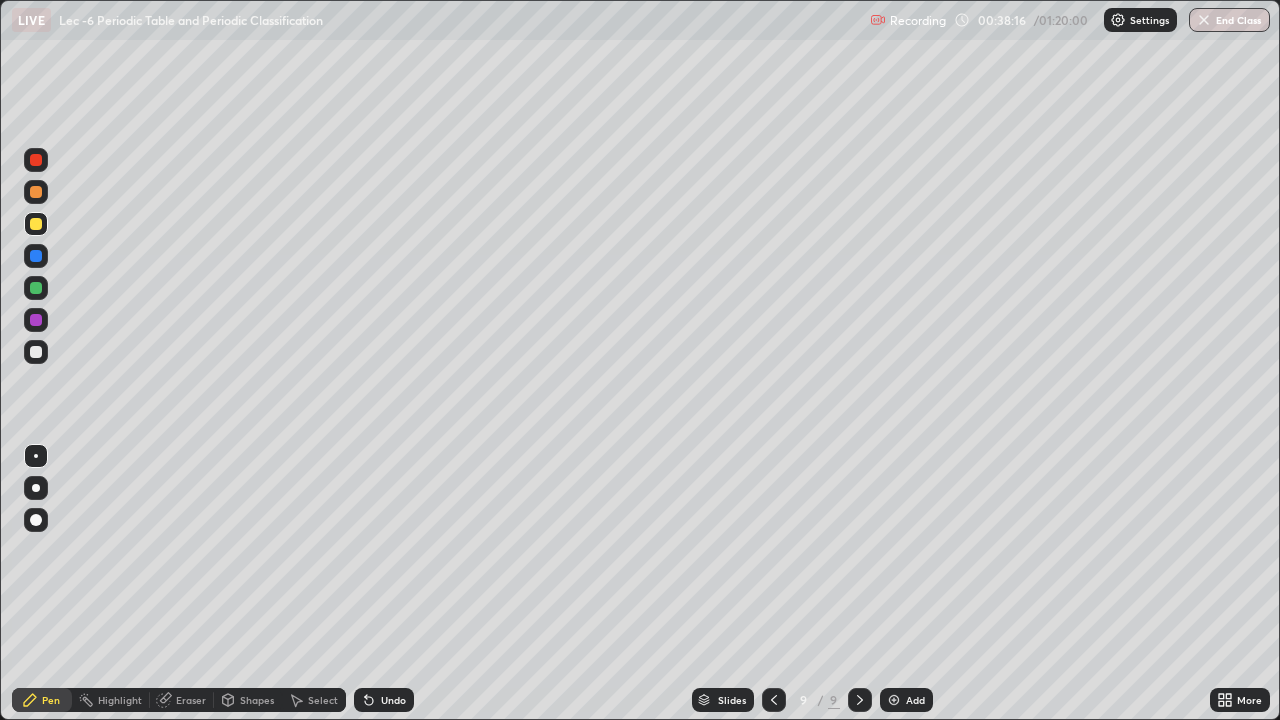 click at bounding box center [36, 288] 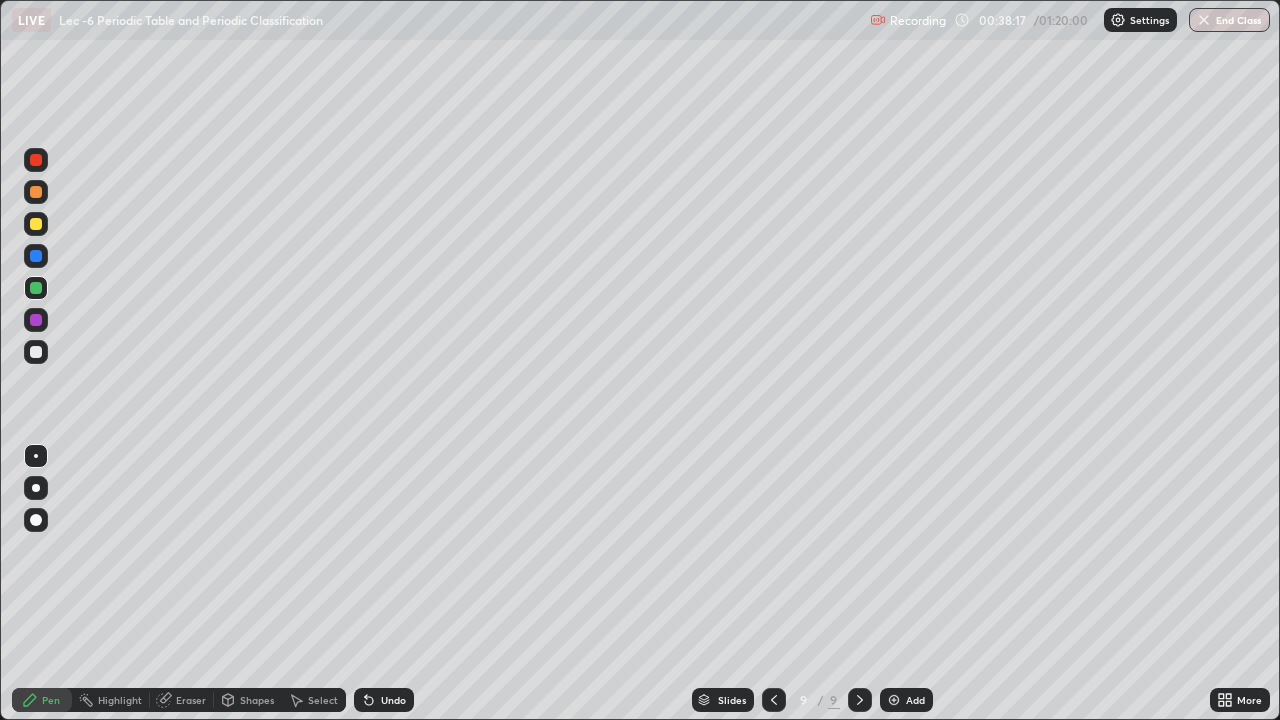 click at bounding box center [36, 192] 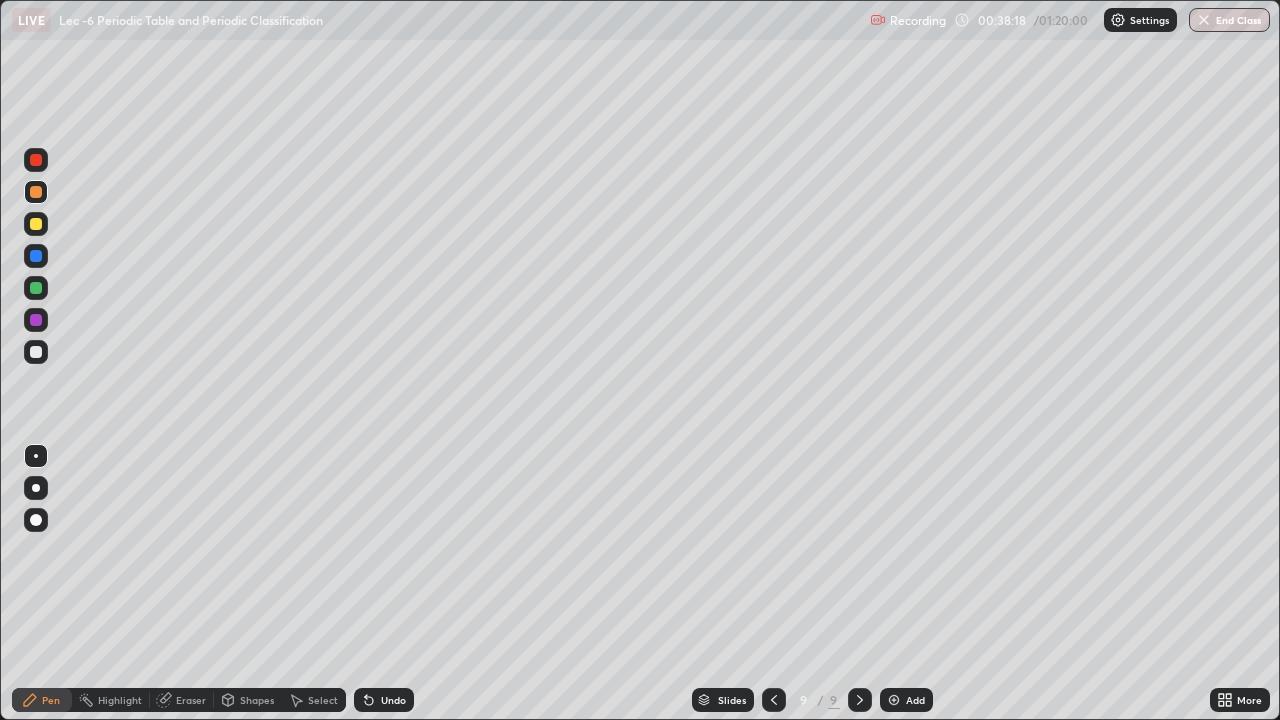 click at bounding box center [36, 160] 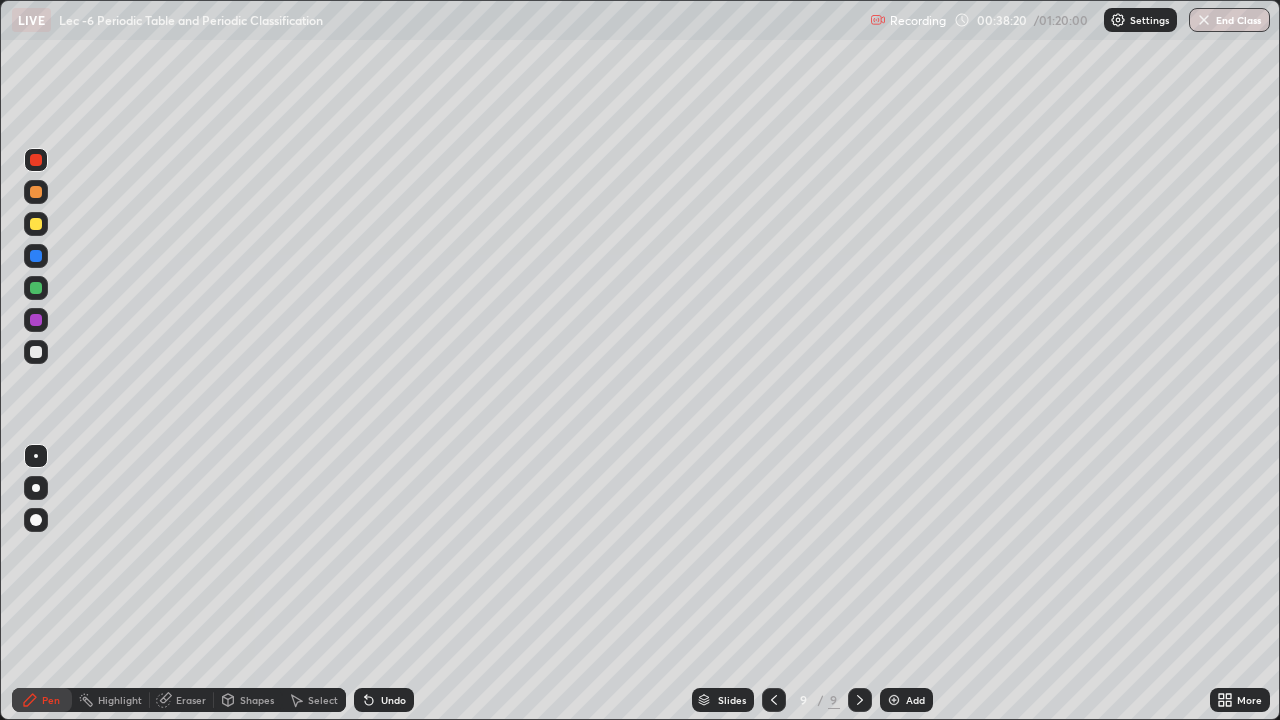 click at bounding box center (36, 288) 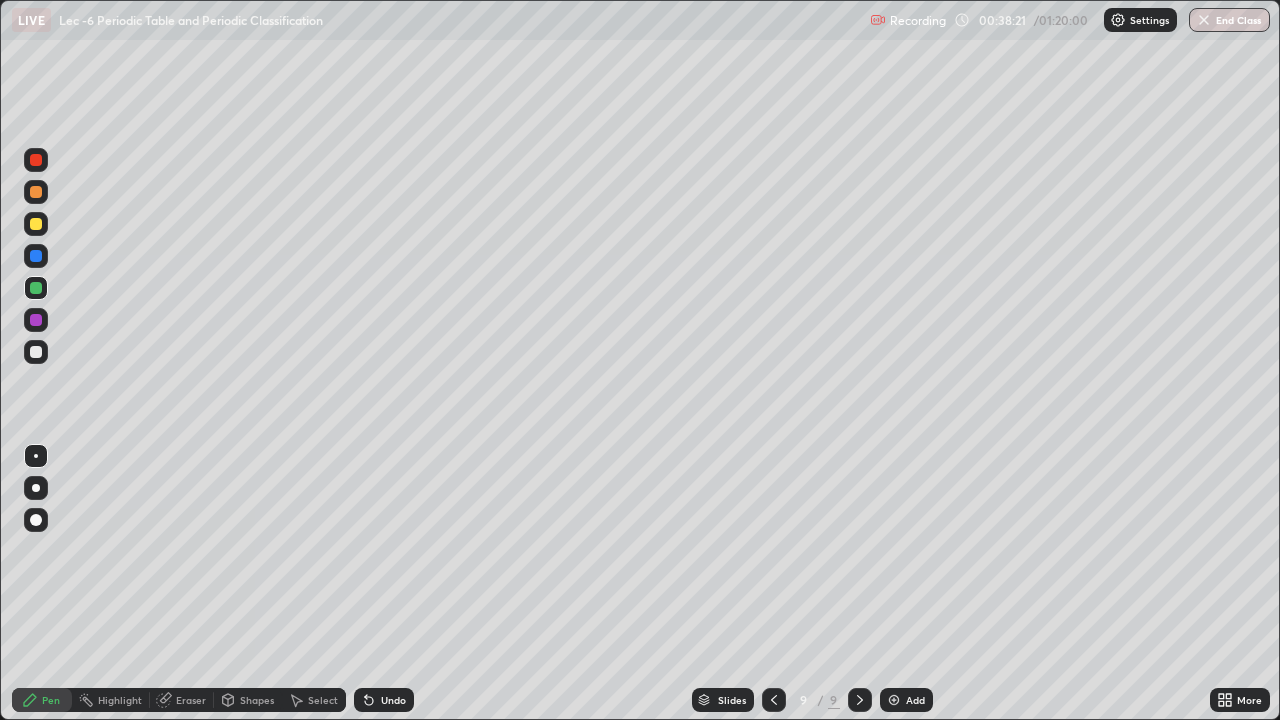 click at bounding box center (36, 352) 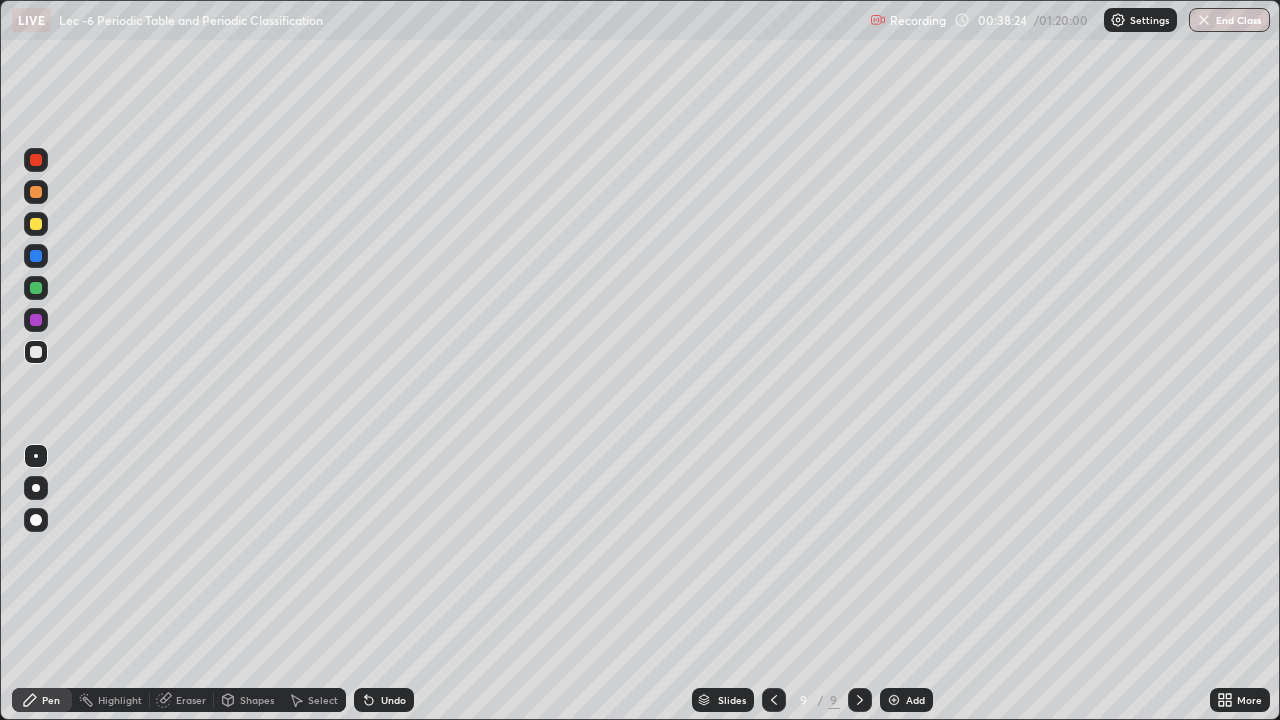 click at bounding box center [36, 256] 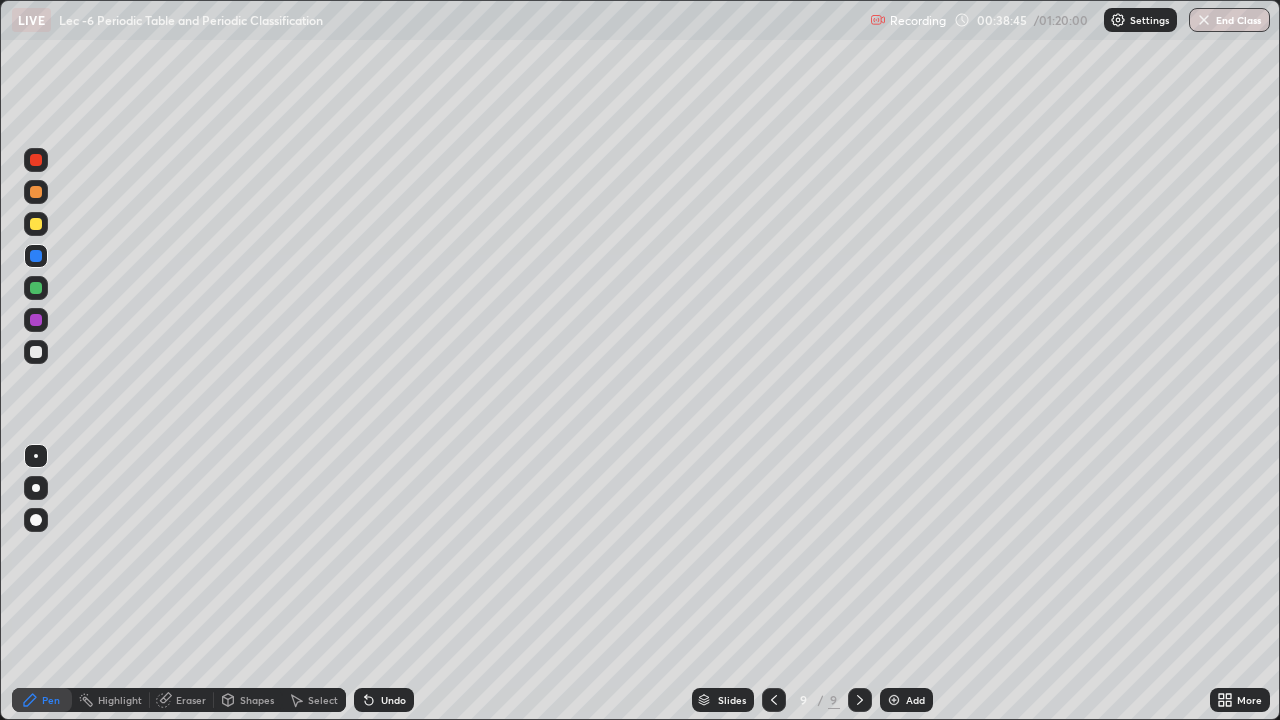 click at bounding box center [36, 224] 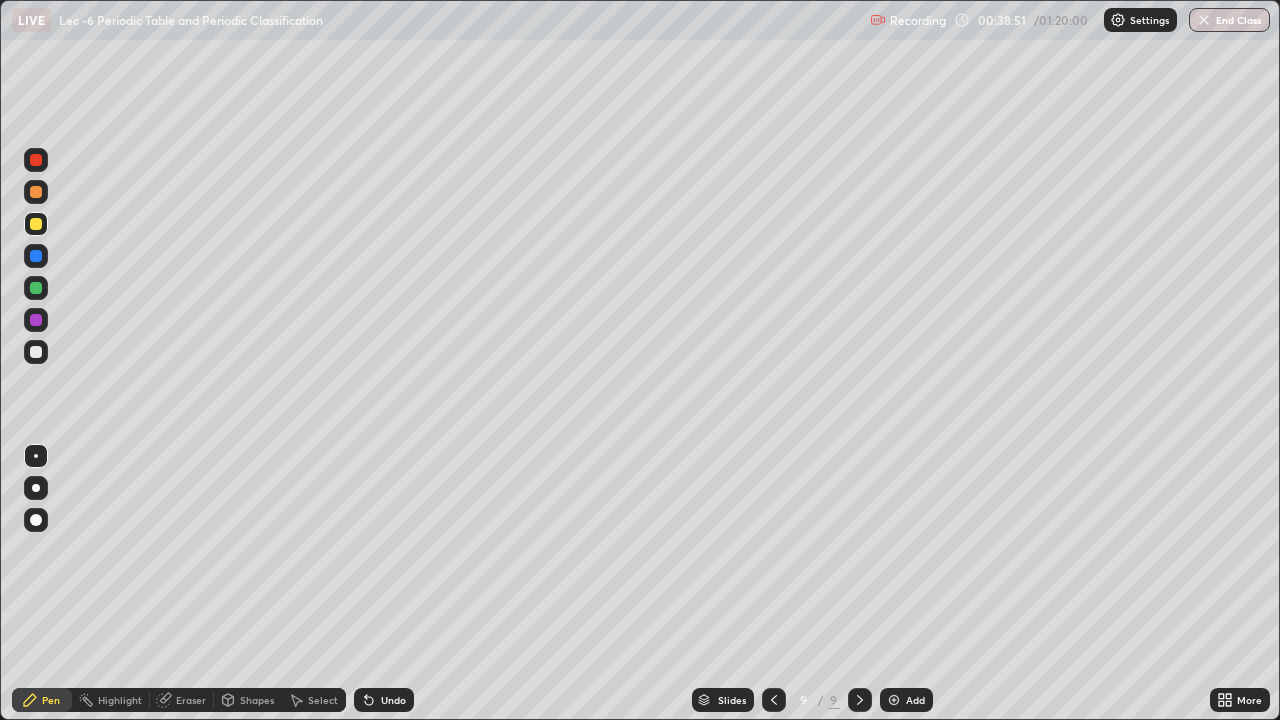 click on "Select" at bounding box center (314, 700) 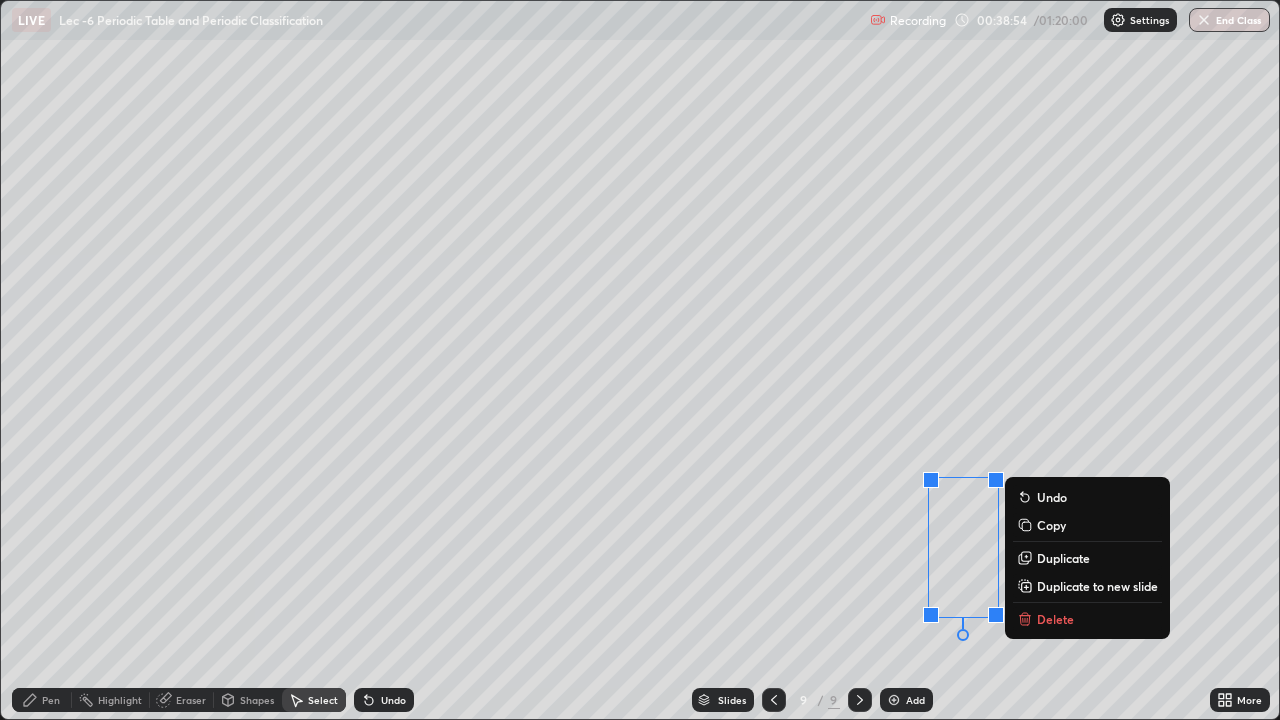 click on "Pen" at bounding box center (51, 700) 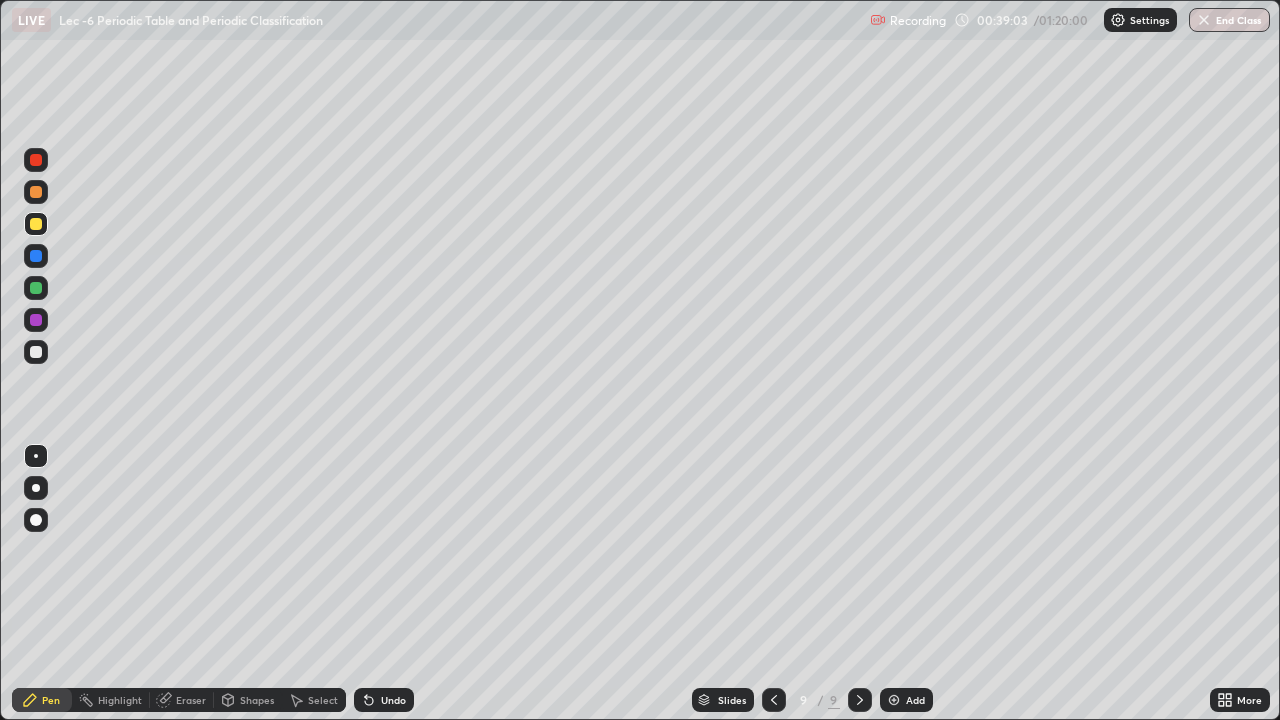 click at bounding box center [36, 320] 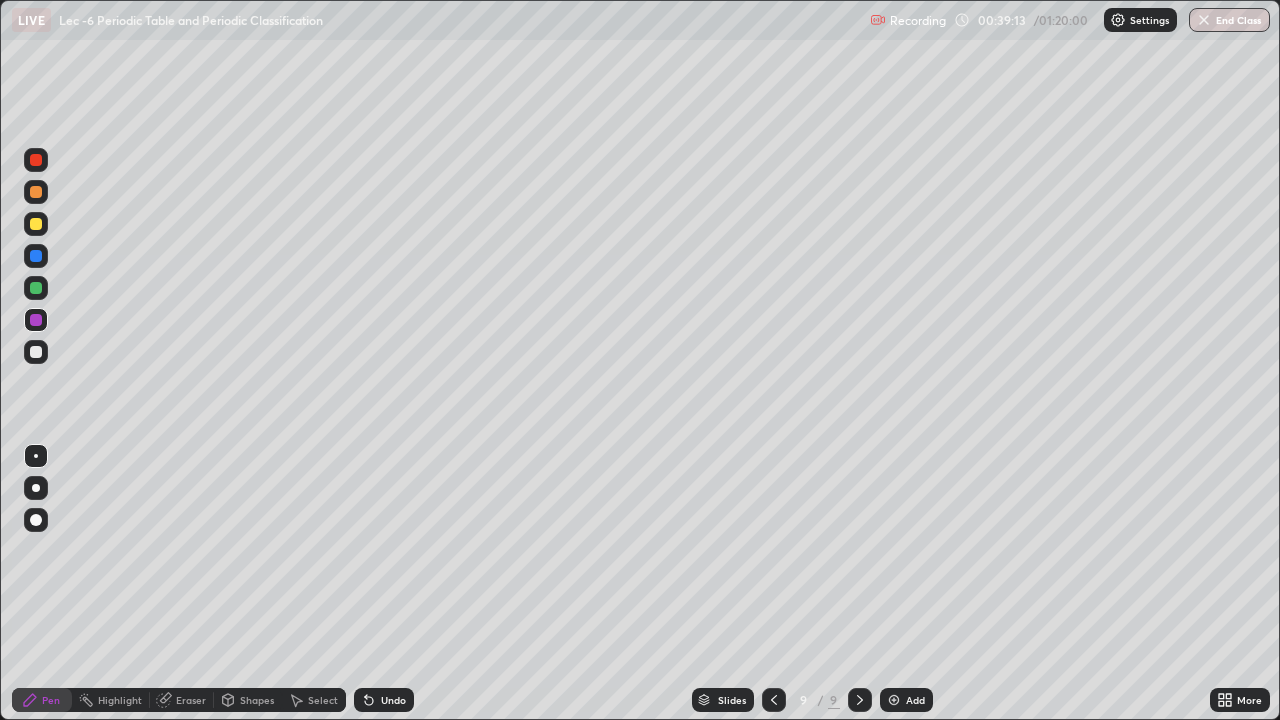click on "Select" at bounding box center (323, 700) 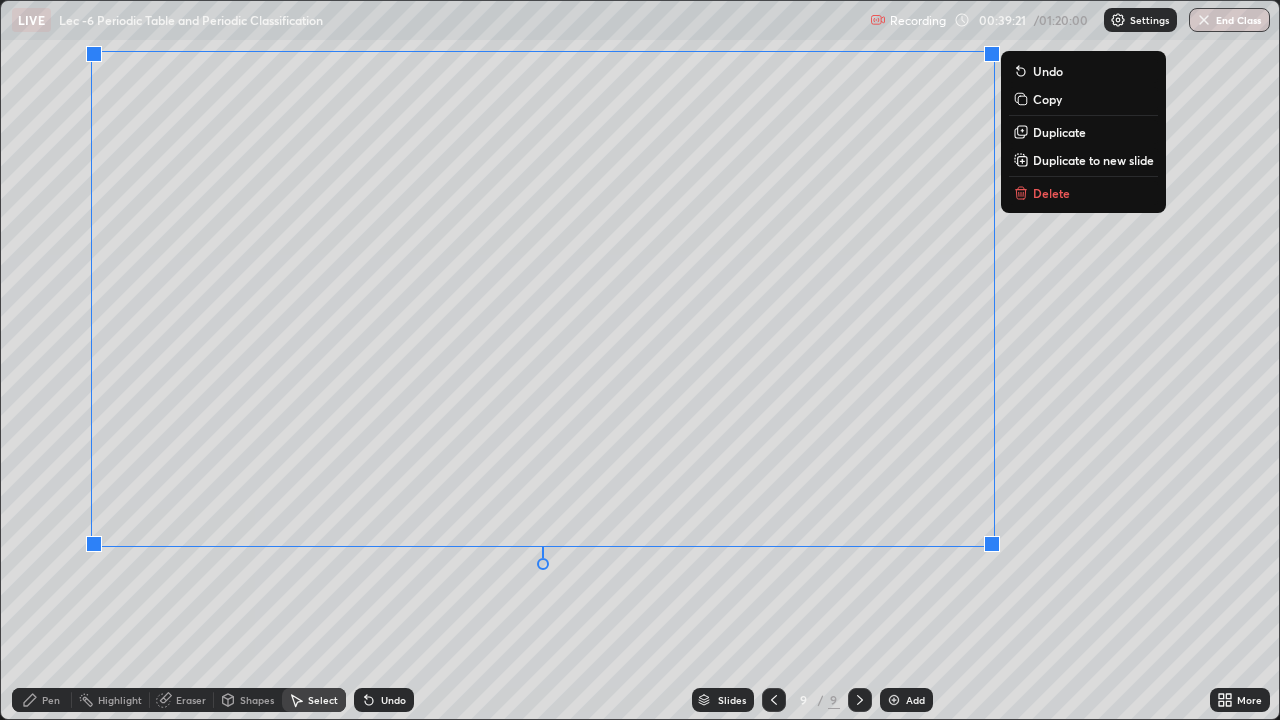 click on "Pen" at bounding box center [42, 700] 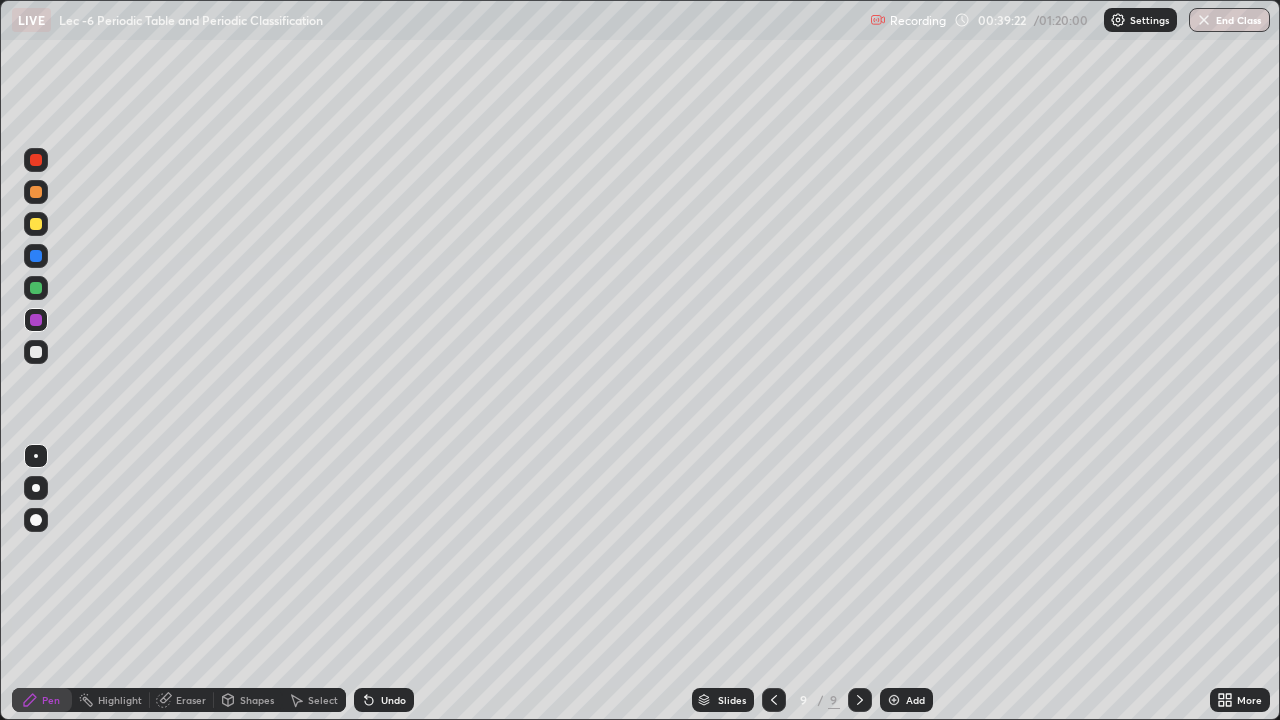 click at bounding box center (36, 352) 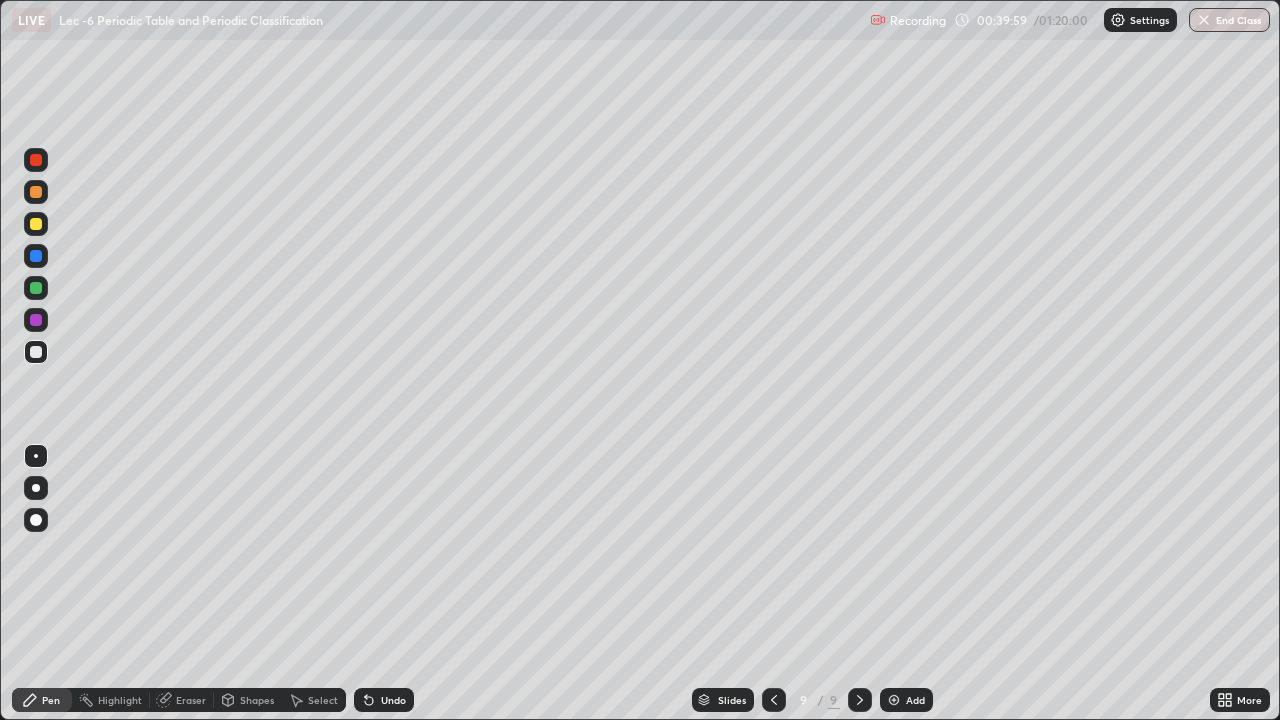 click on "Shapes" at bounding box center [257, 700] 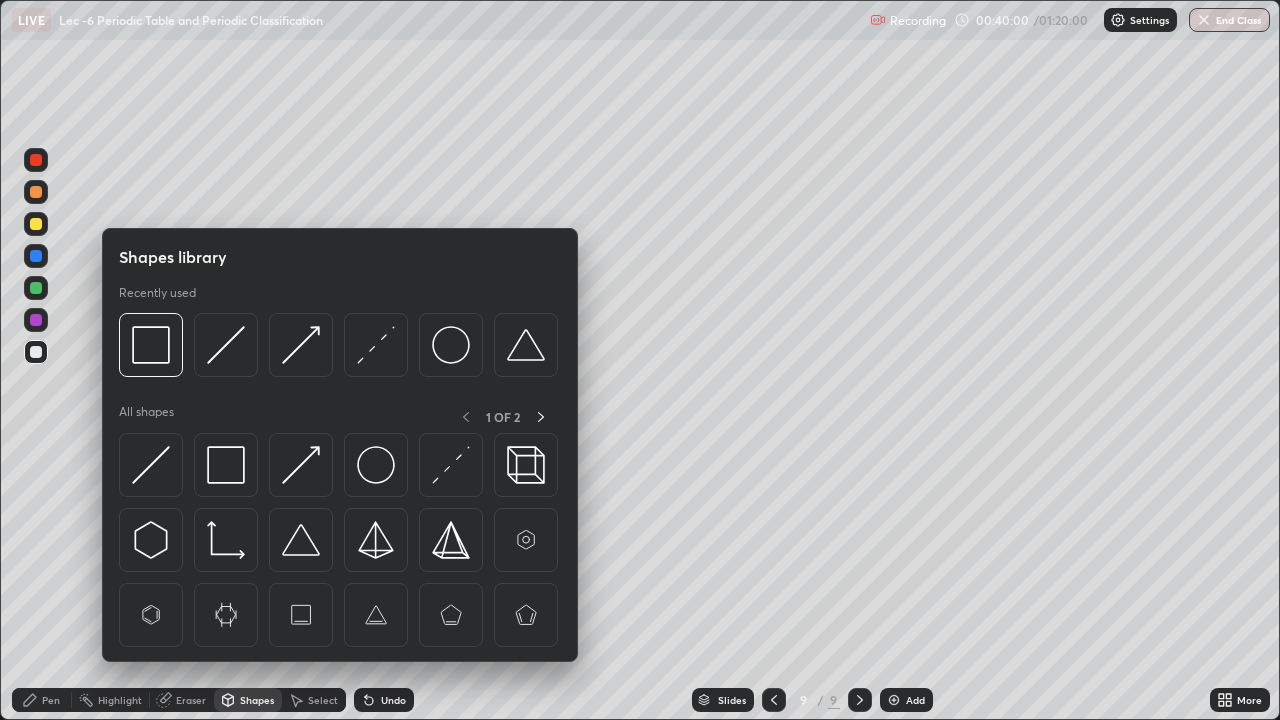 click at bounding box center [226, 465] 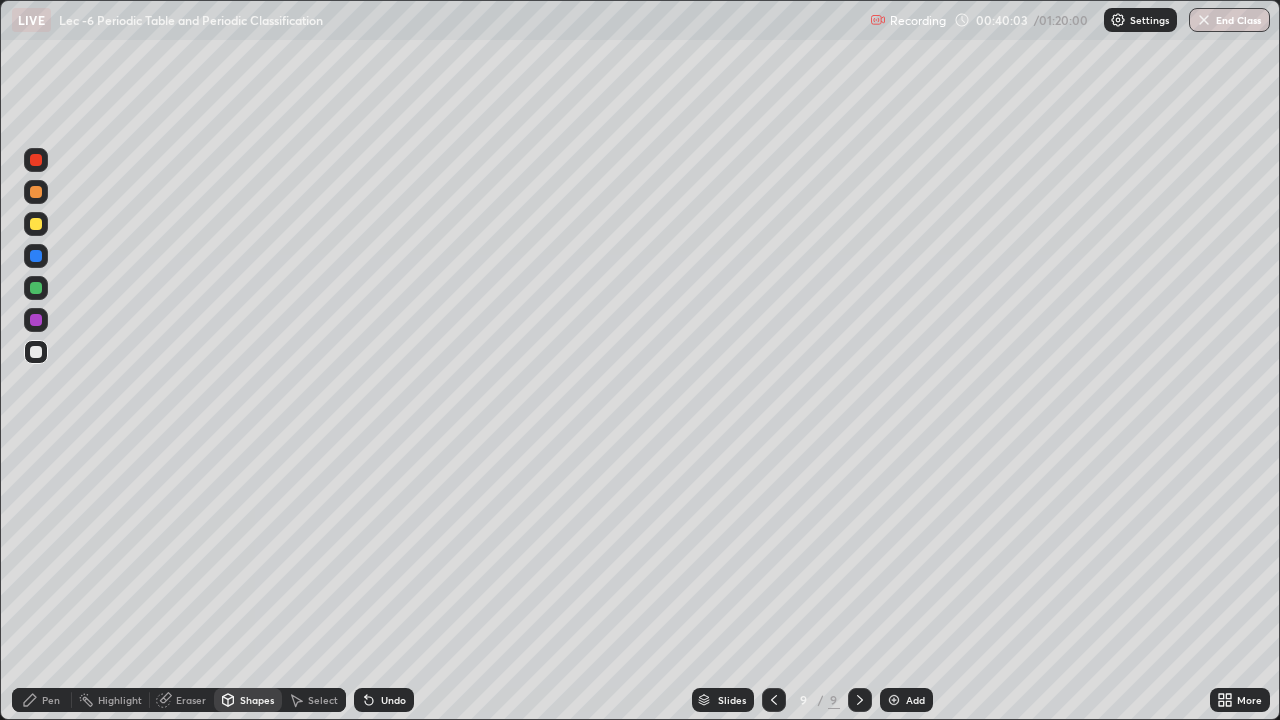 click on "Pen" at bounding box center [42, 700] 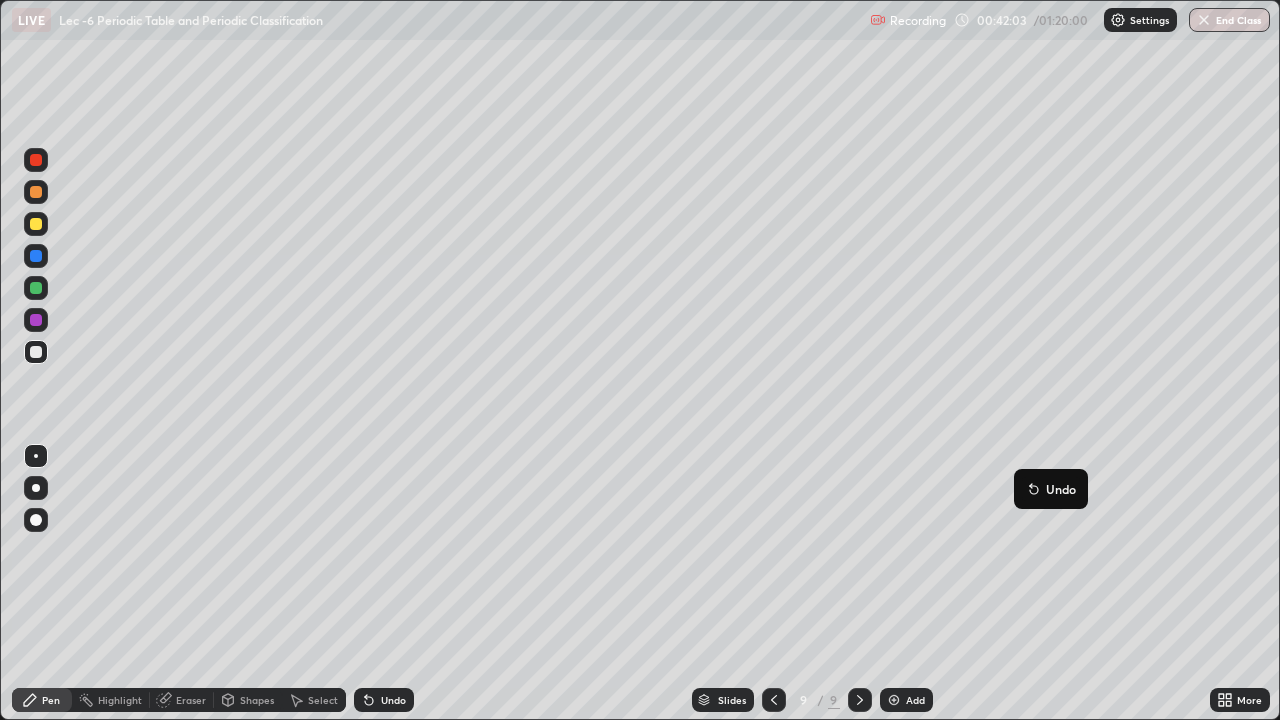 click on "Undo" at bounding box center (1051, 489) 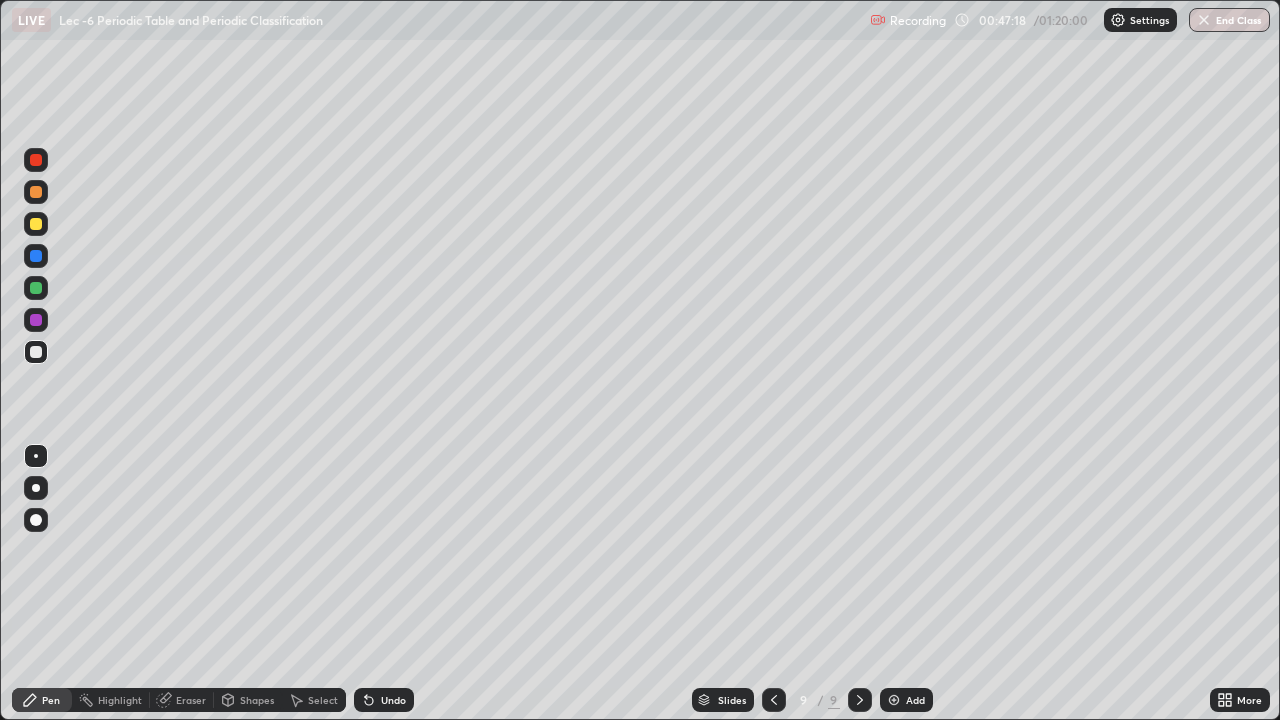 click on "Add" at bounding box center (906, 700) 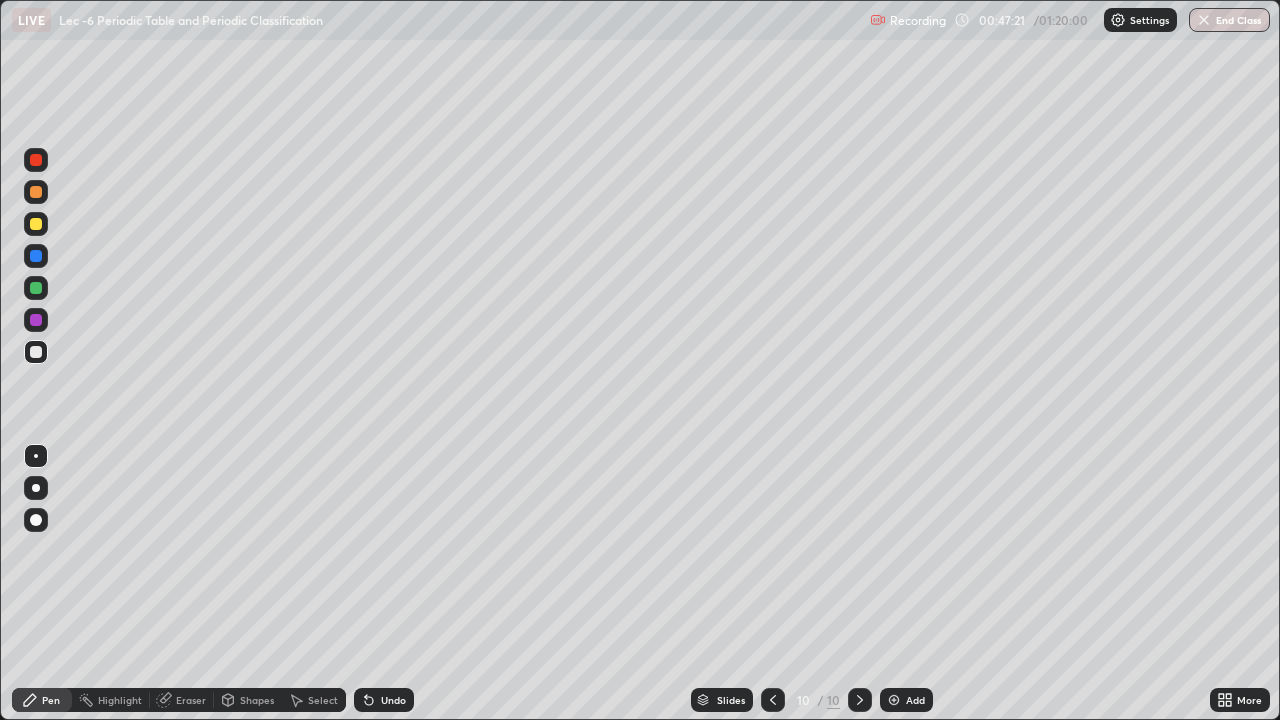 click at bounding box center [36, 256] 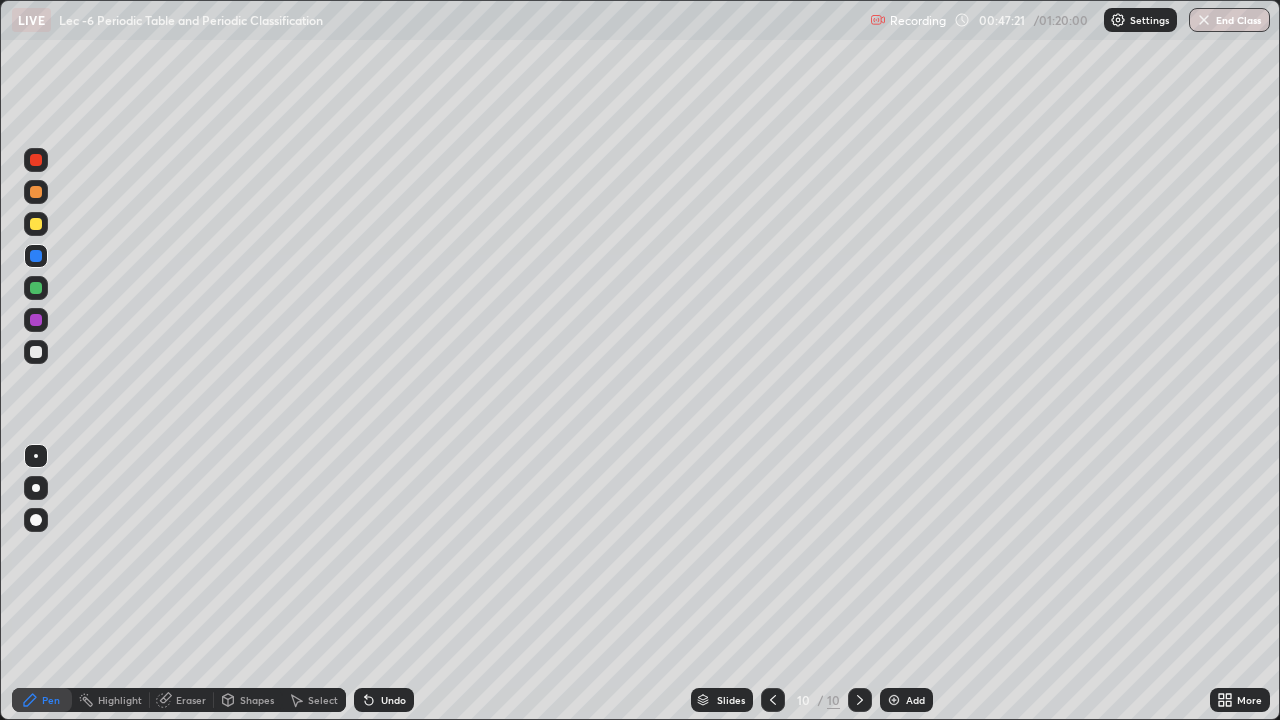 click at bounding box center (36, 352) 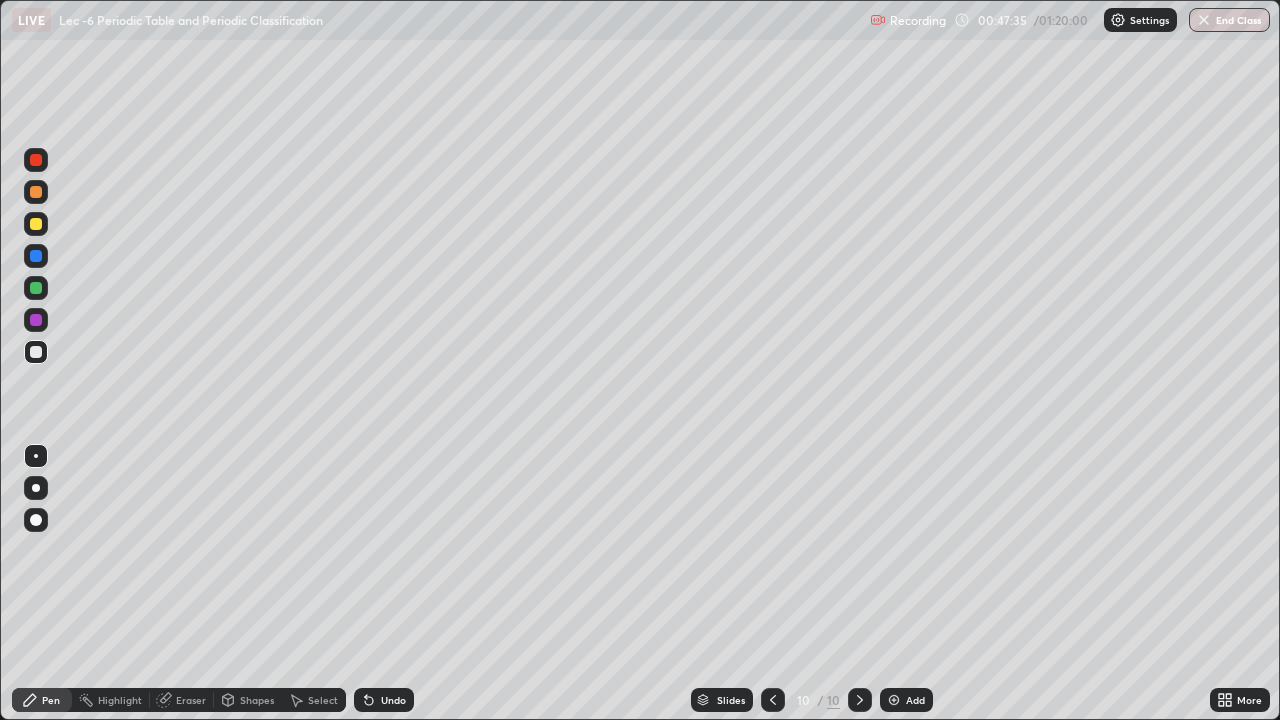 click at bounding box center [36, 224] 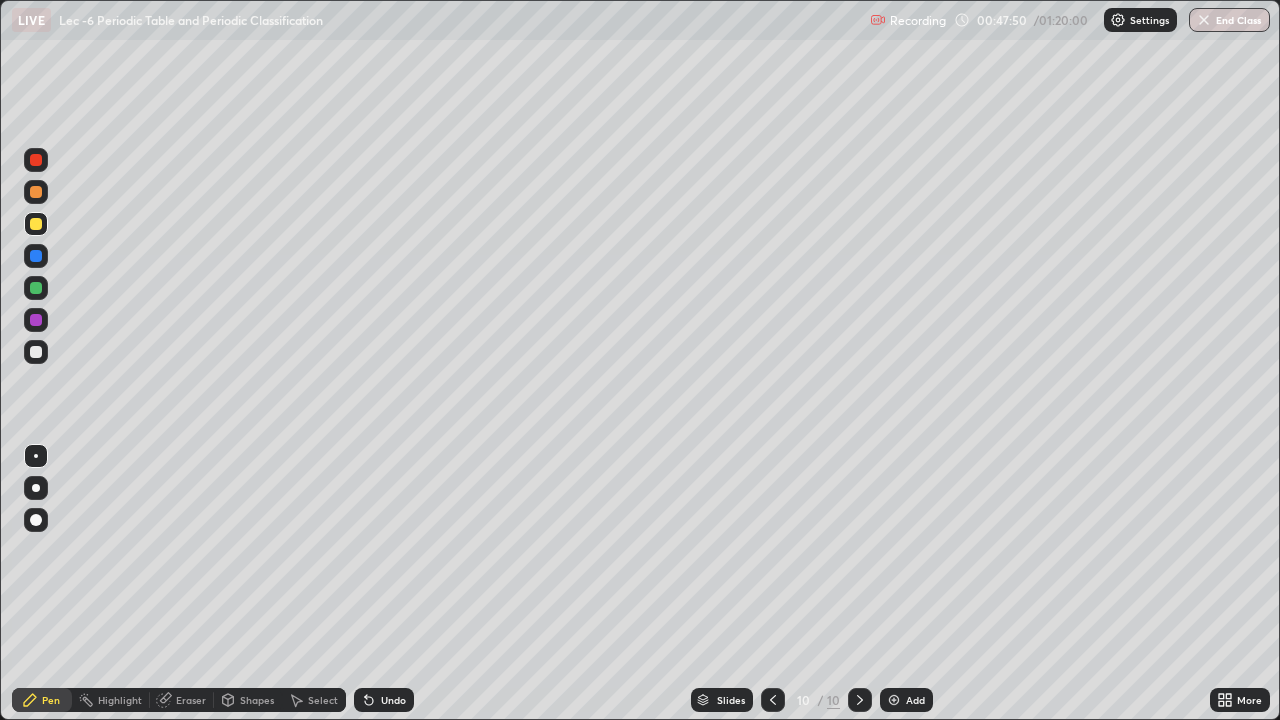 click at bounding box center [36, 352] 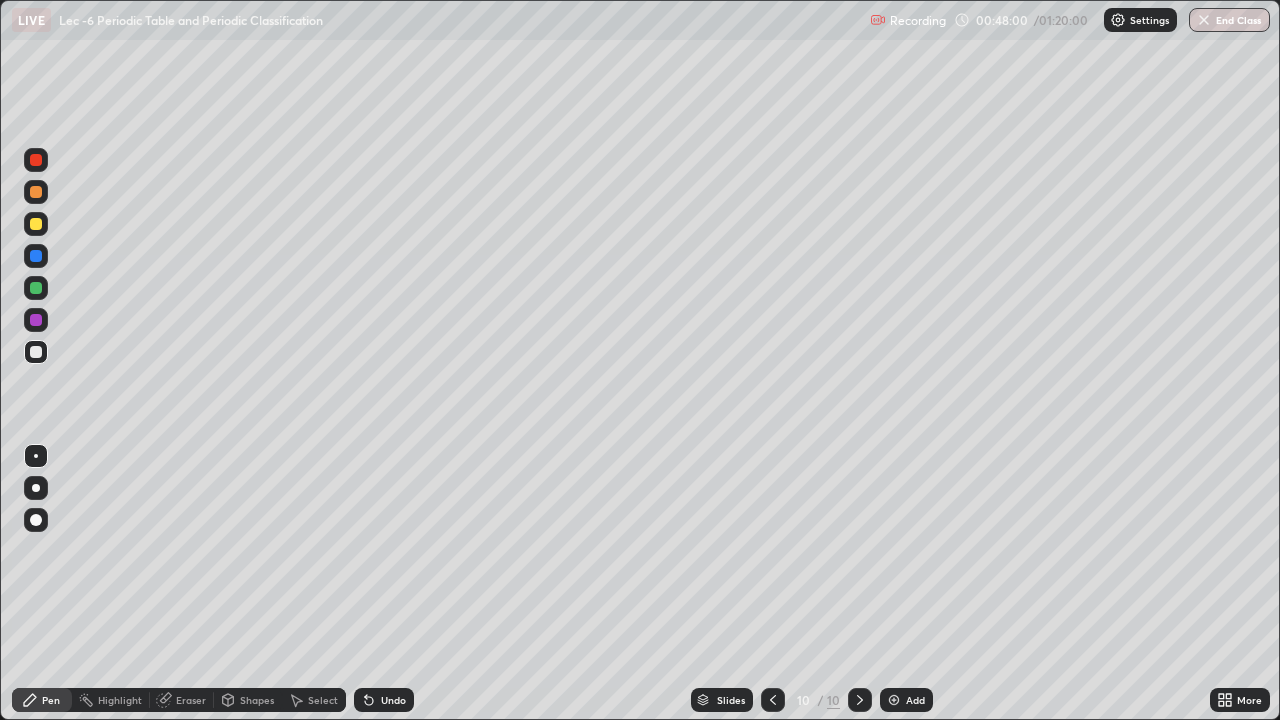 click on "Undo" at bounding box center [393, 700] 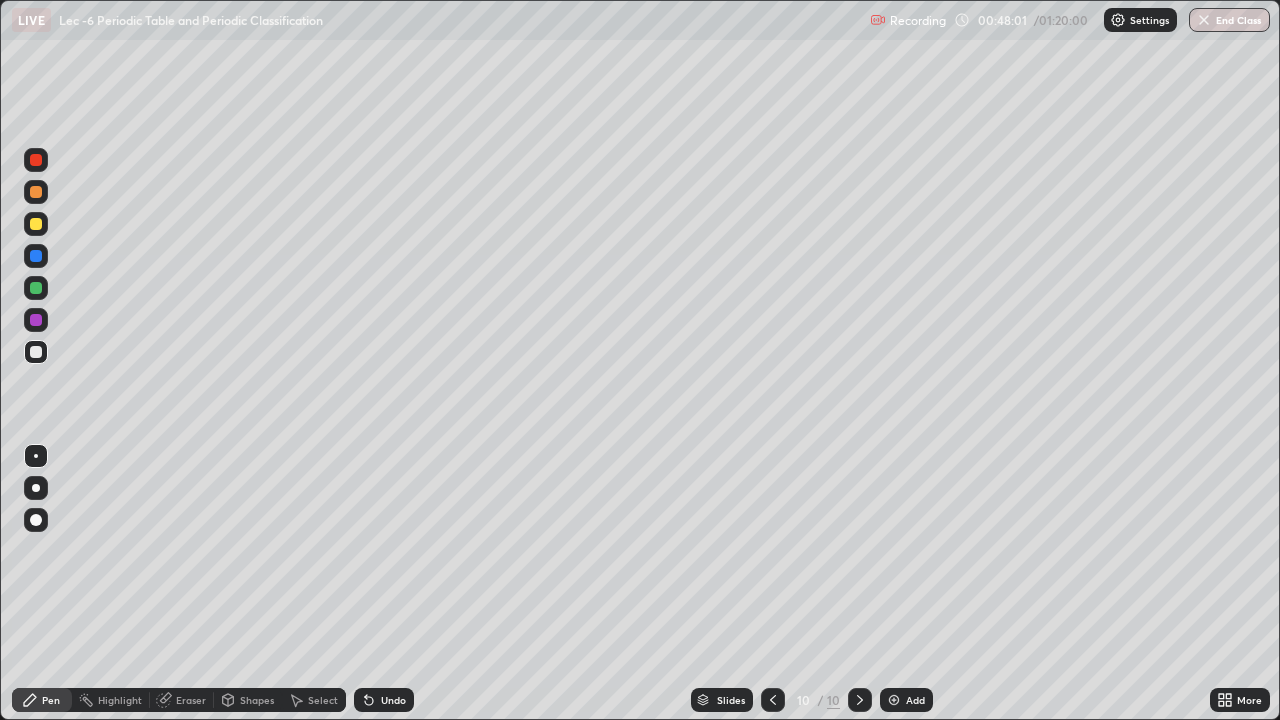 click on "Undo" at bounding box center [384, 700] 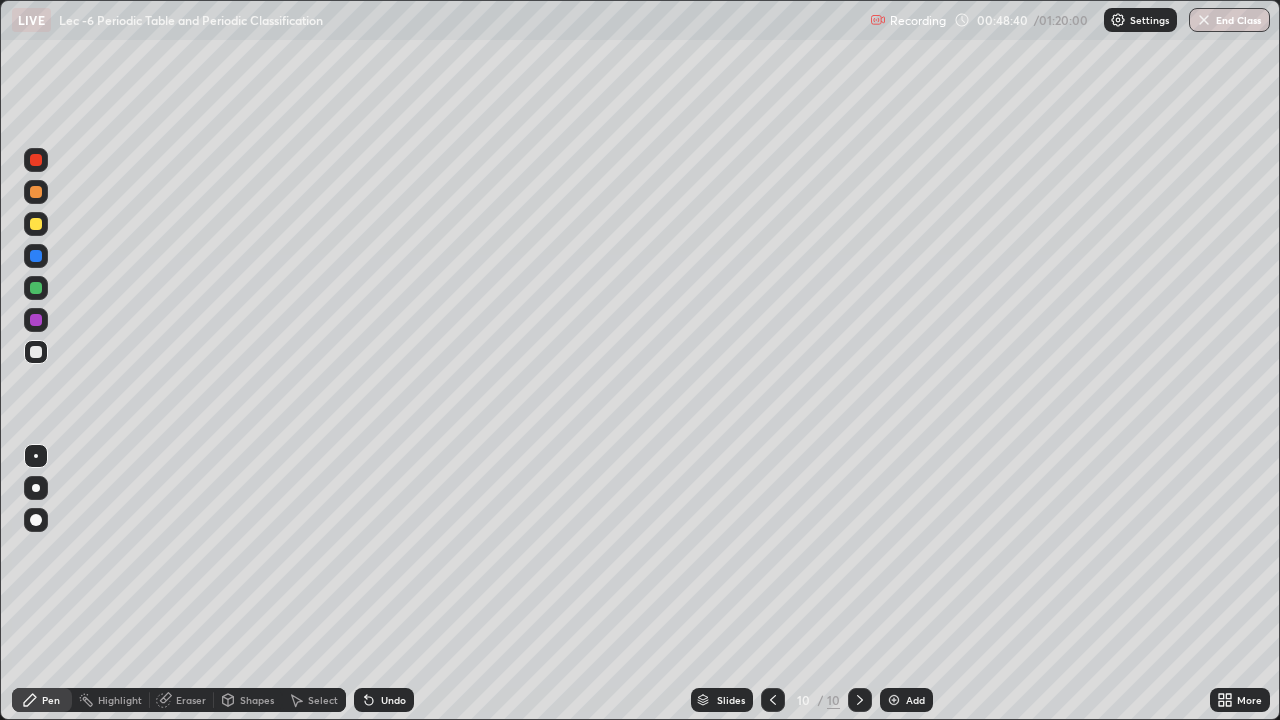 click at bounding box center (36, 288) 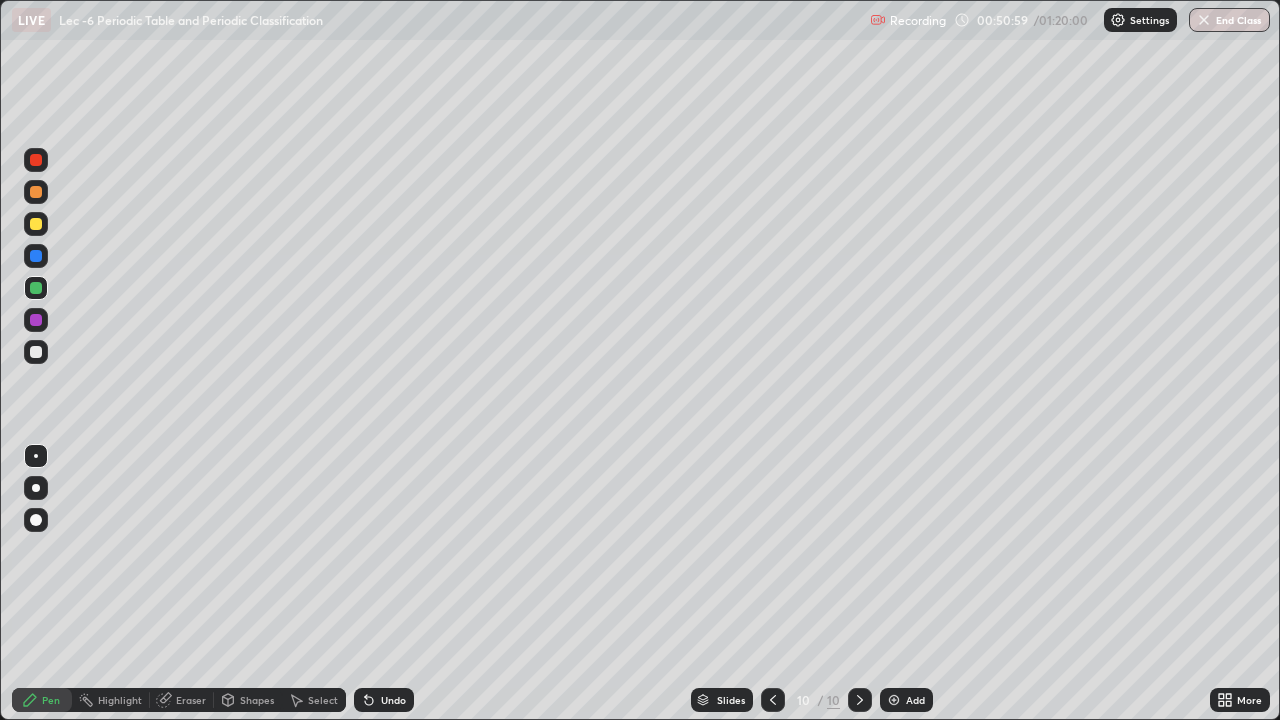 click on "Add" at bounding box center (906, 700) 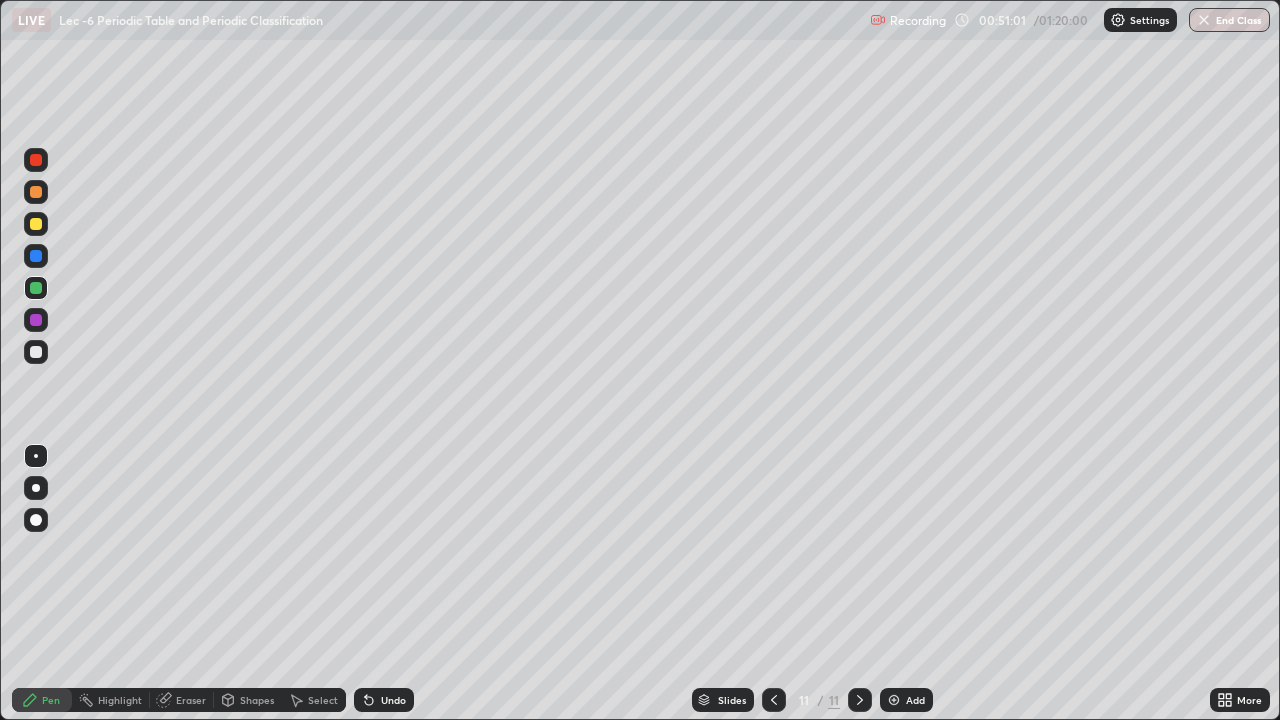 click at bounding box center [36, 352] 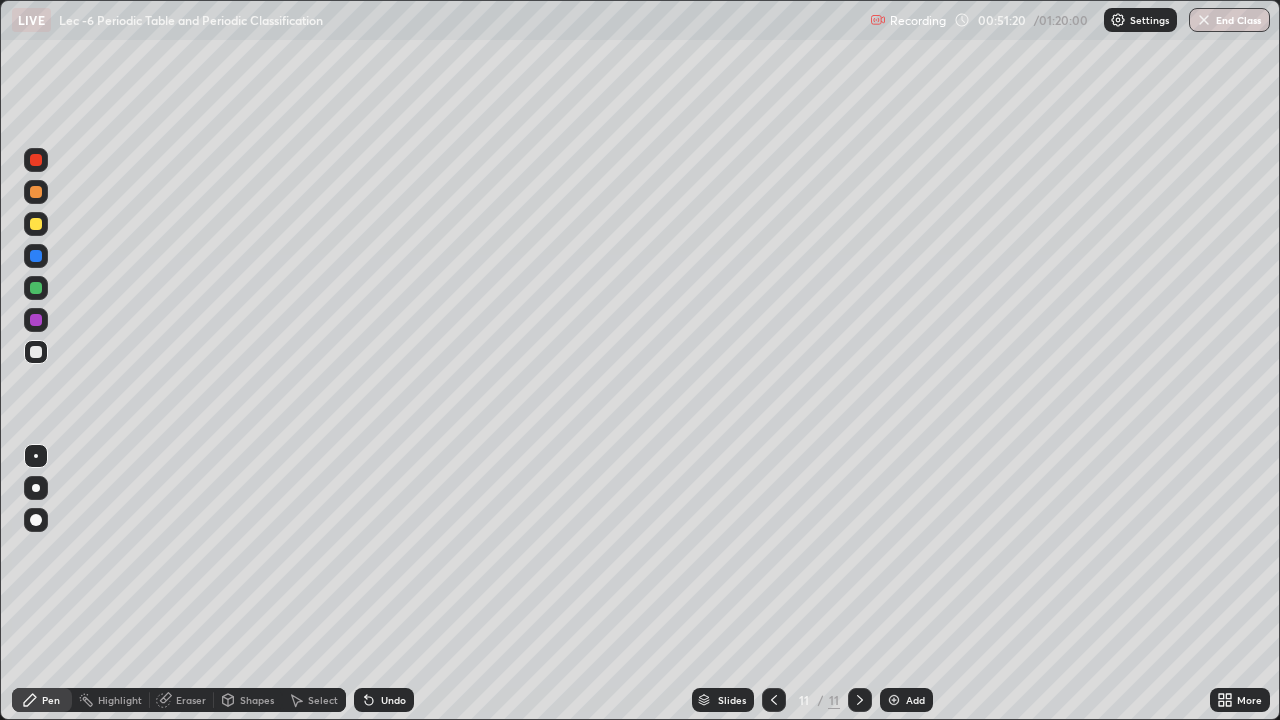 click on "Eraser" at bounding box center (191, 700) 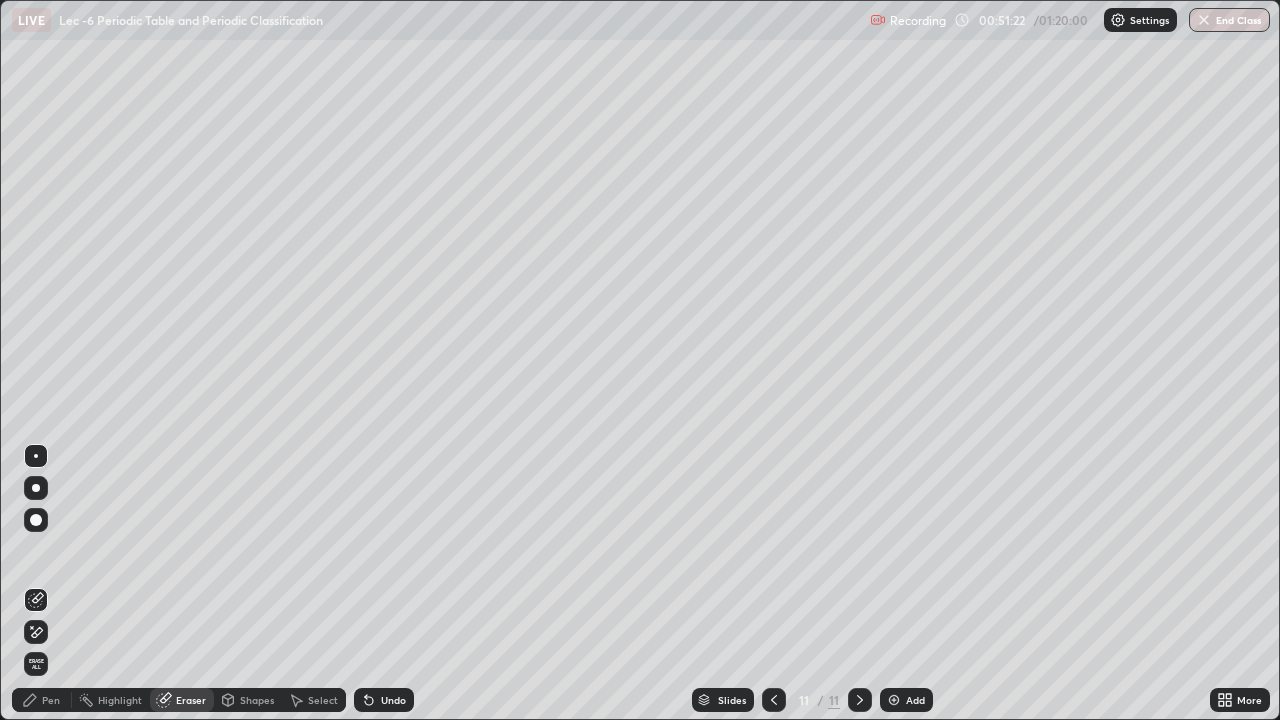 click on "Pen" at bounding box center [51, 700] 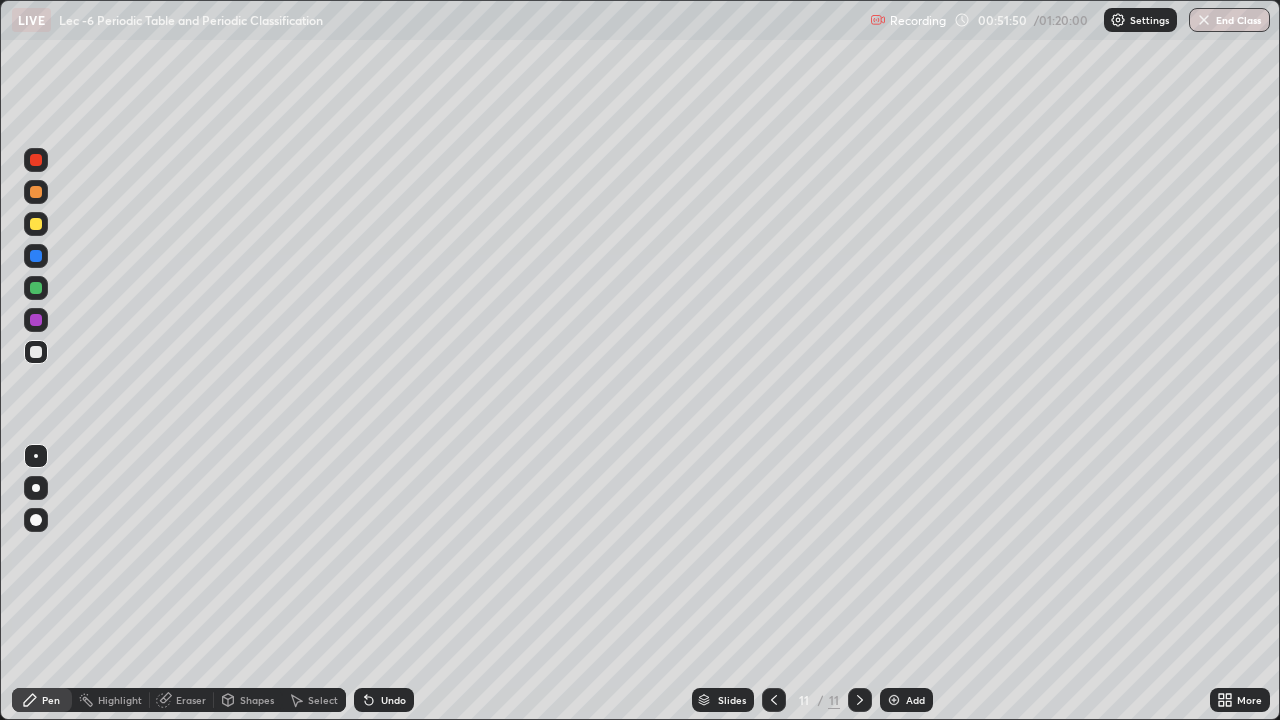 click at bounding box center [36, 224] 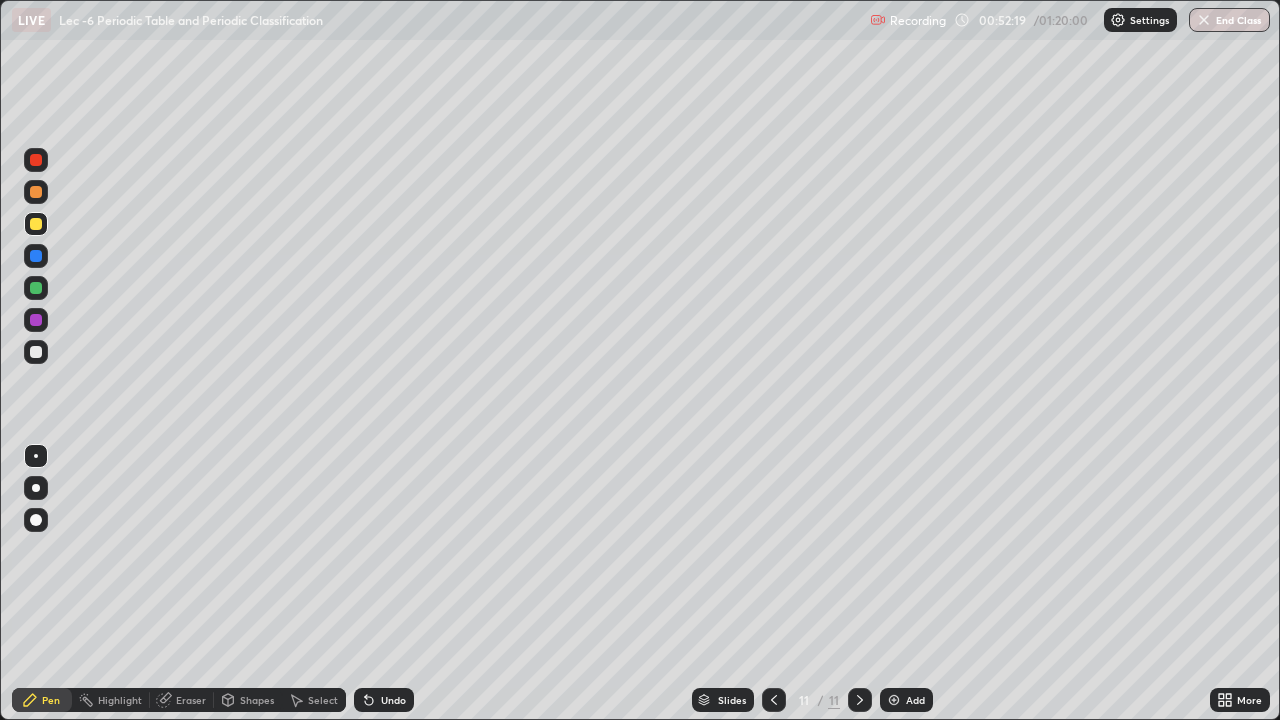 click at bounding box center [36, 288] 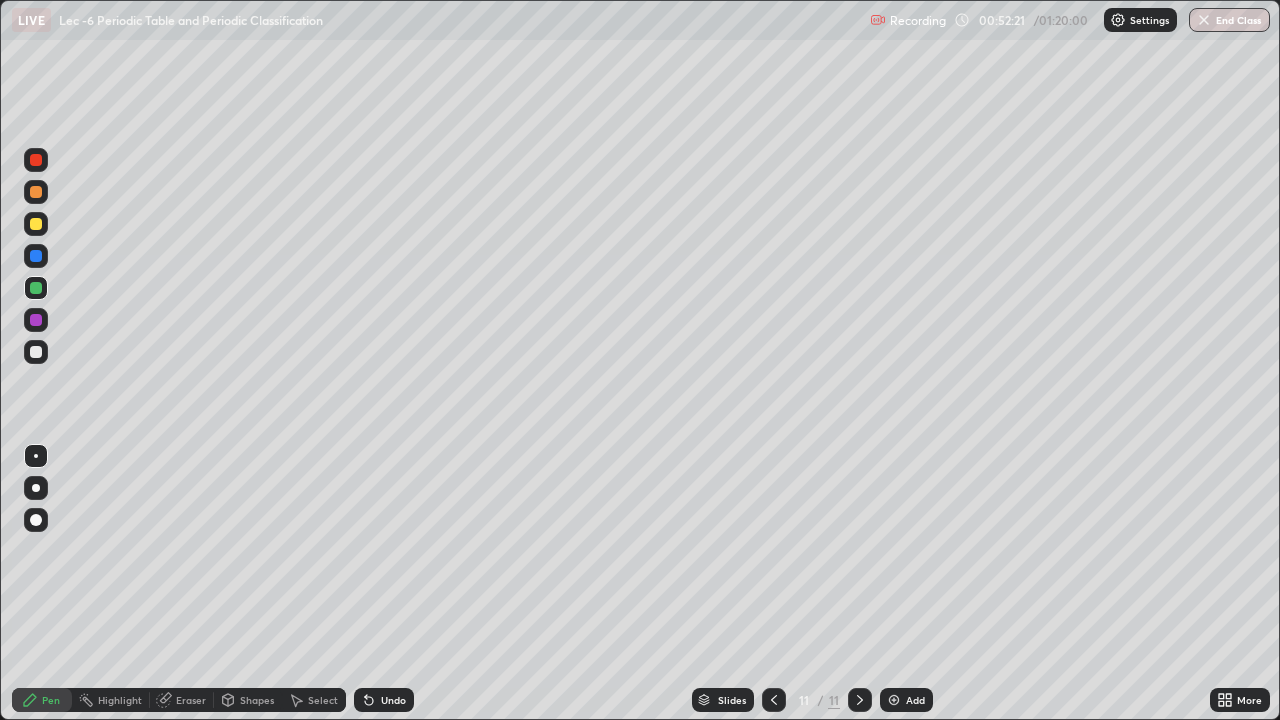 click at bounding box center [36, 352] 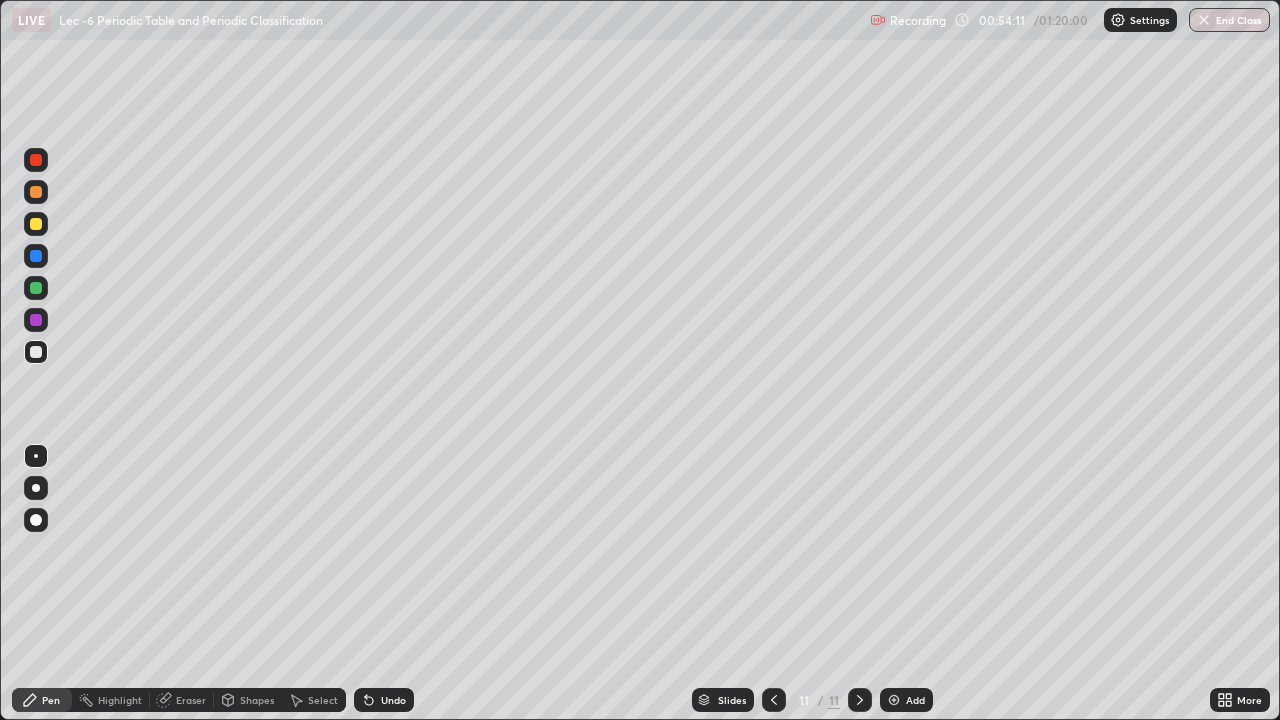 click on "Add" at bounding box center (915, 700) 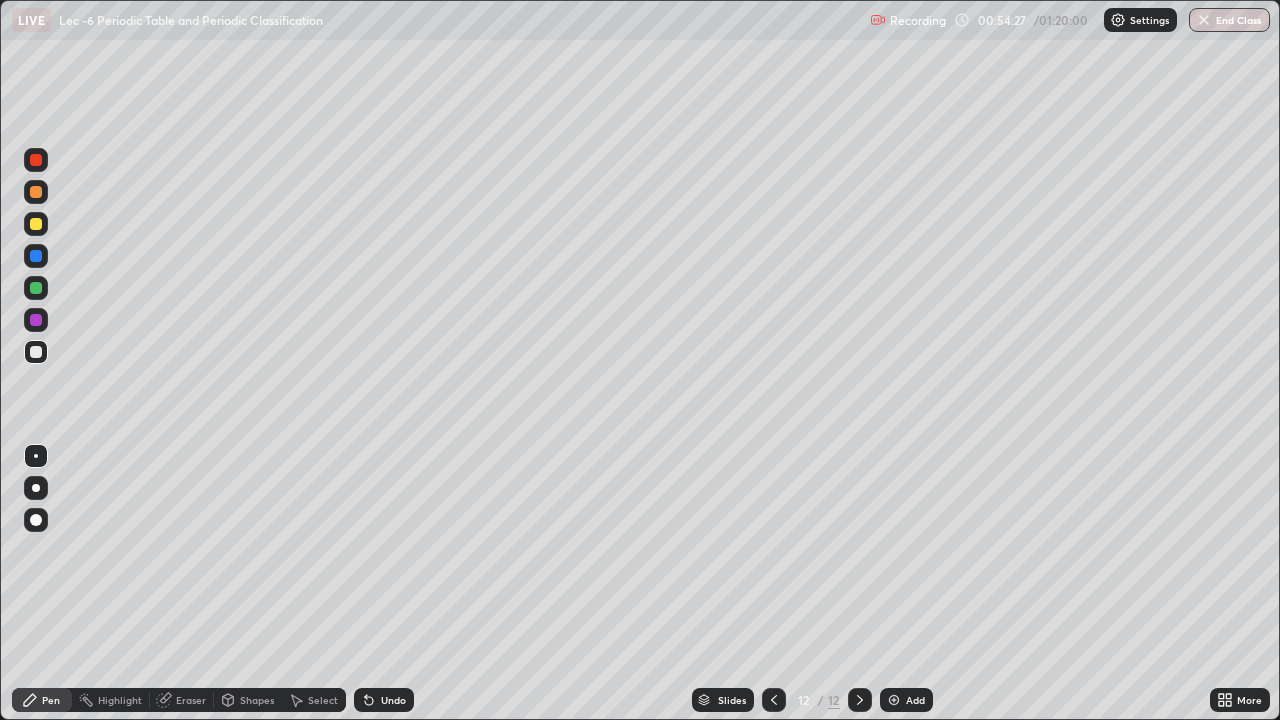 click at bounding box center [36, 224] 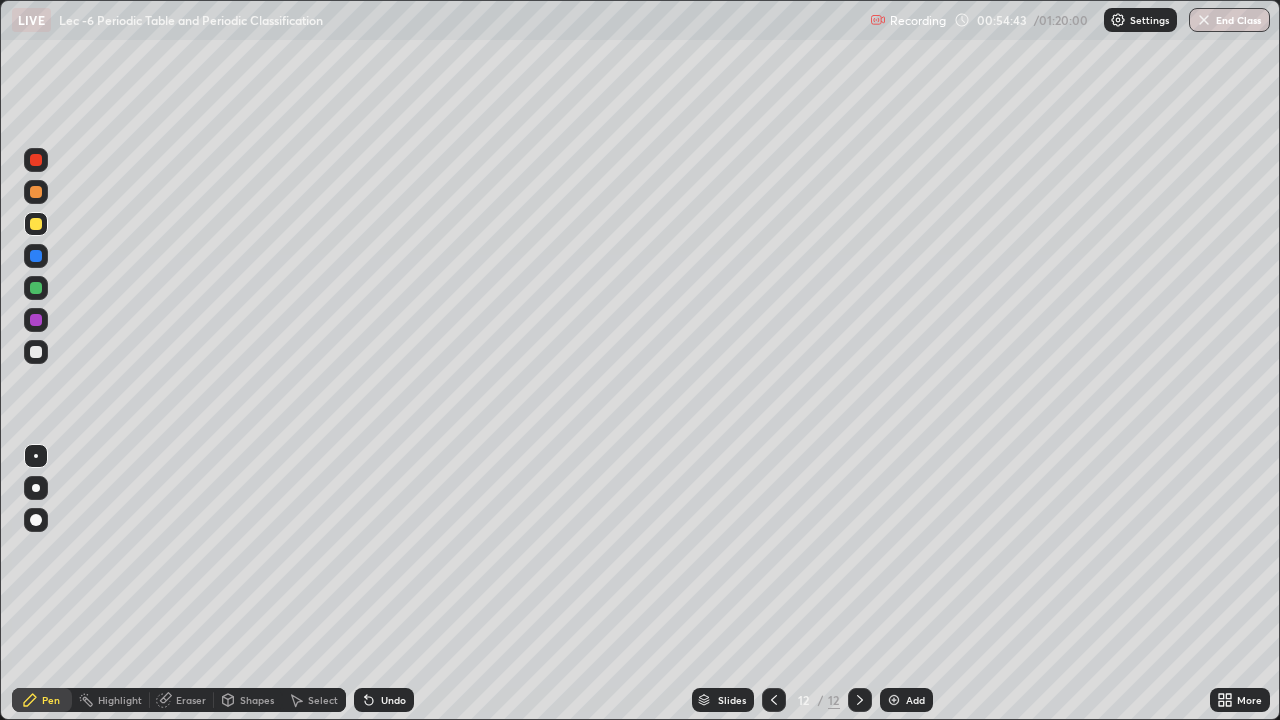 click on "Shapes" at bounding box center [257, 700] 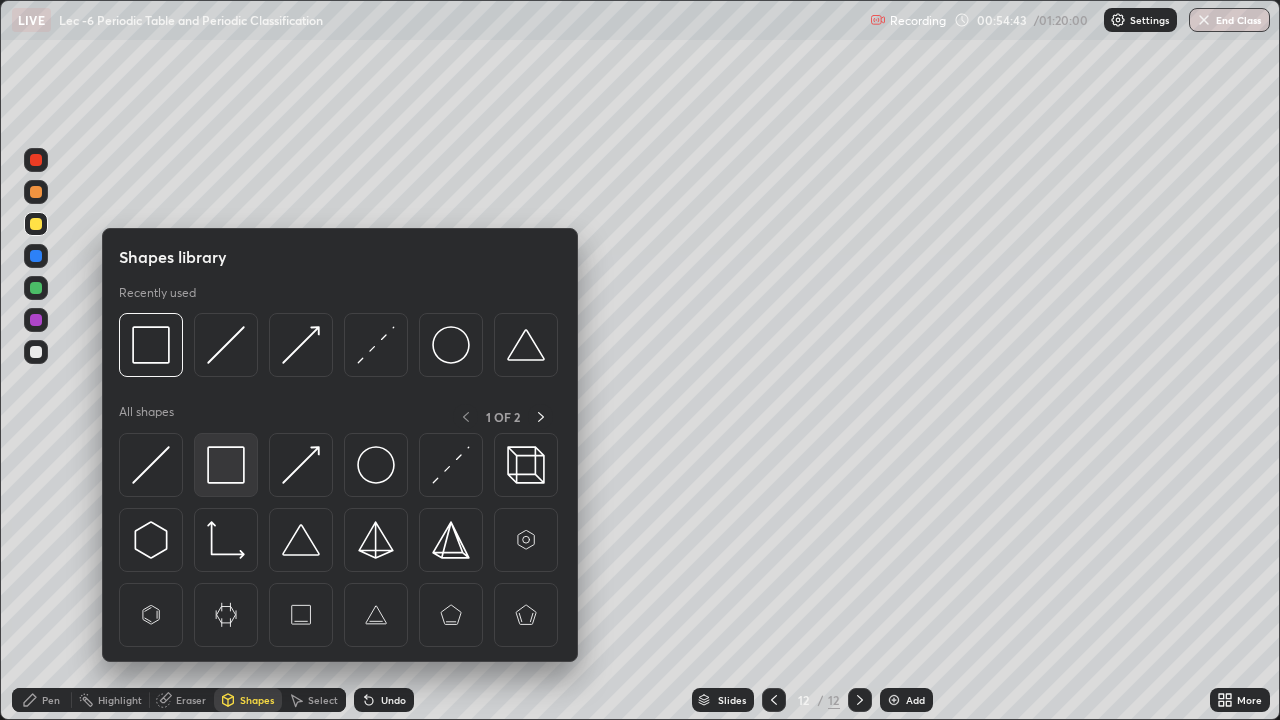 click at bounding box center [226, 465] 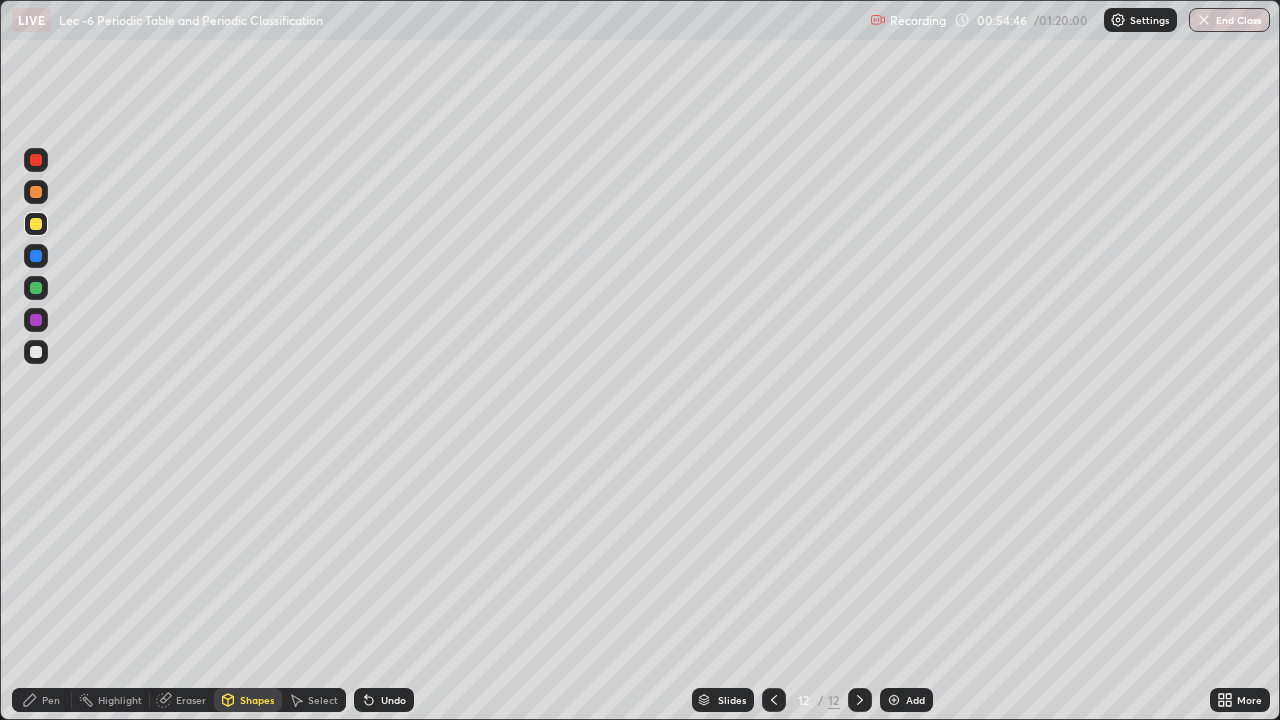 click on "Pen" at bounding box center (51, 700) 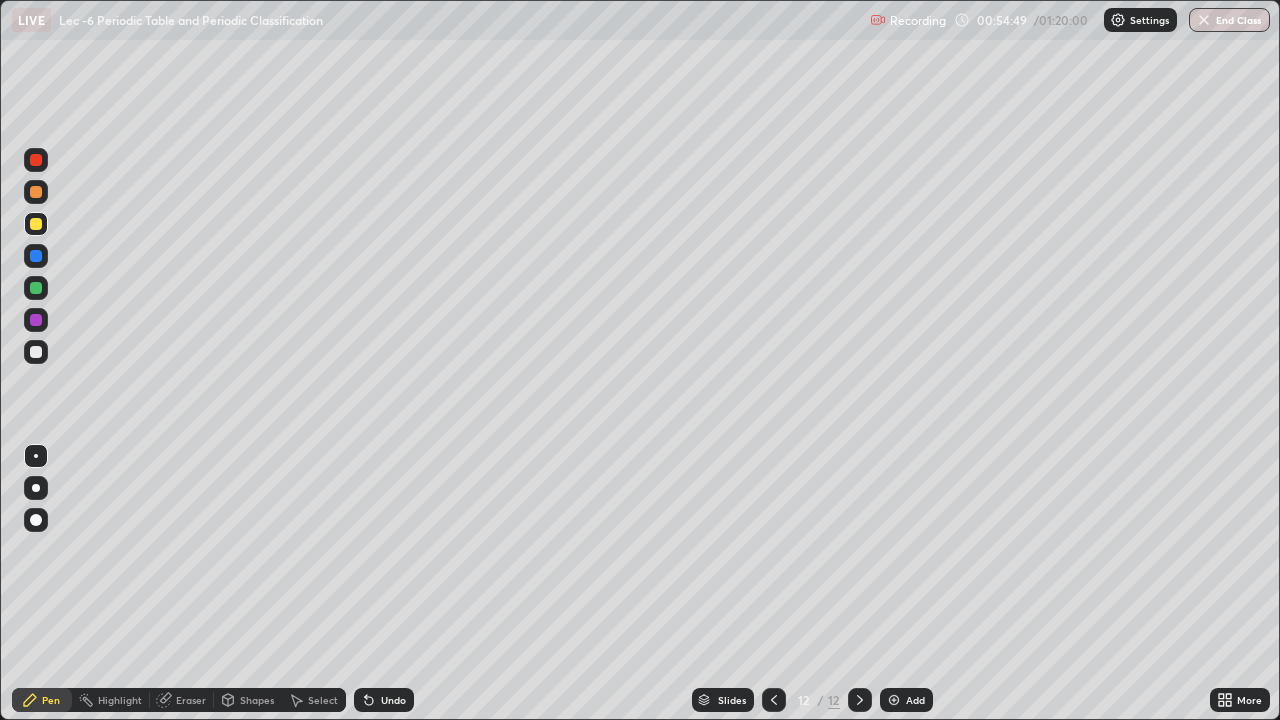 click at bounding box center [36, 352] 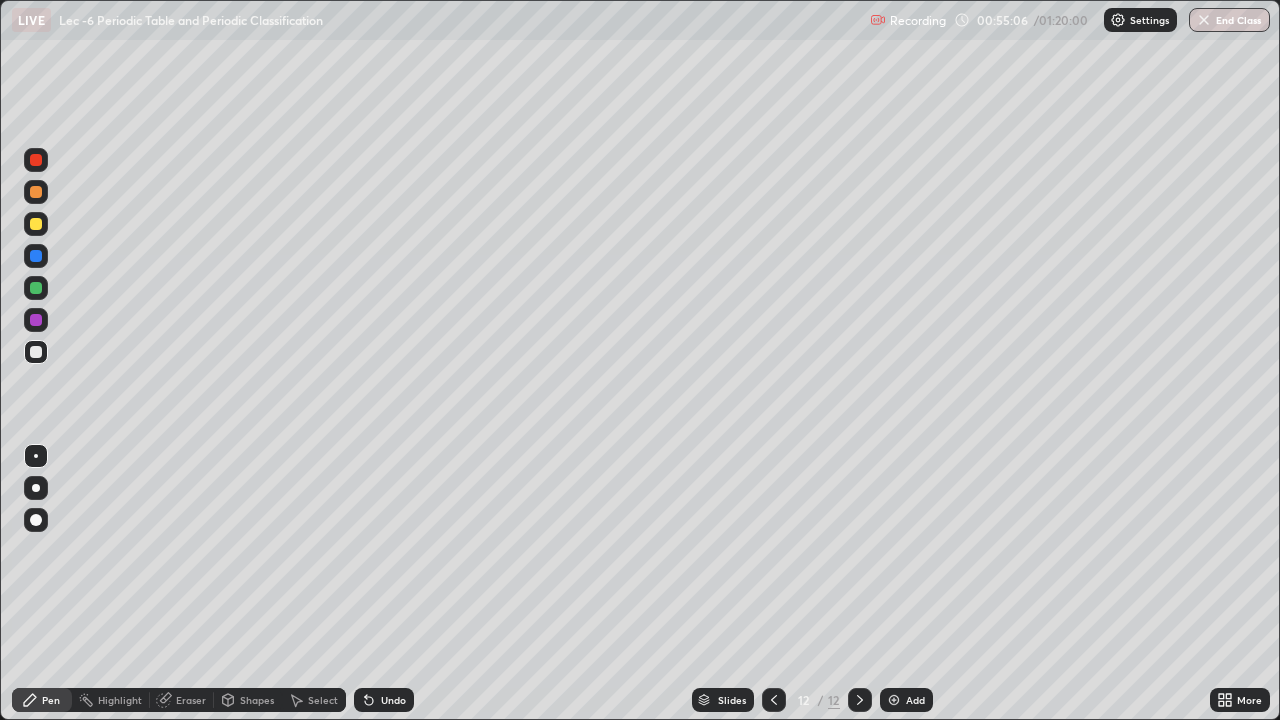 click on "Undo" at bounding box center (393, 700) 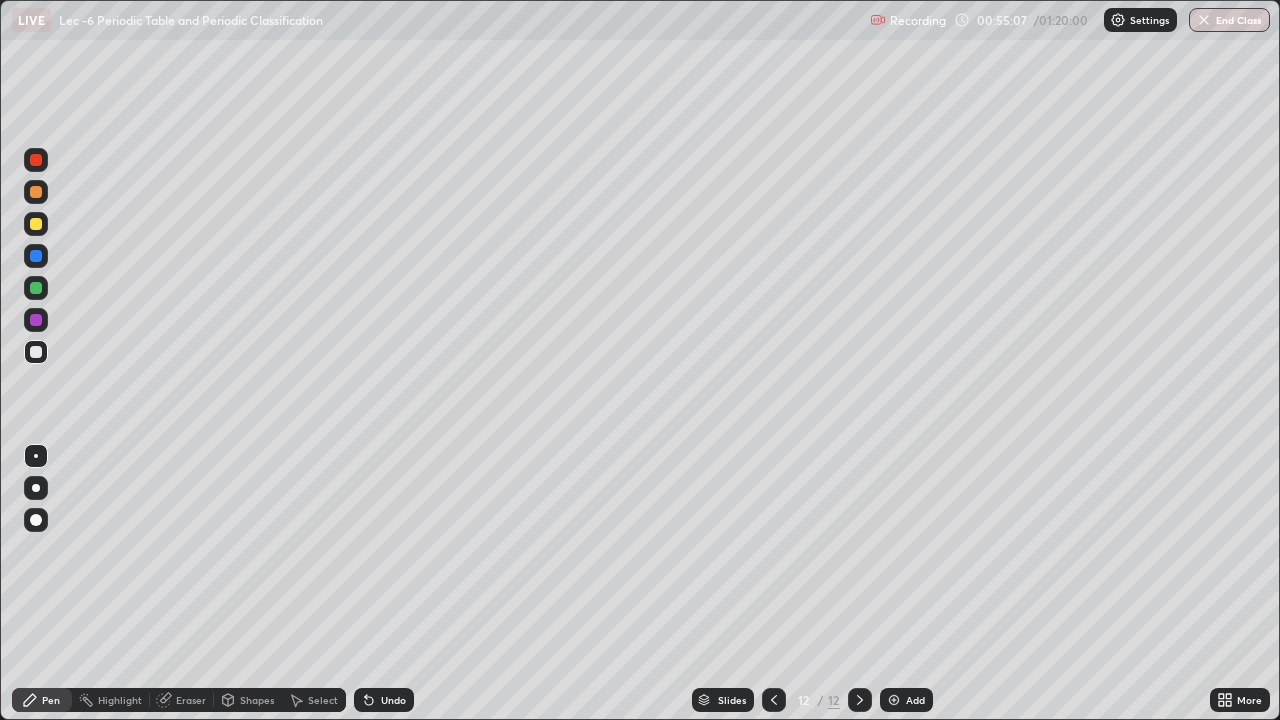 click on "Undo" at bounding box center [384, 700] 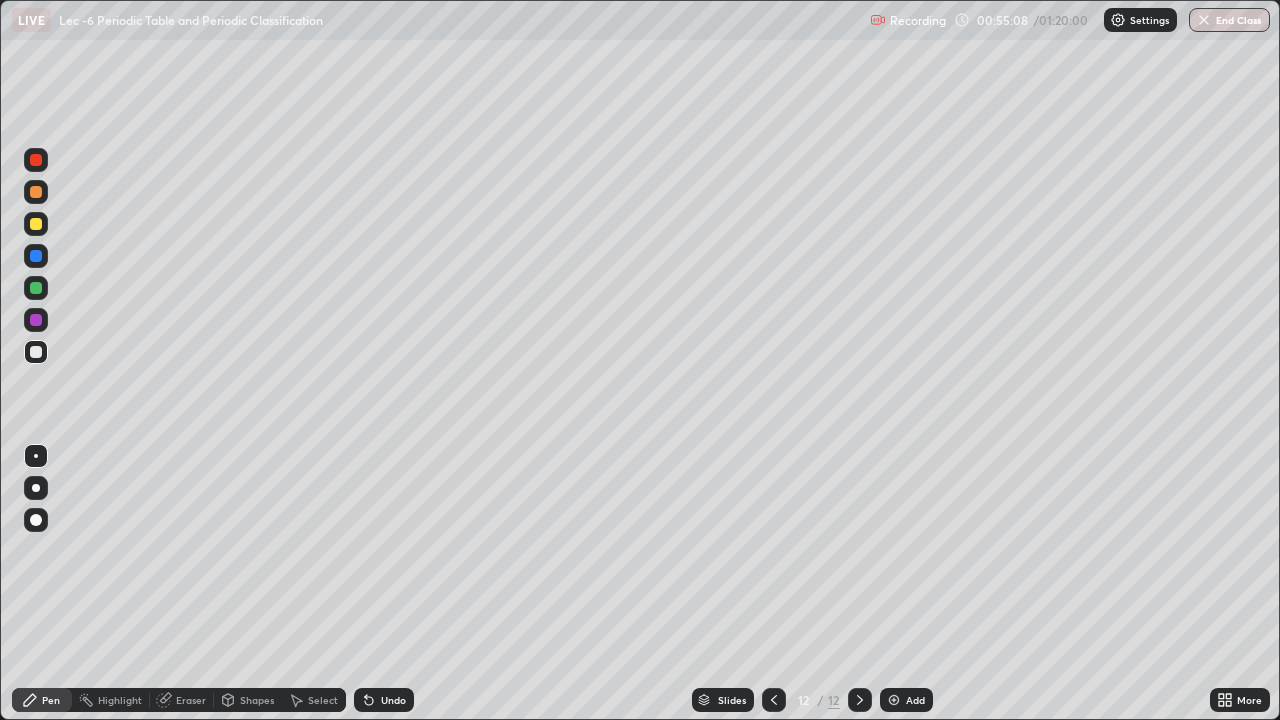 click 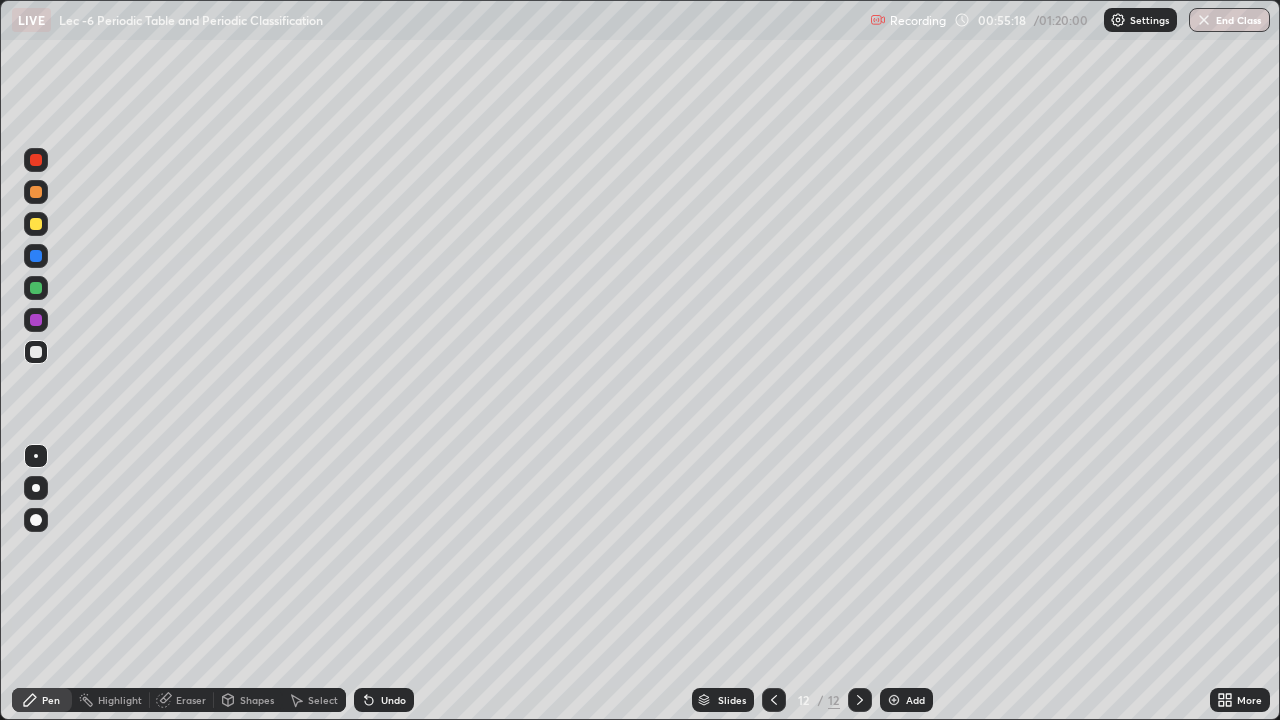 click at bounding box center [36, 192] 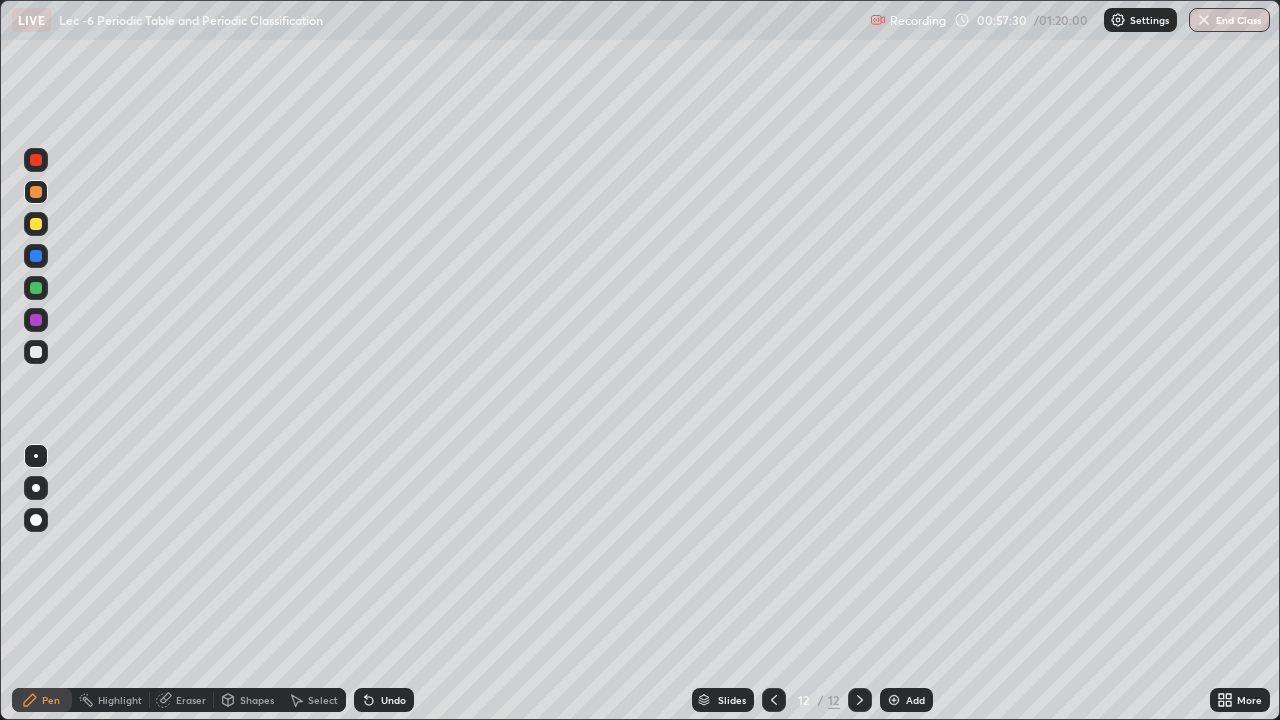 click on "Add" at bounding box center (915, 700) 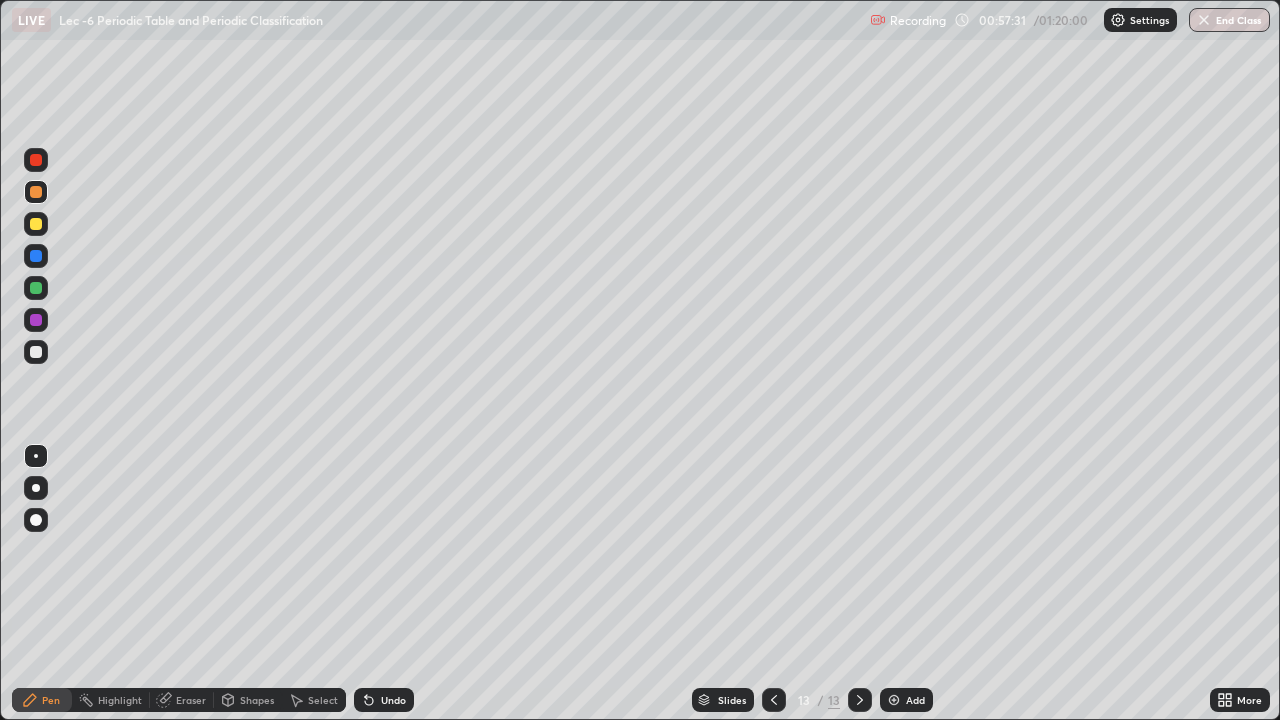 click at bounding box center (36, 352) 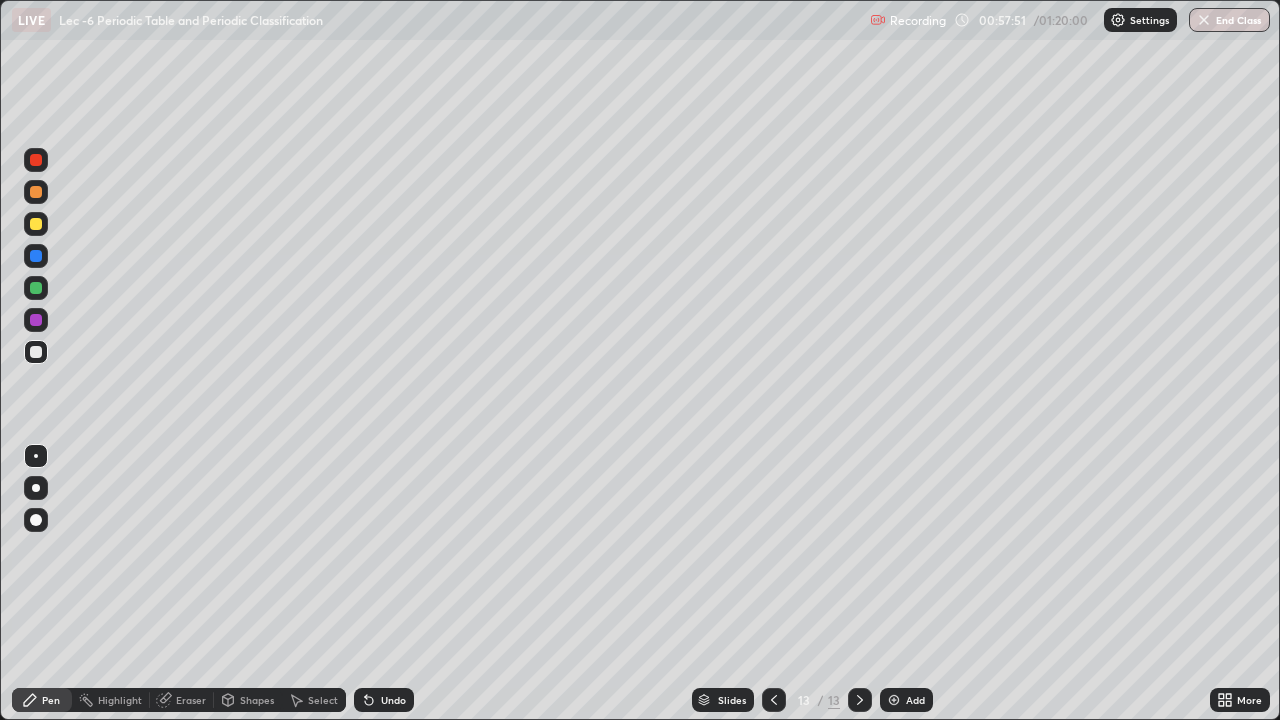 click at bounding box center (36, 224) 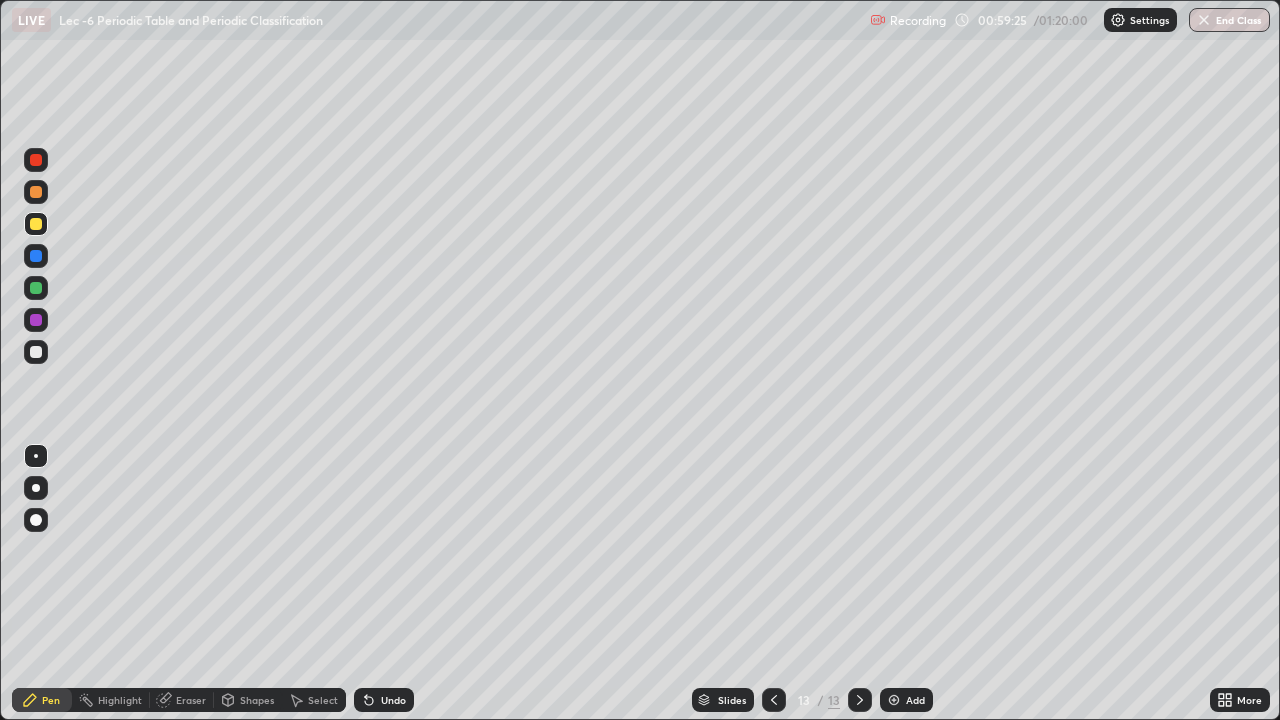 click 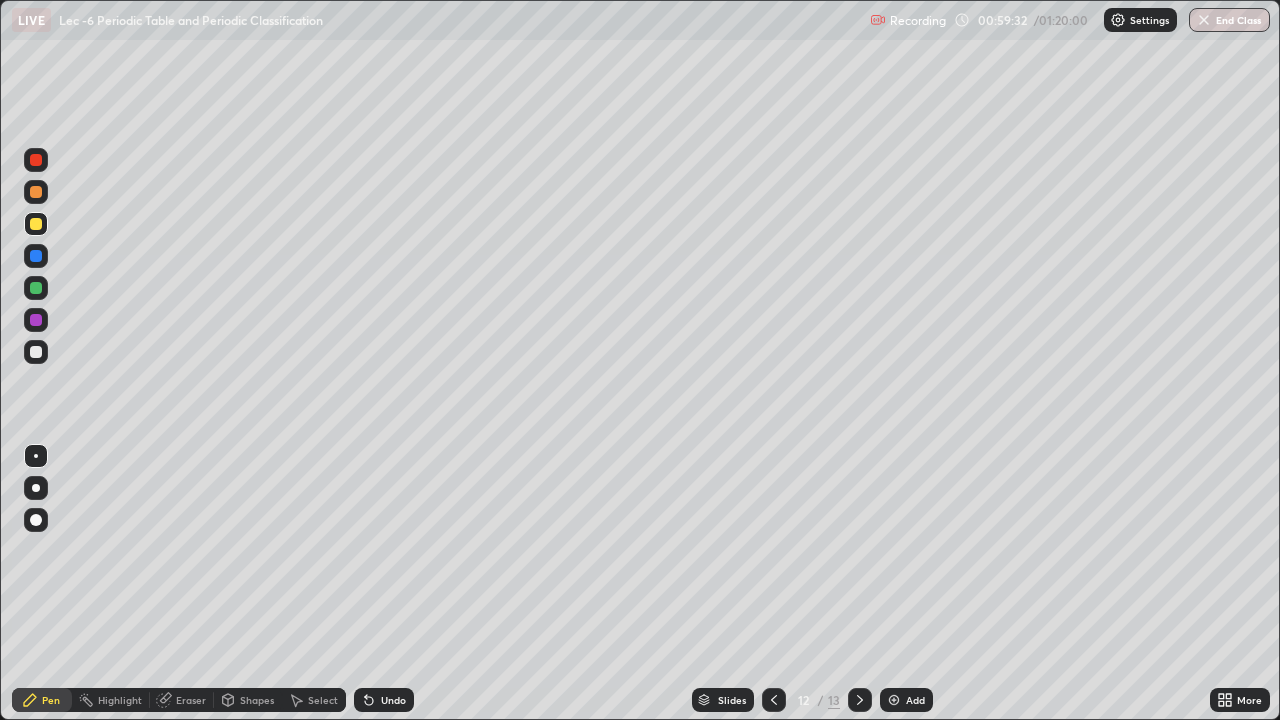 click 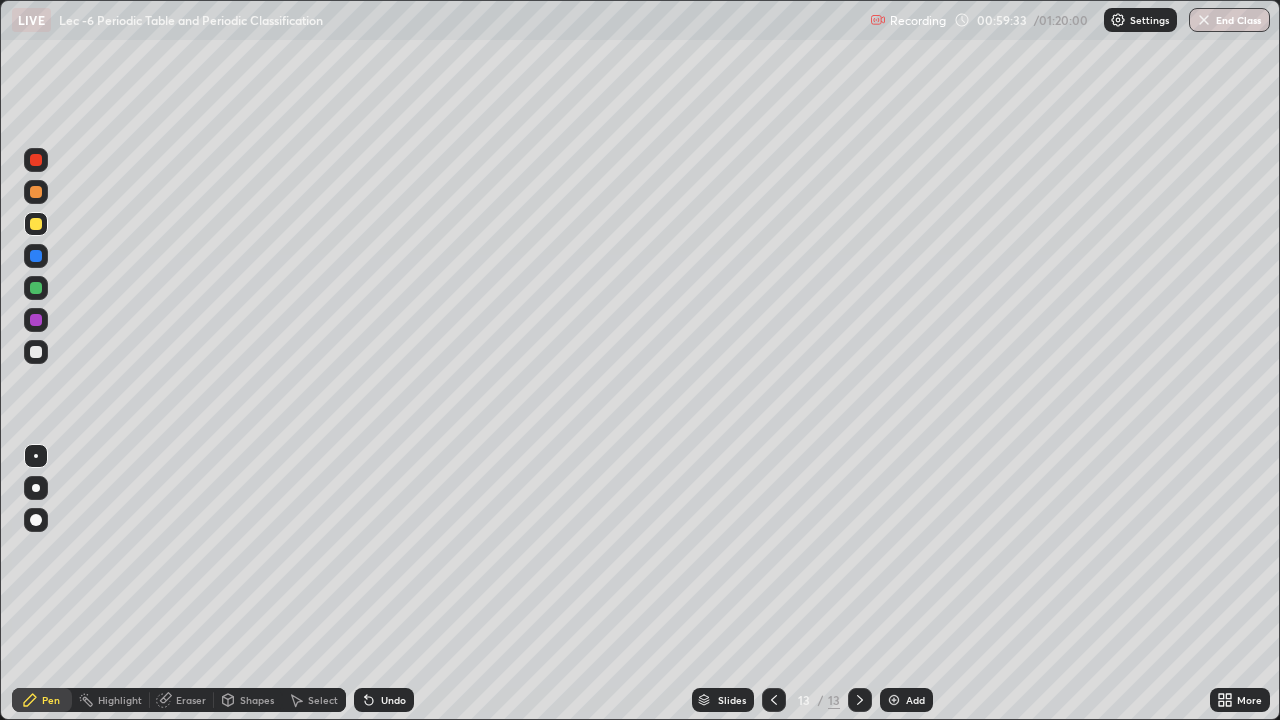 click 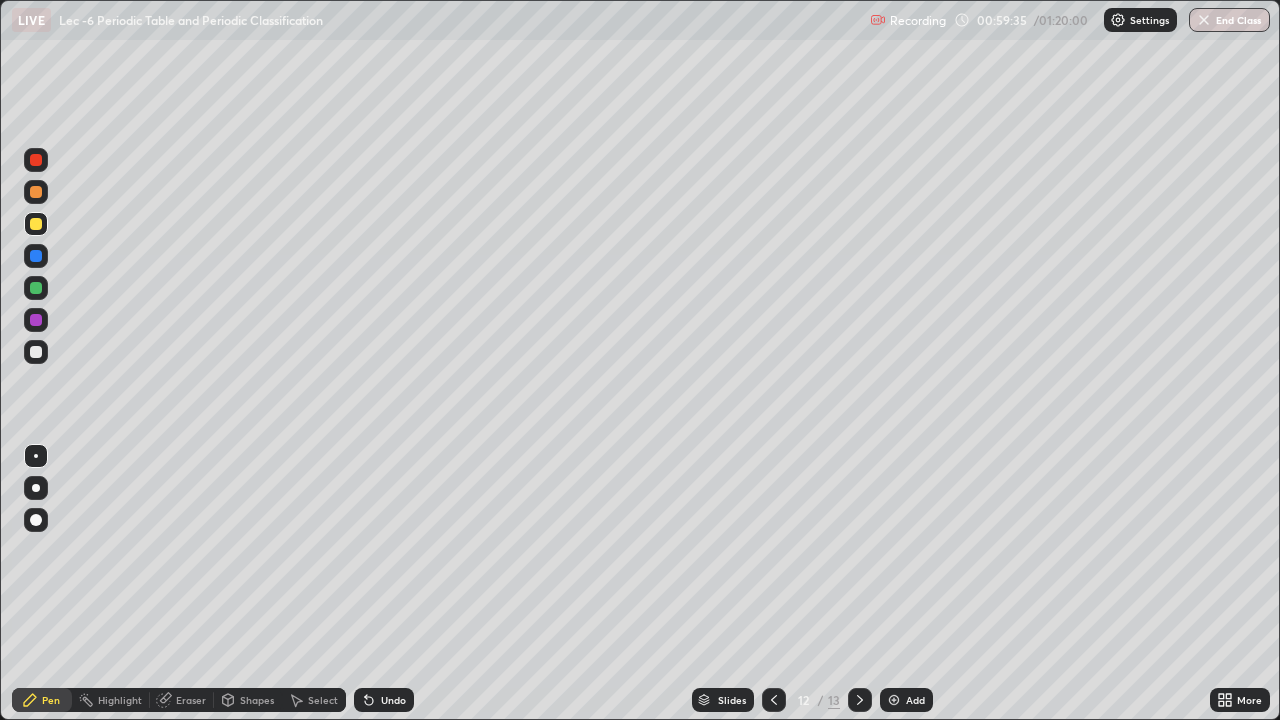 click 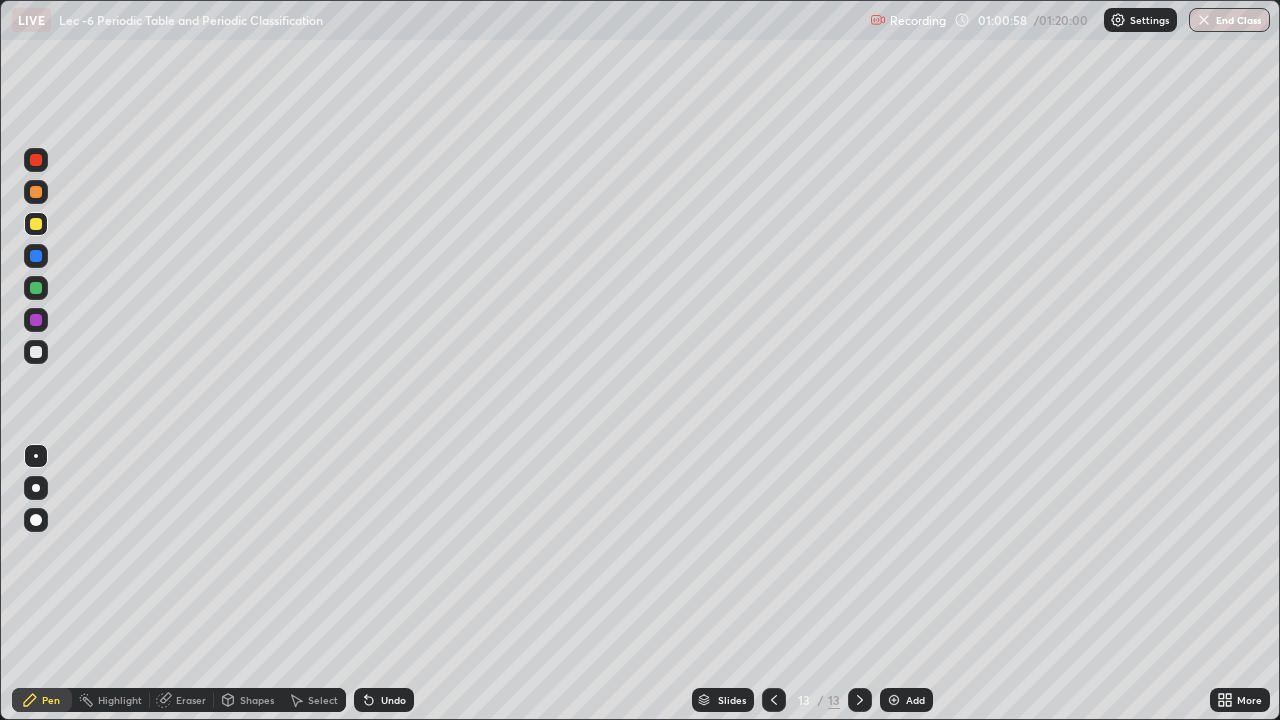 click on "Add" at bounding box center [906, 700] 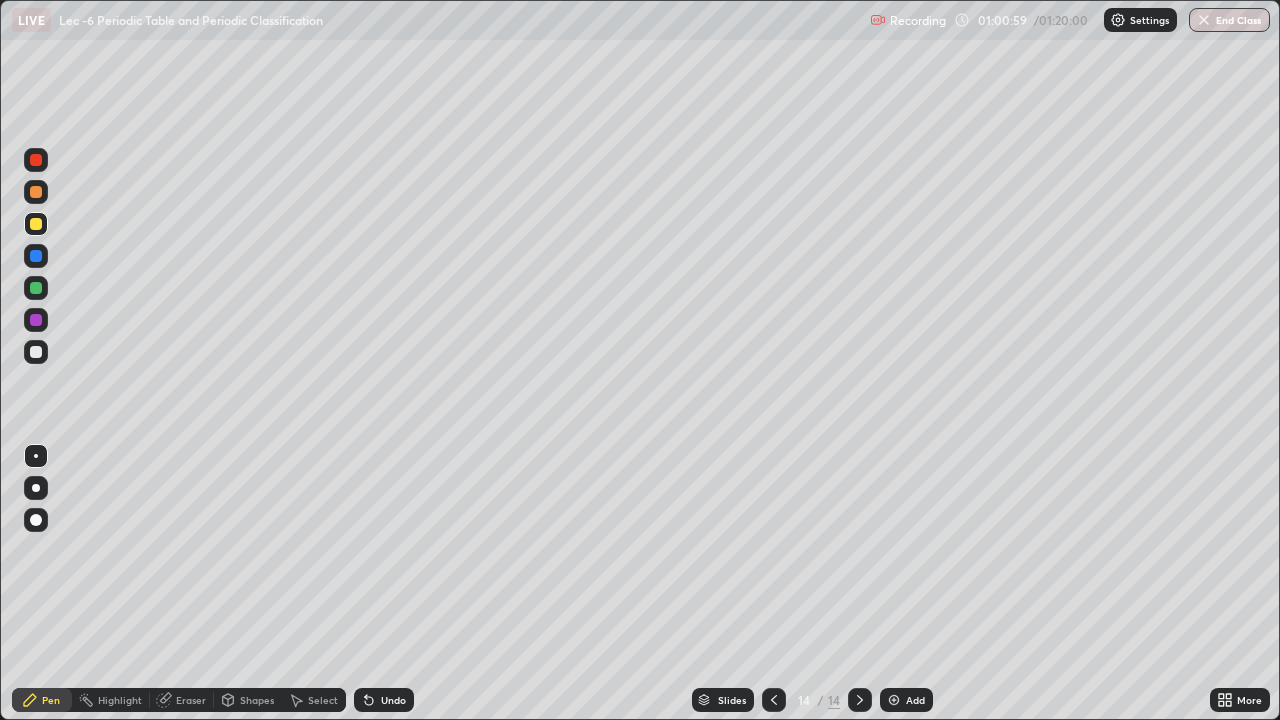 click at bounding box center [36, 352] 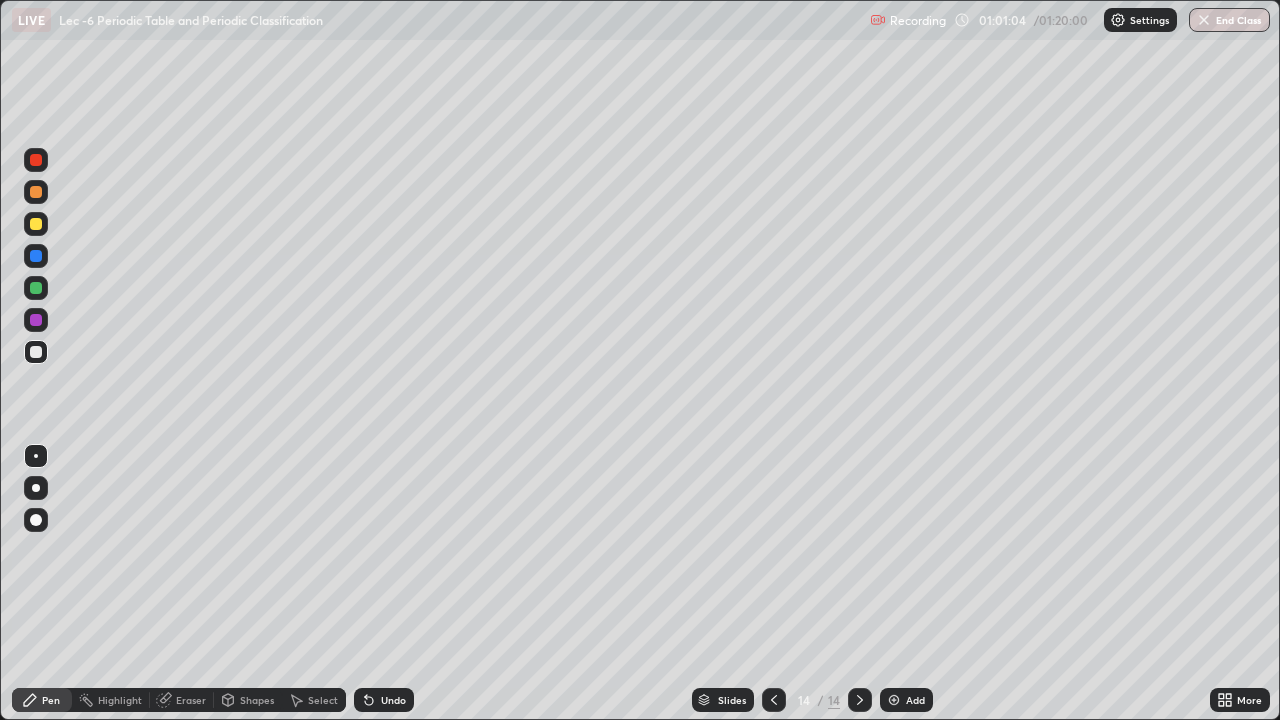click 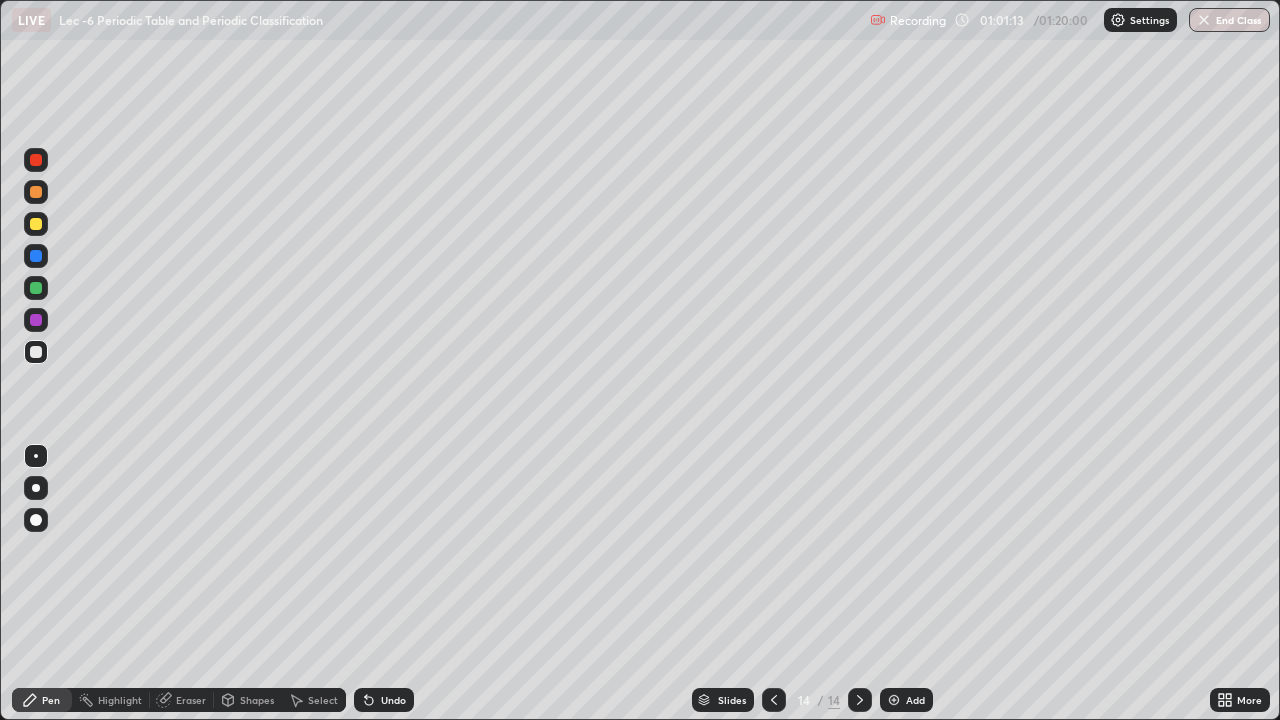 click on "Undo" at bounding box center (384, 700) 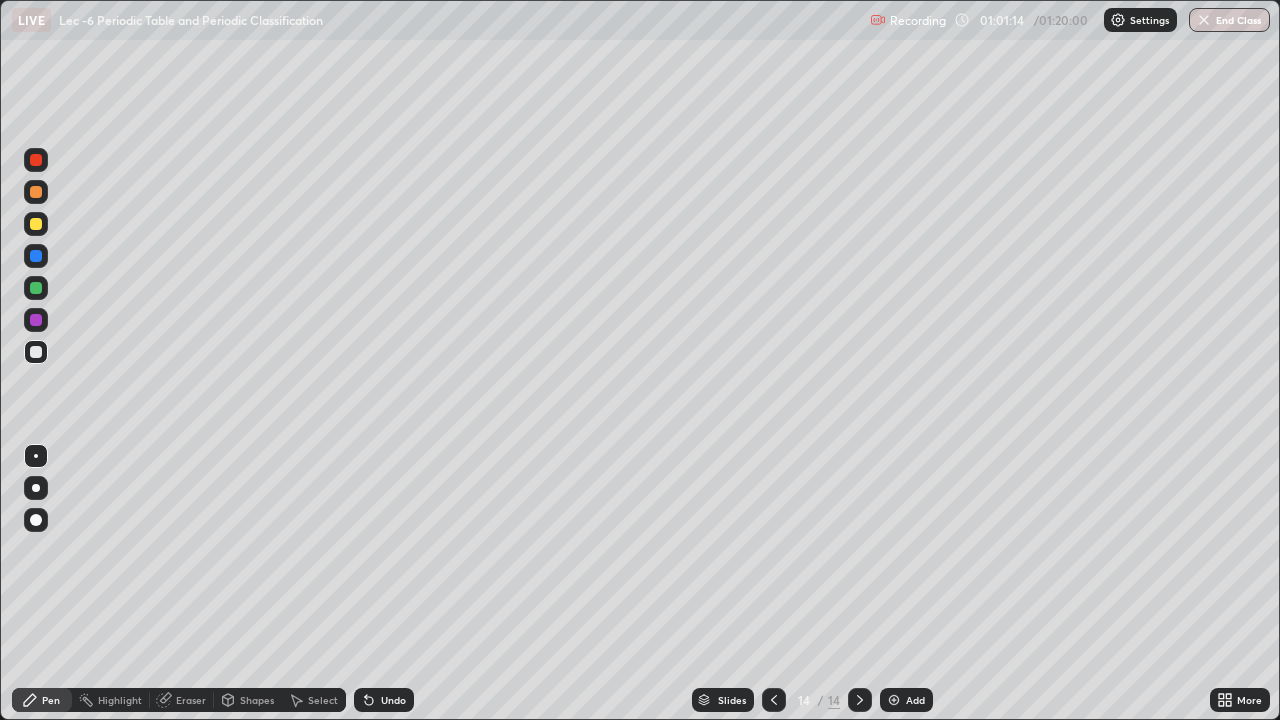 click on "Undo" at bounding box center [380, 700] 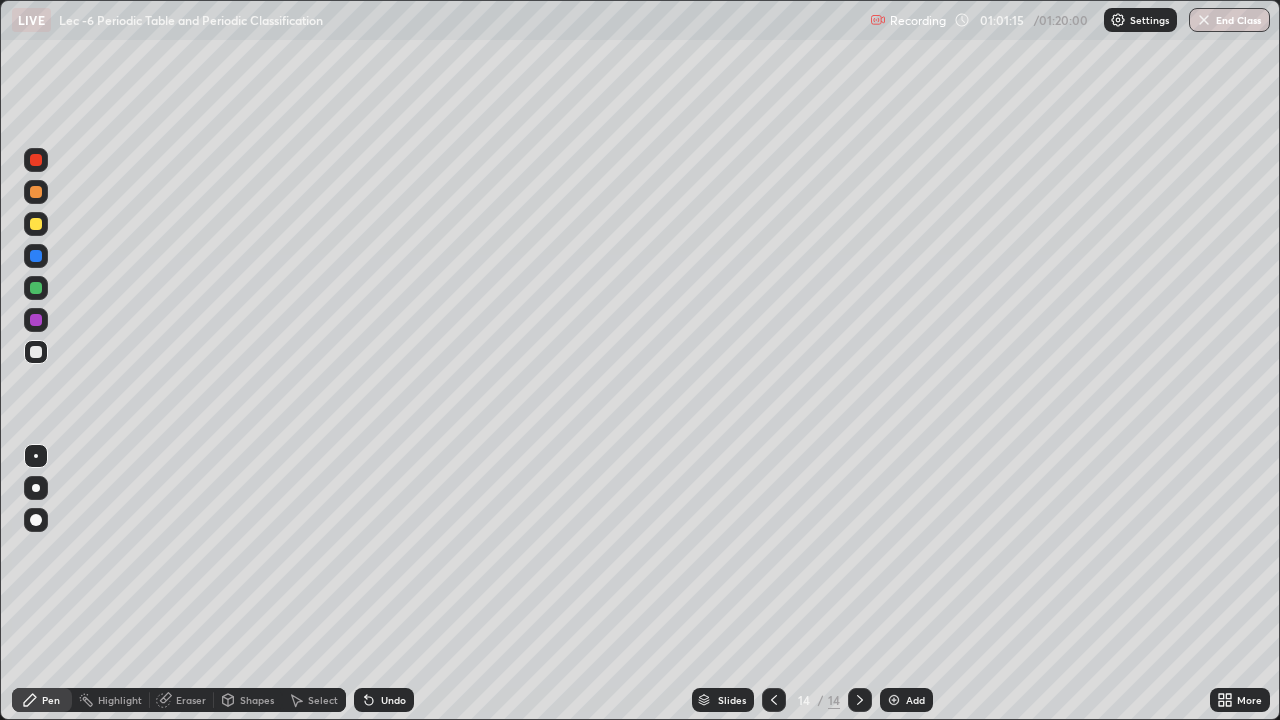 click on "Undo" at bounding box center (393, 700) 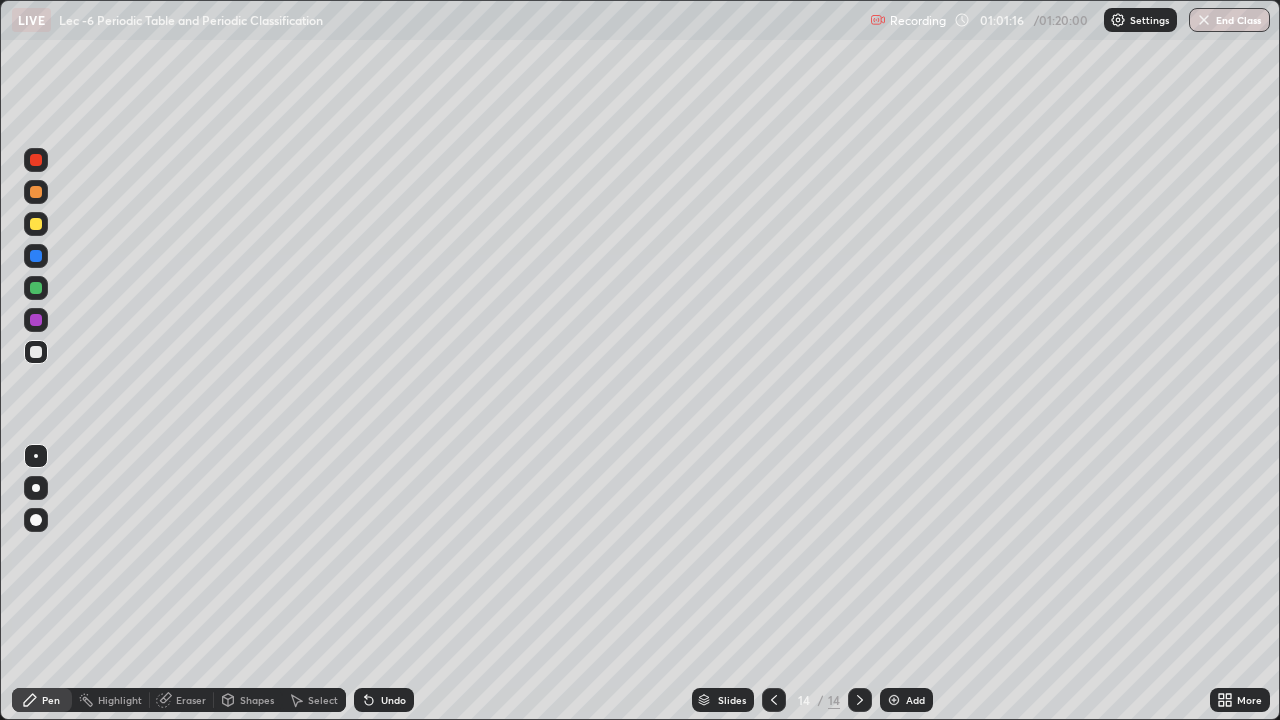 click 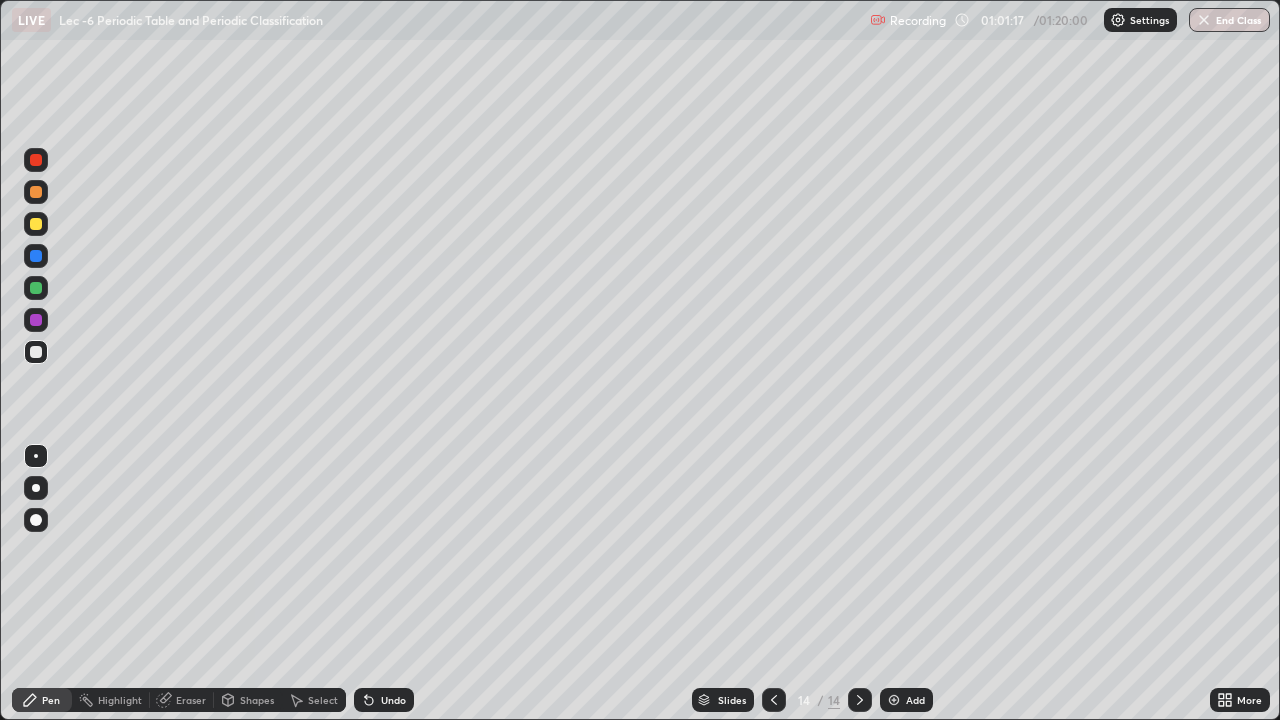 click 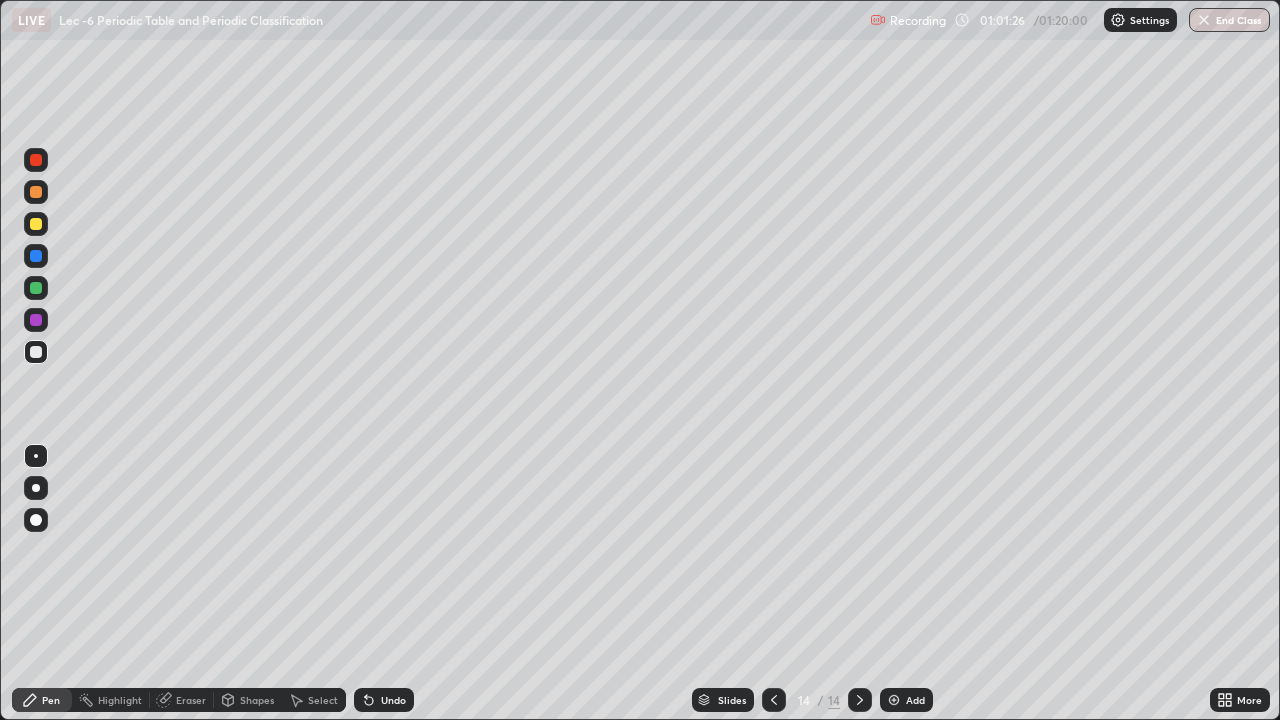 click on "Undo" at bounding box center [393, 700] 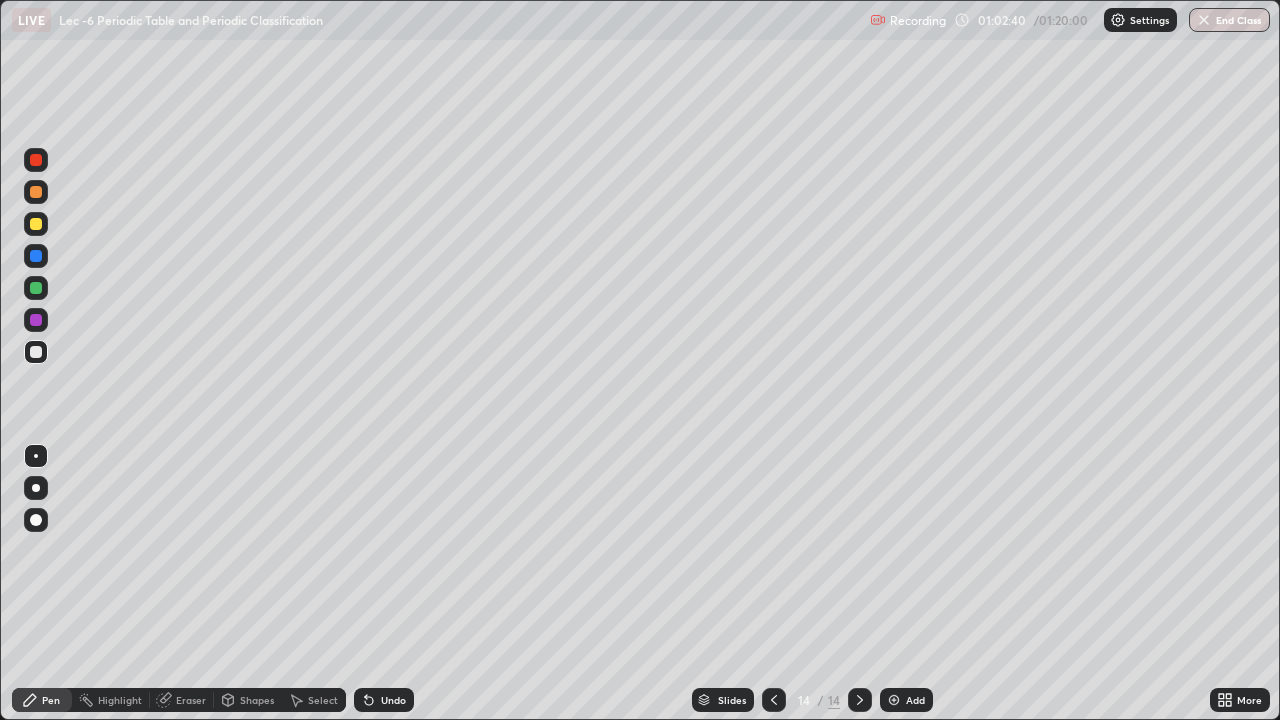 click on "Add" at bounding box center [915, 700] 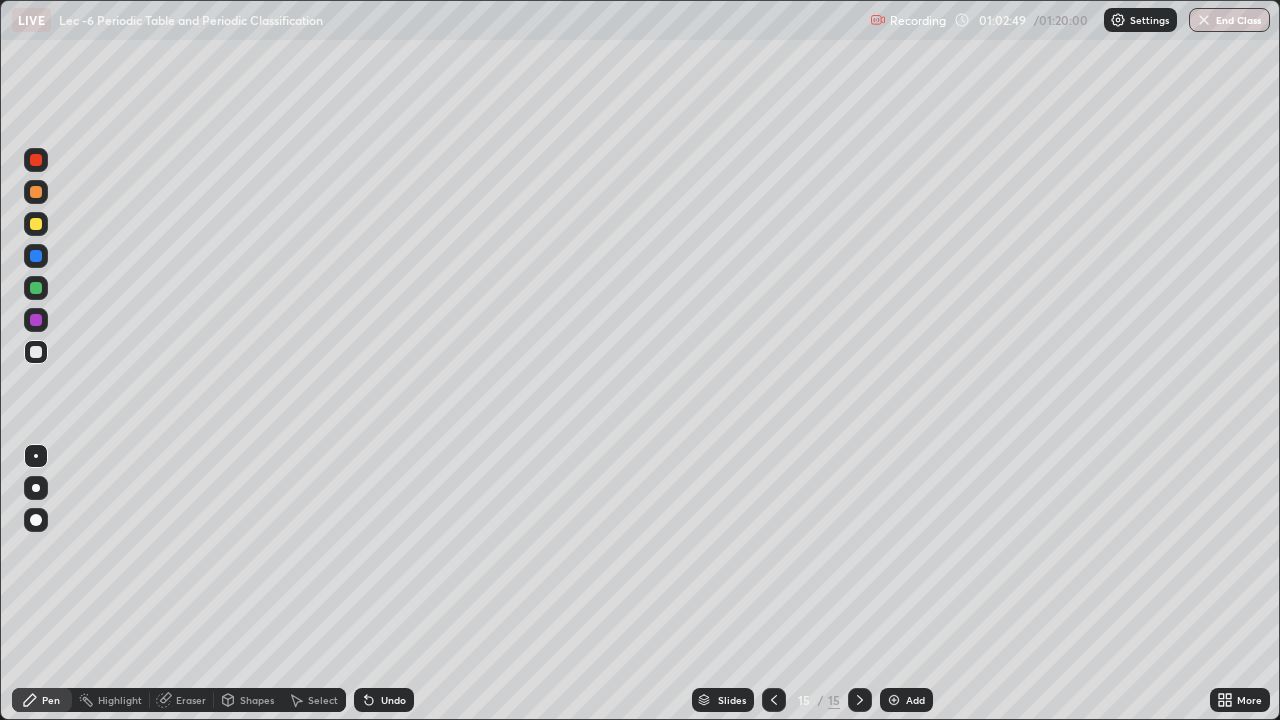 click on "Undo" at bounding box center [384, 700] 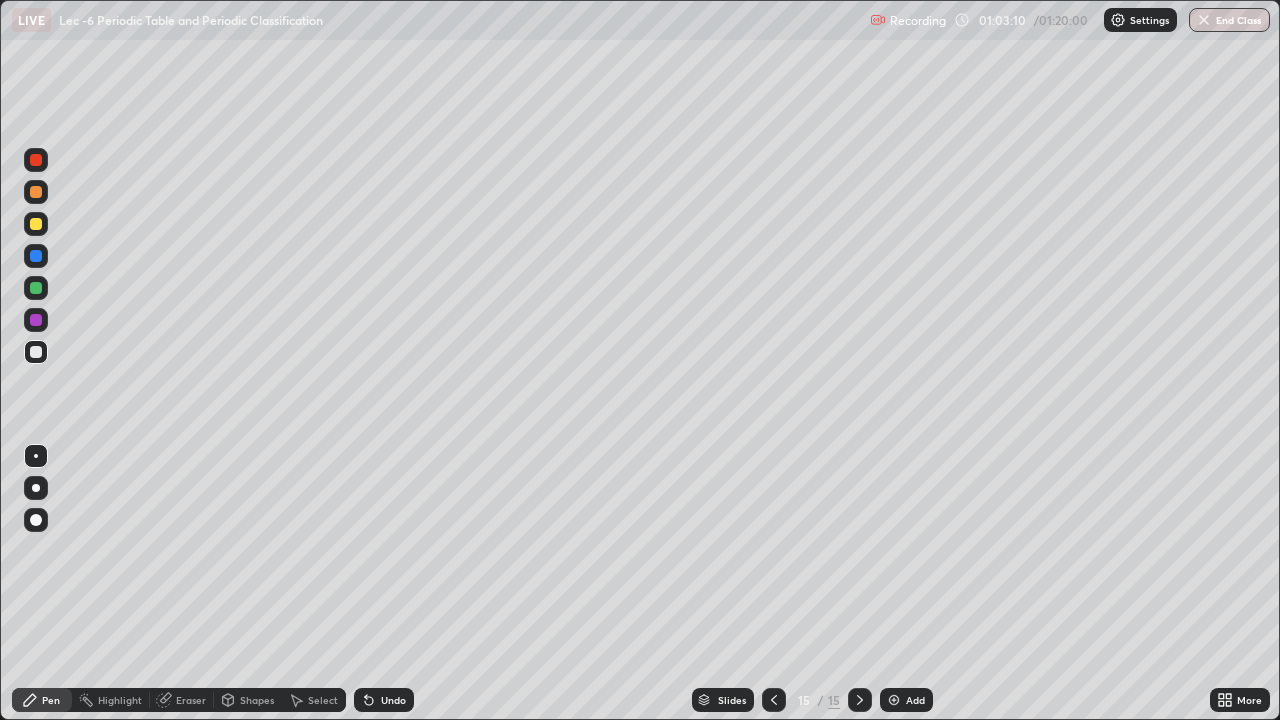 click at bounding box center [36, 224] 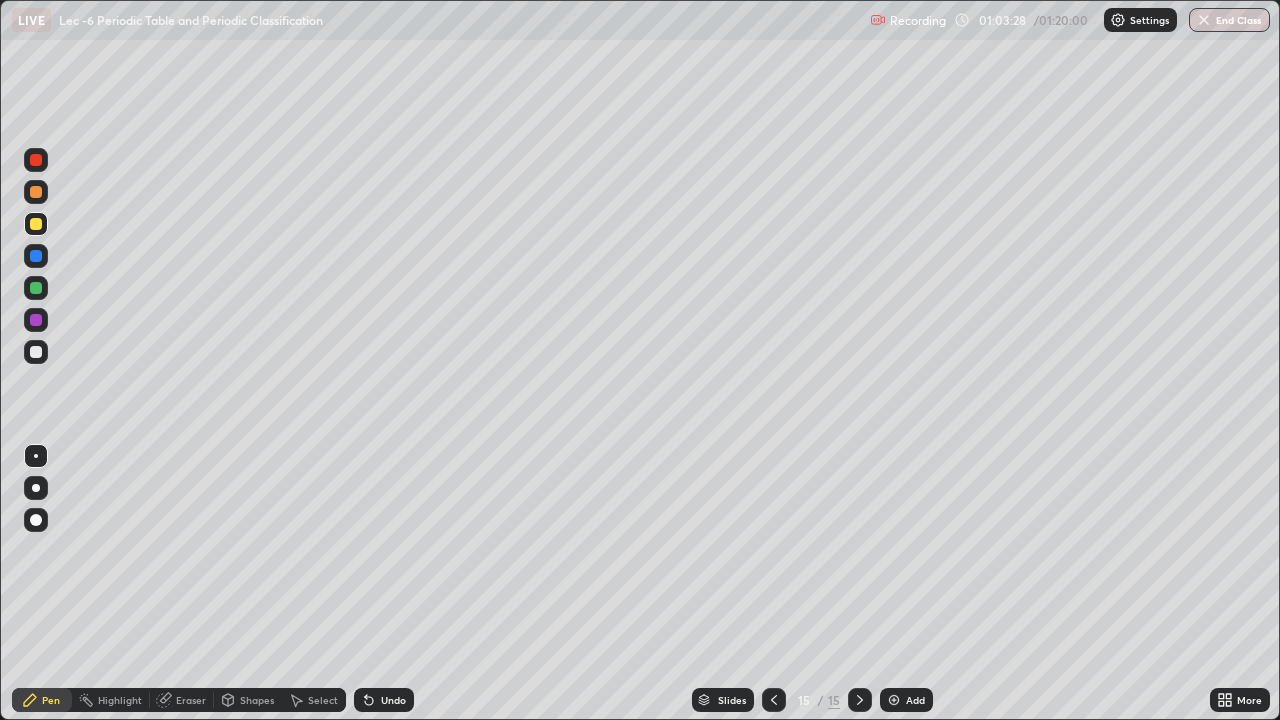 click 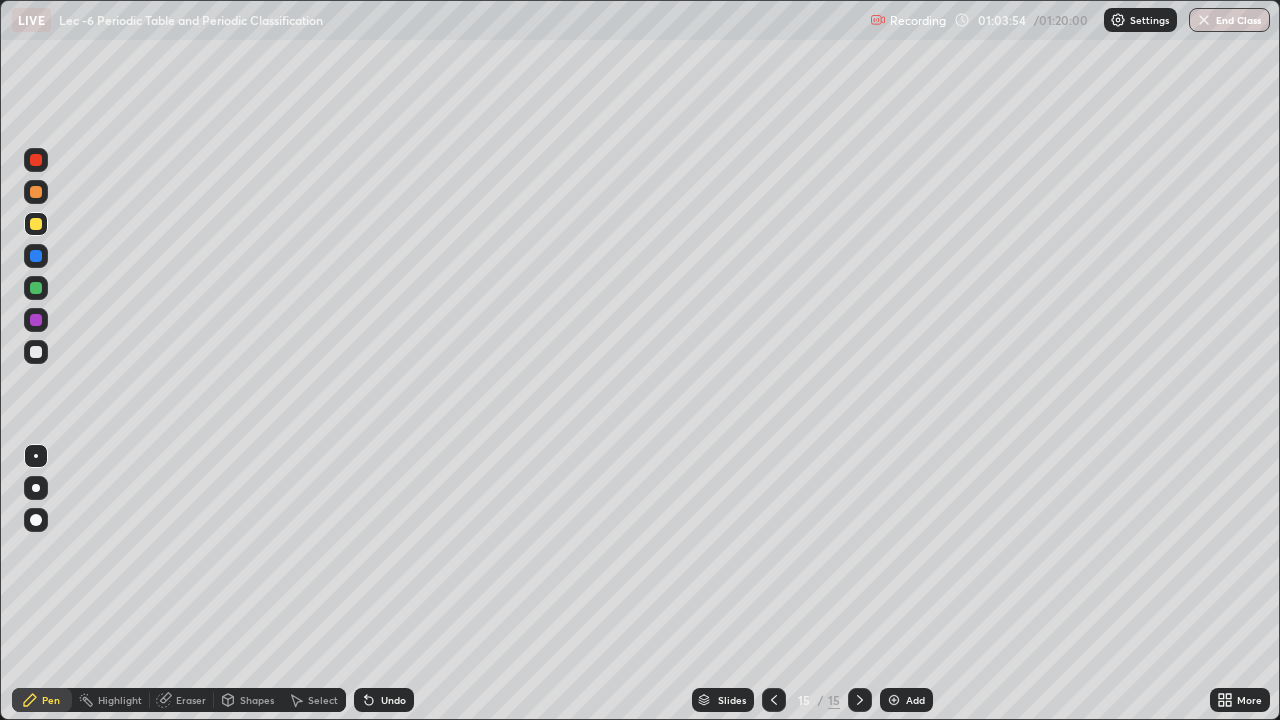 click at bounding box center (36, 192) 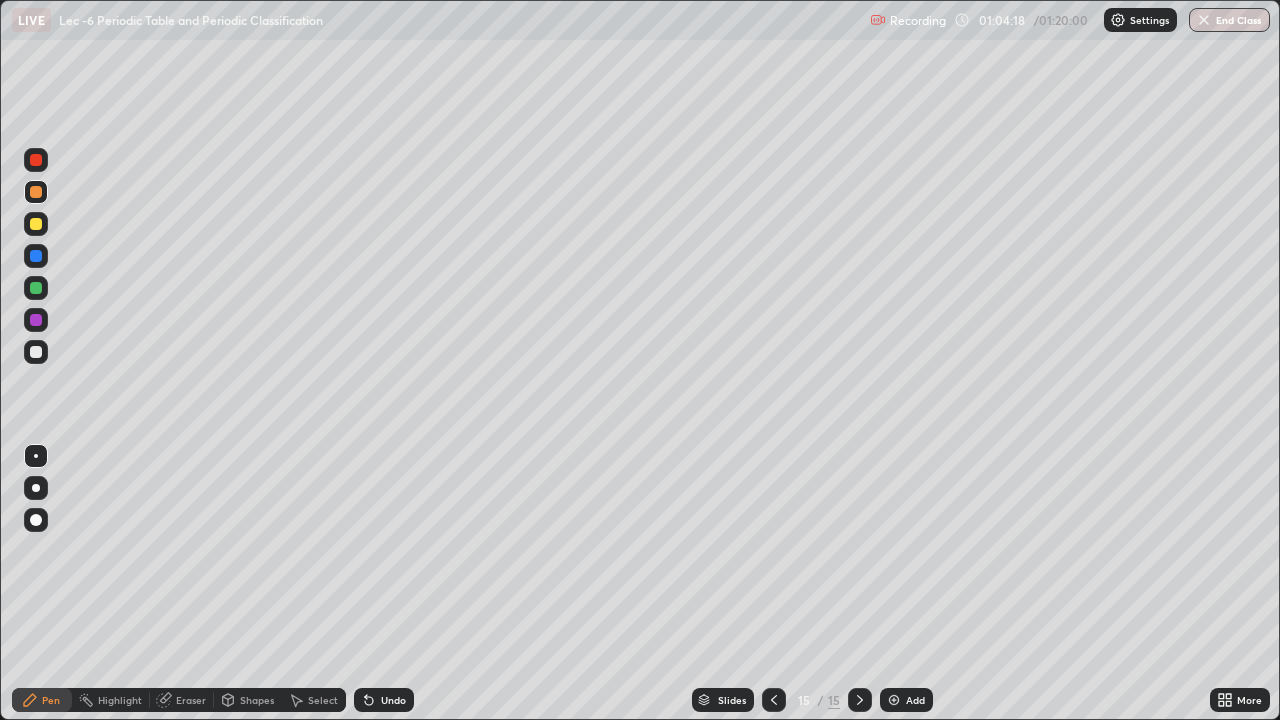click 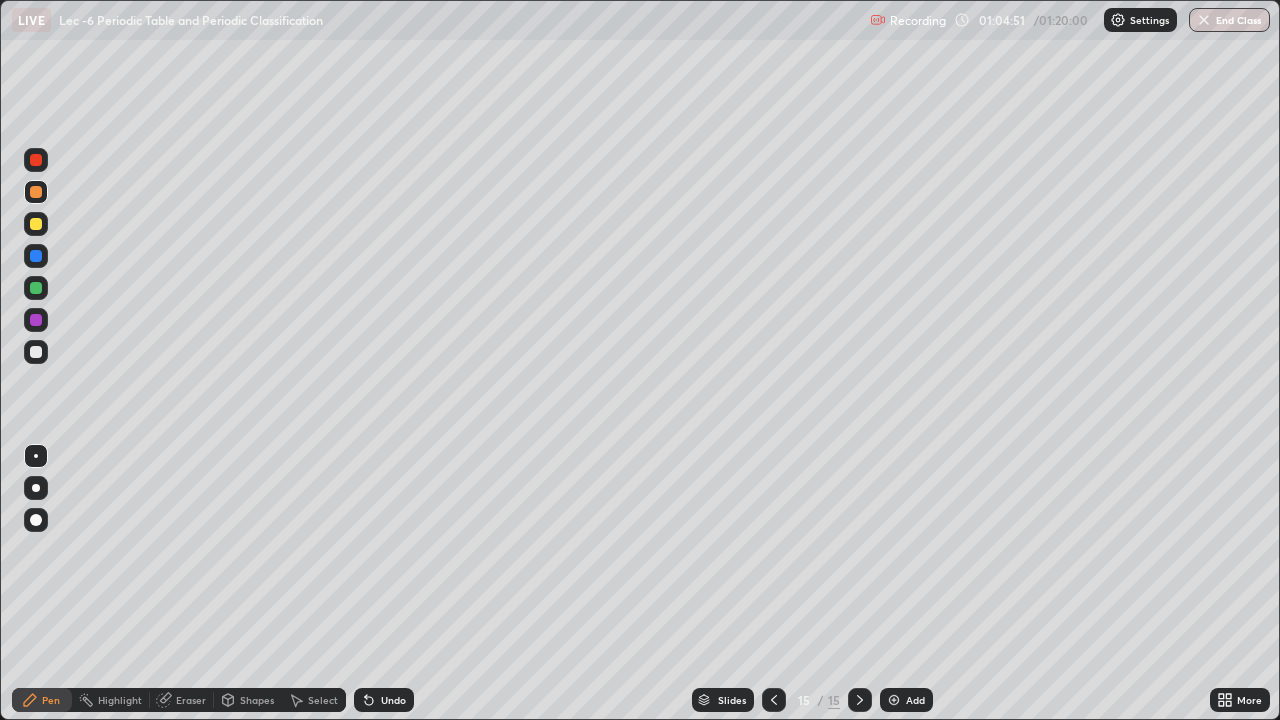 click at bounding box center [36, 352] 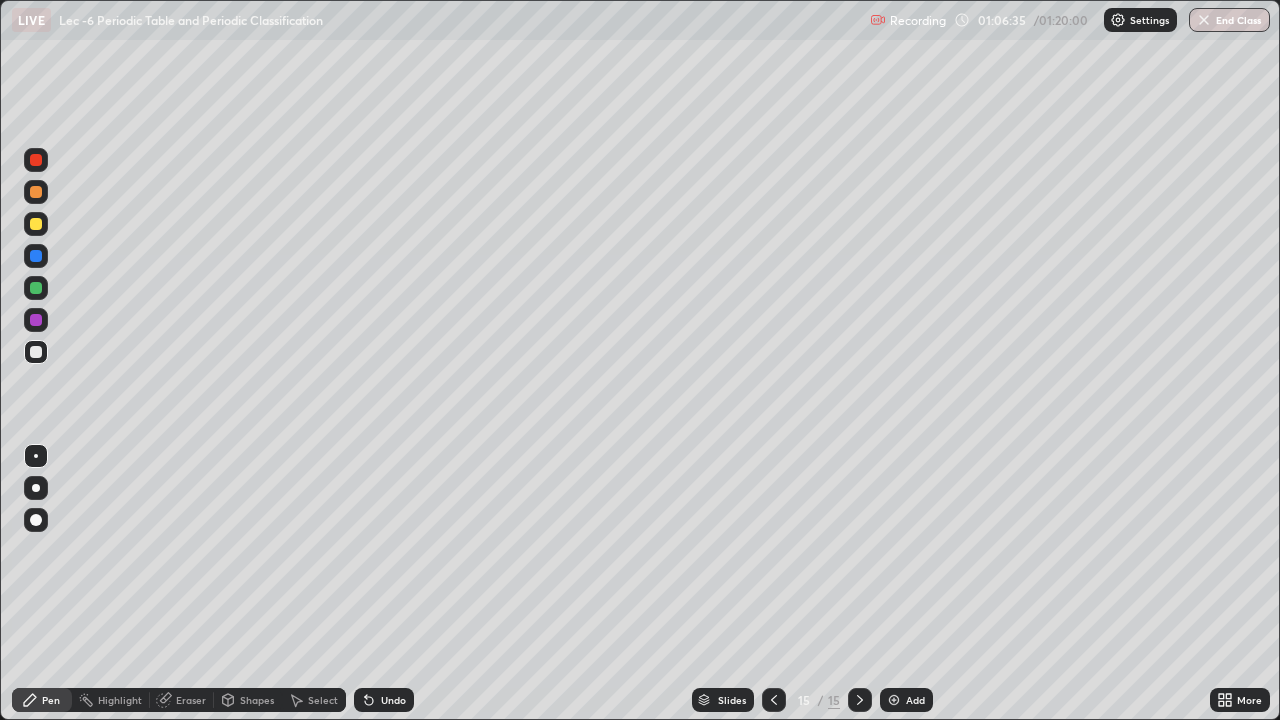 click on "Add" at bounding box center (915, 700) 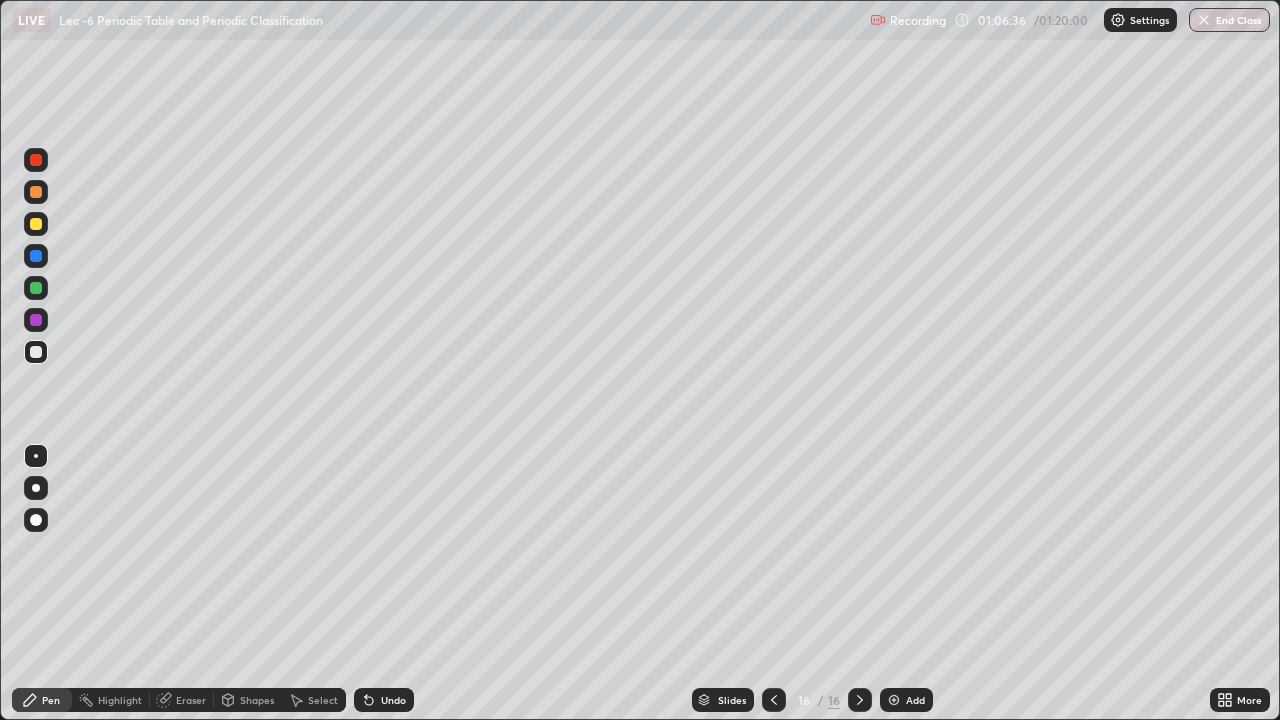 click at bounding box center [36, 352] 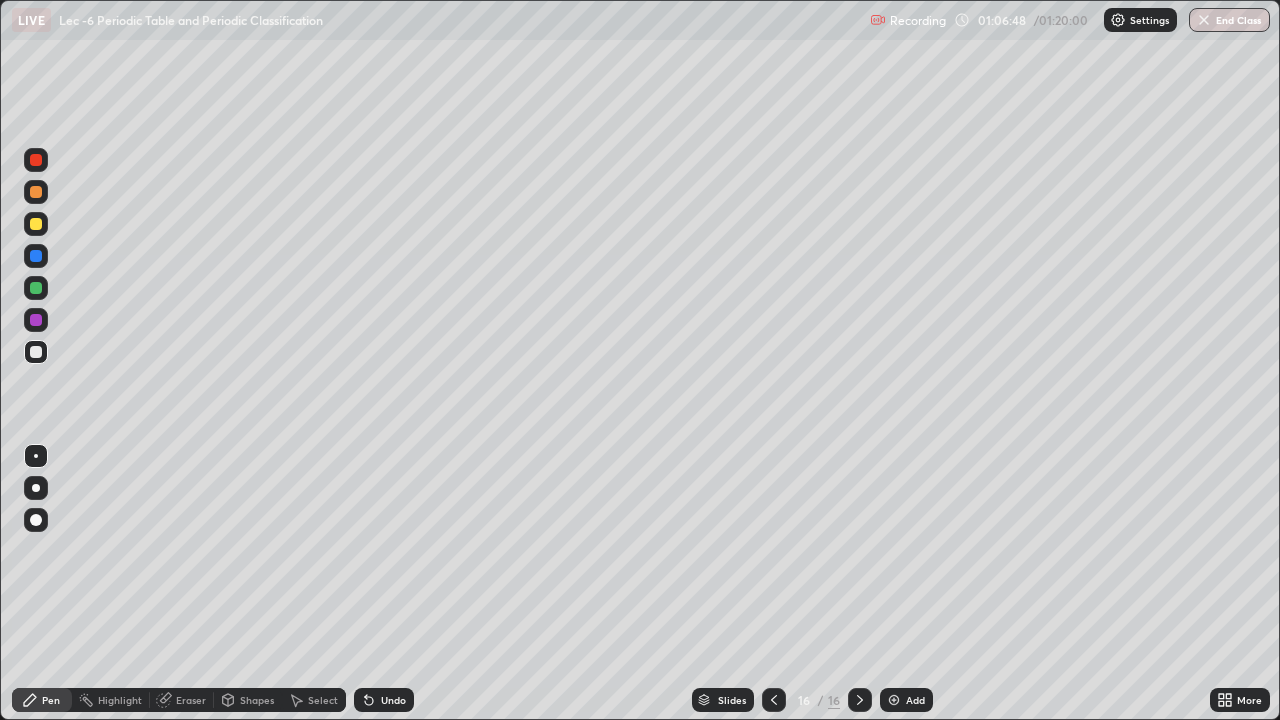 click on "Undo" at bounding box center [393, 700] 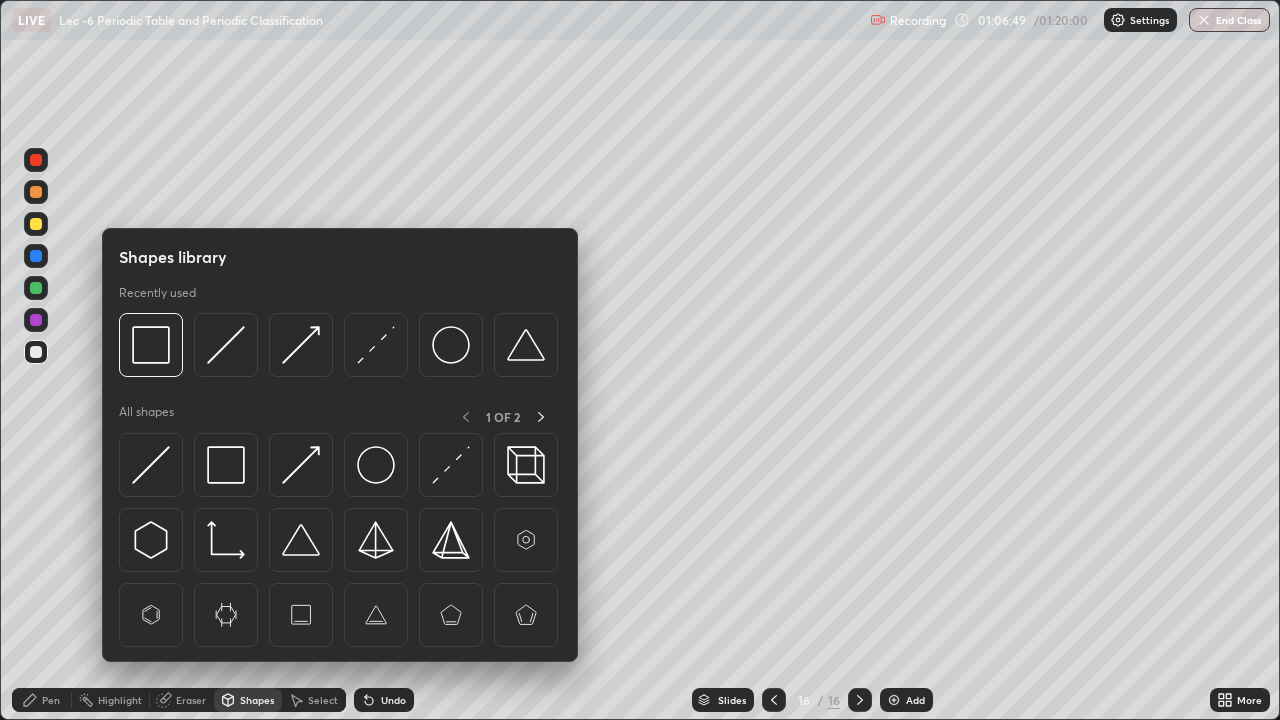 click at bounding box center (226, 465) 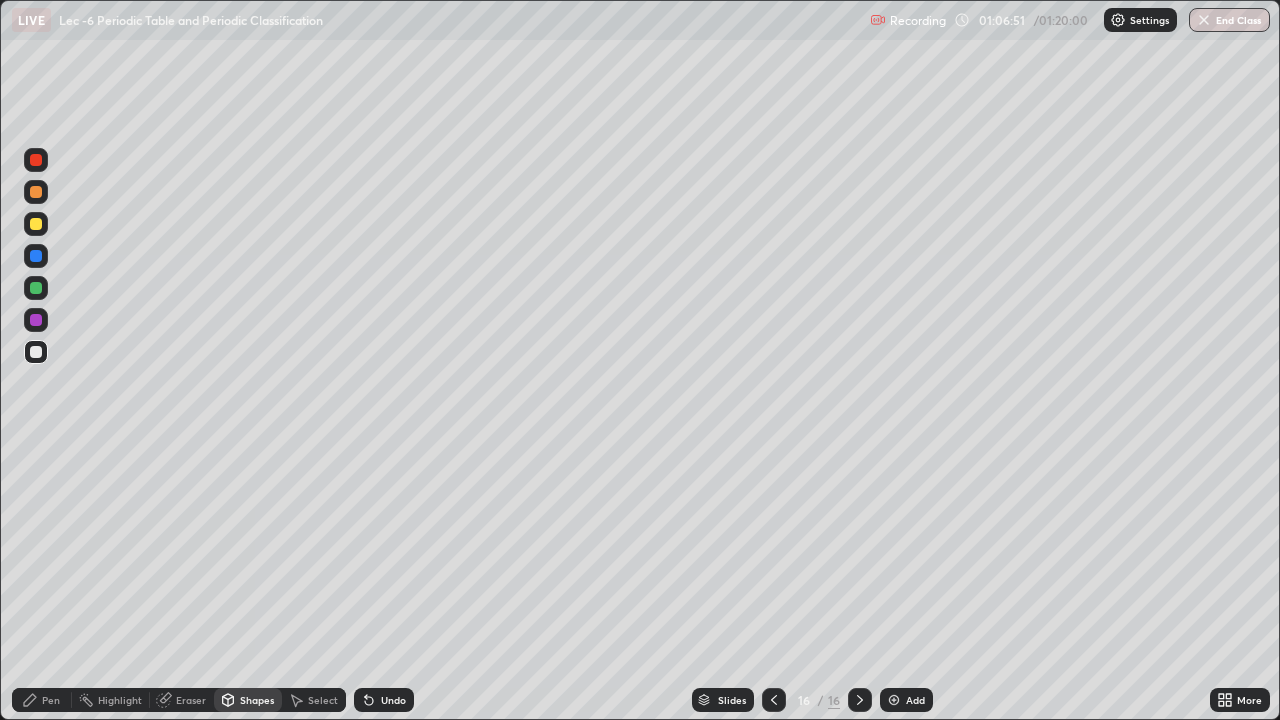 click on "Pen" at bounding box center [51, 700] 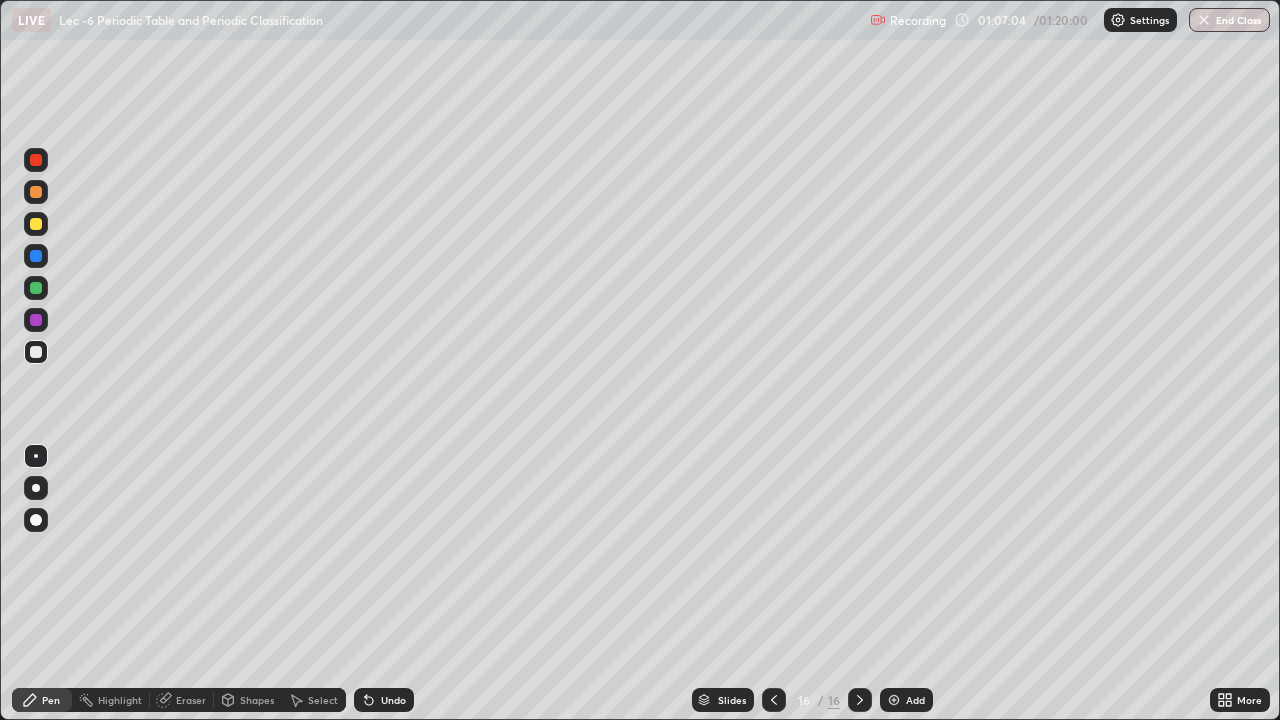 click on "Undo" at bounding box center (384, 700) 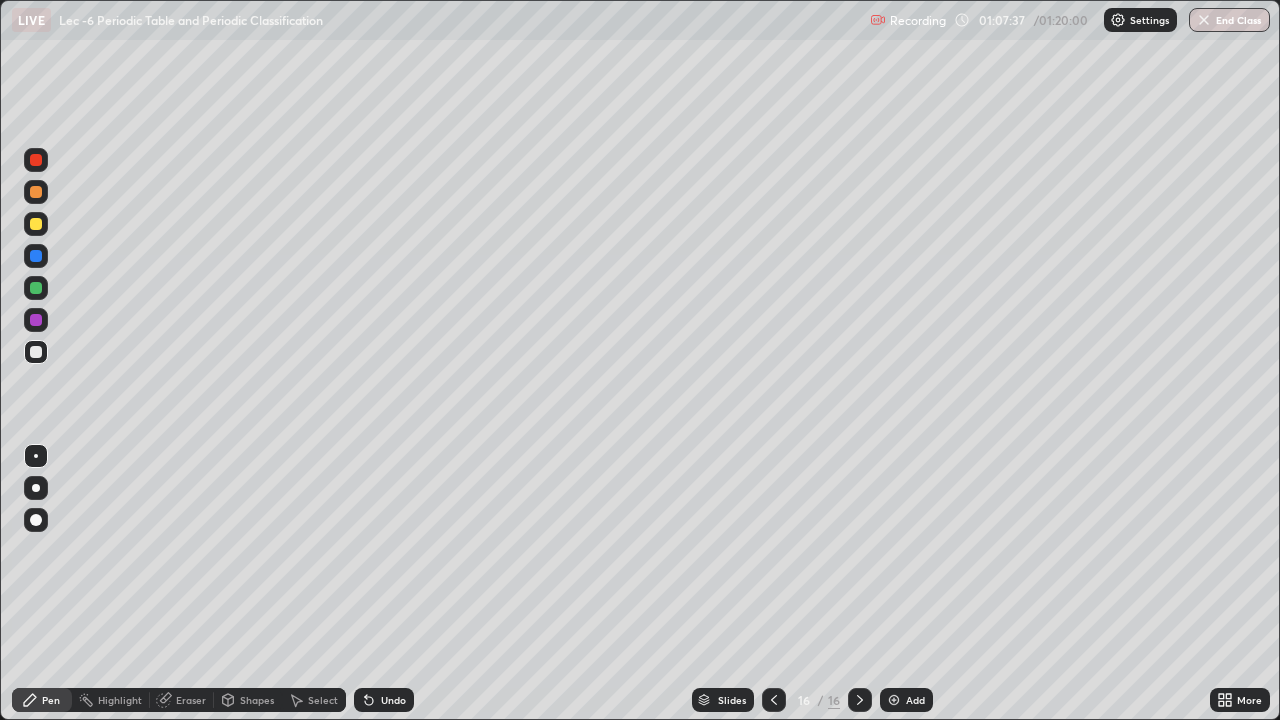click on "Select" at bounding box center (323, 700) 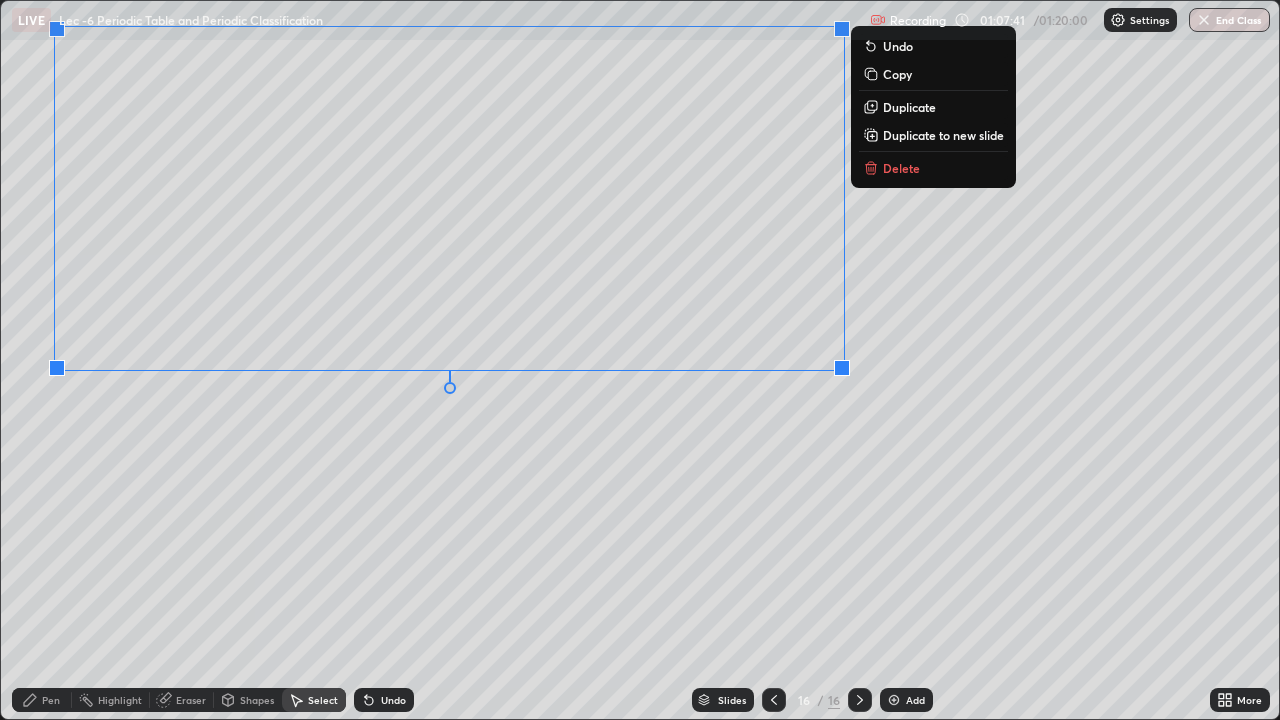click on "Pen" at bounding box center (42, 700) 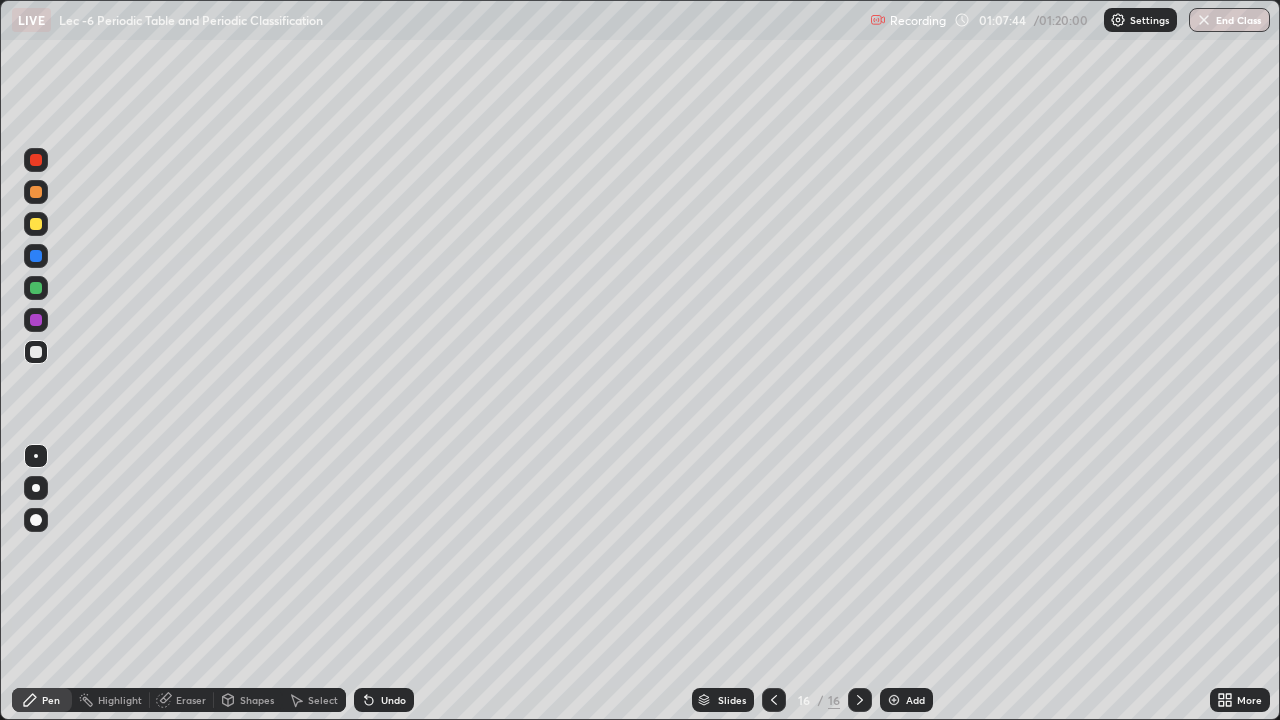 click 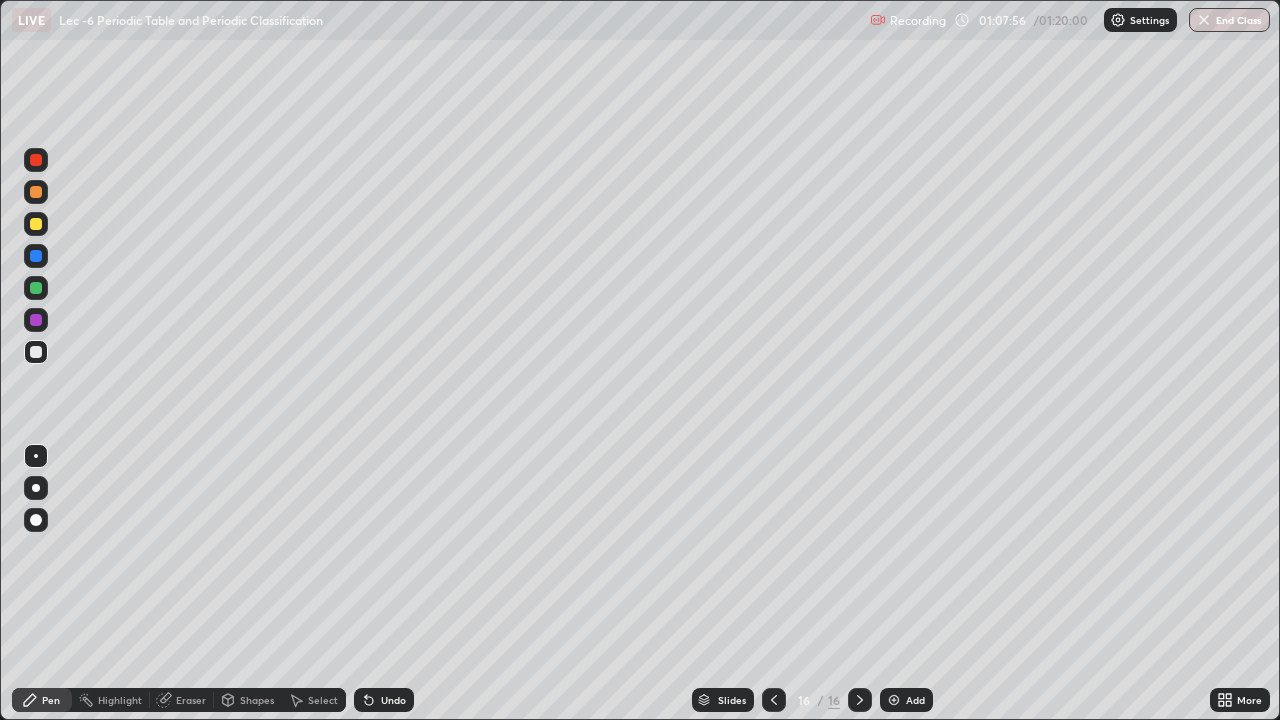 click on "Shapes" at bounding box center [257, 700] 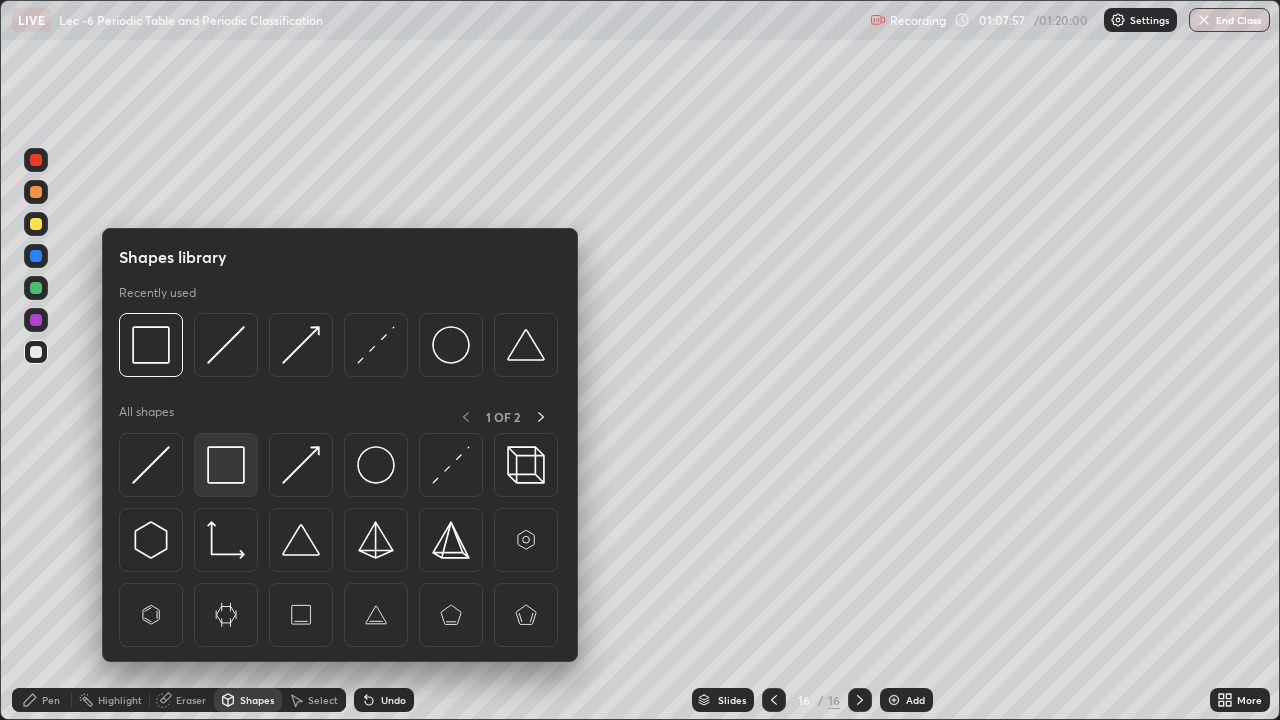 click at bounding box center [226, 465] 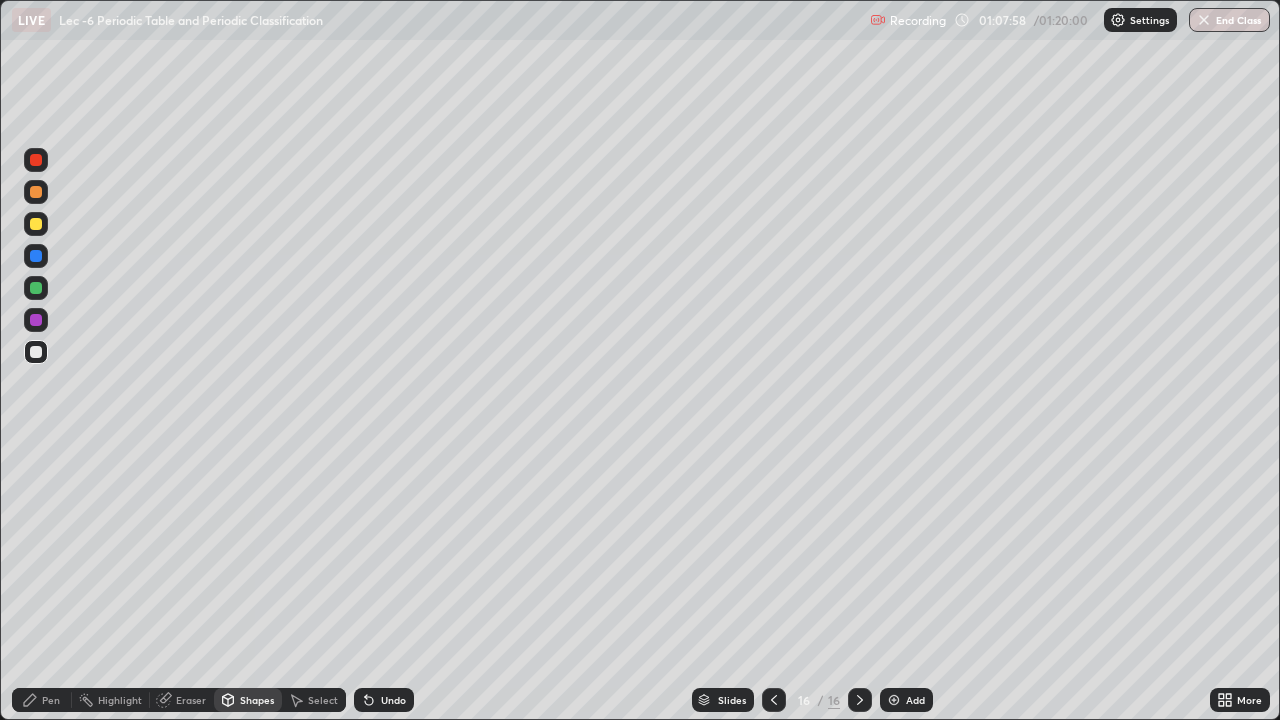 click at bounding box center (36, 288) 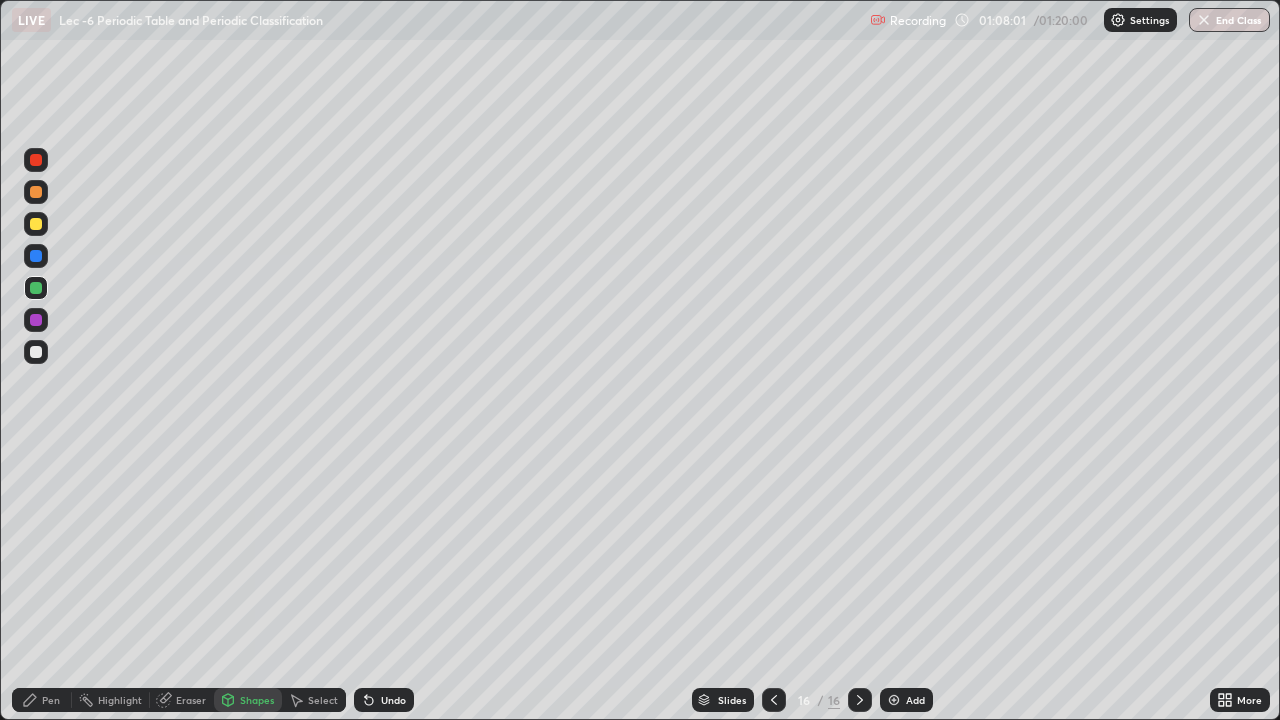 click on "Undo" at bounding box center [384, 700] 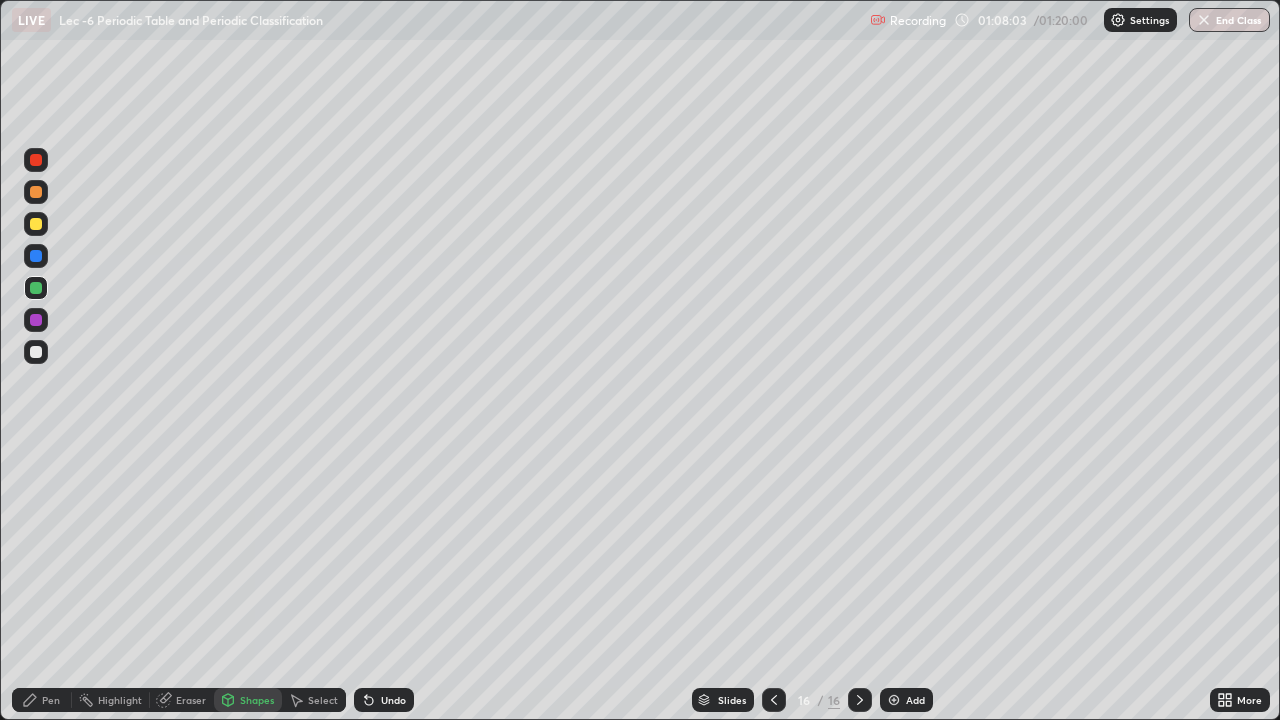 click on "Pen" at bounding box center [51, 700] 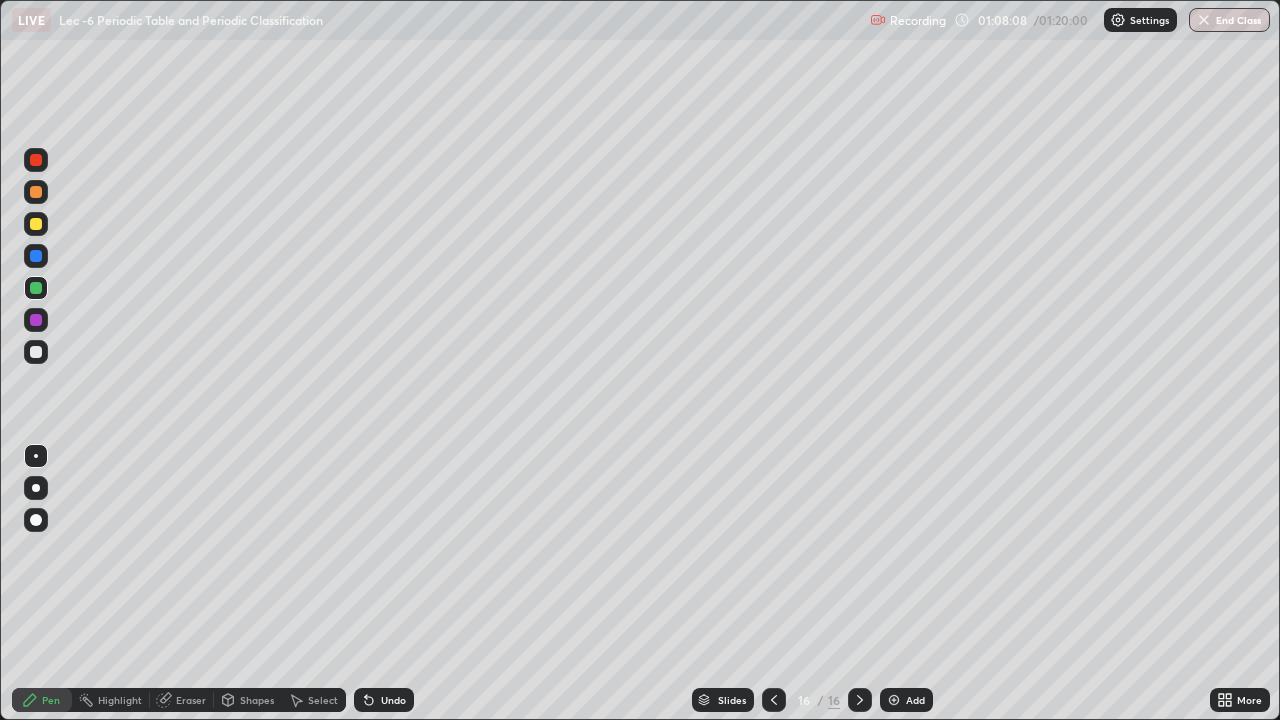 click at bounding box center [36, 352] 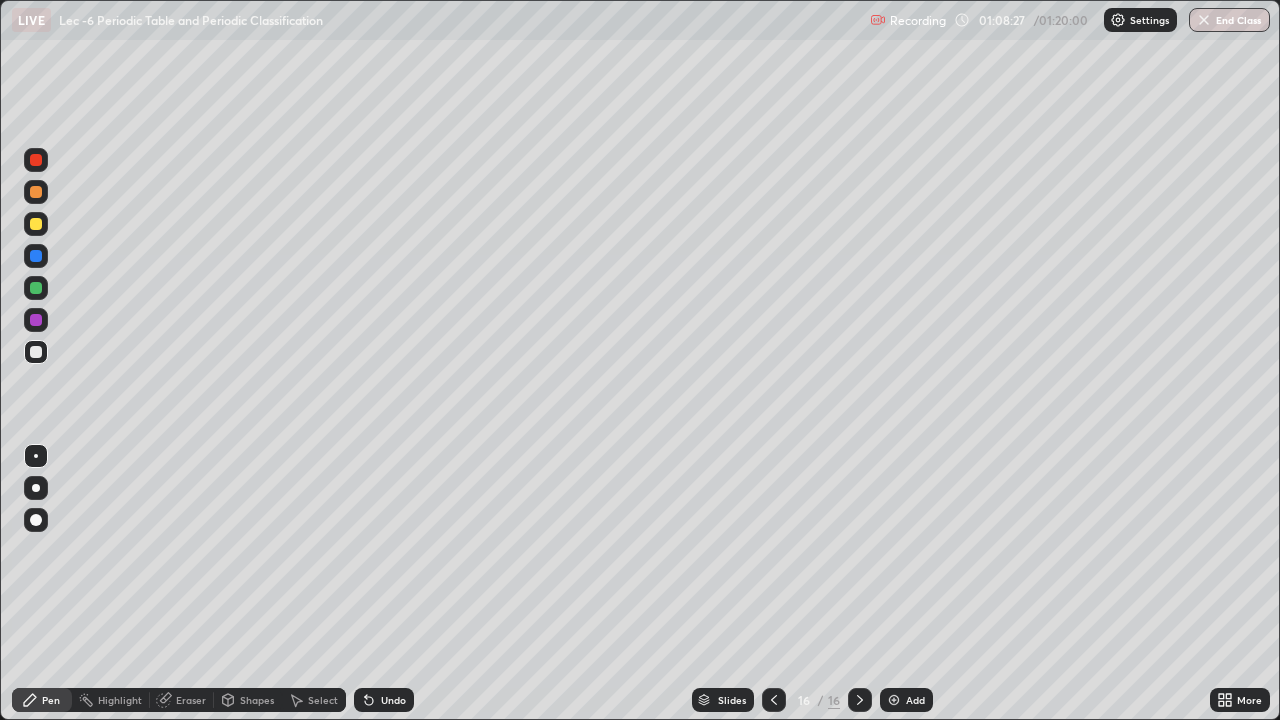 click 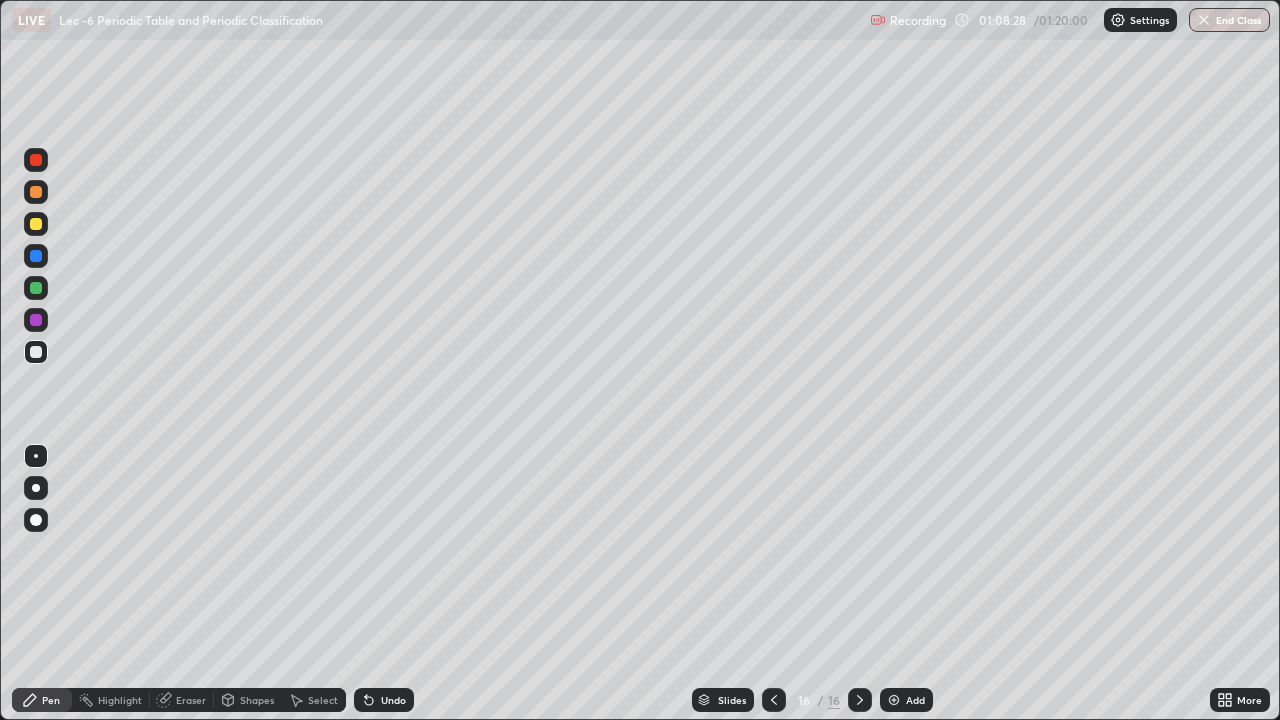 click on "Undo" at bounding box center (384, 700) 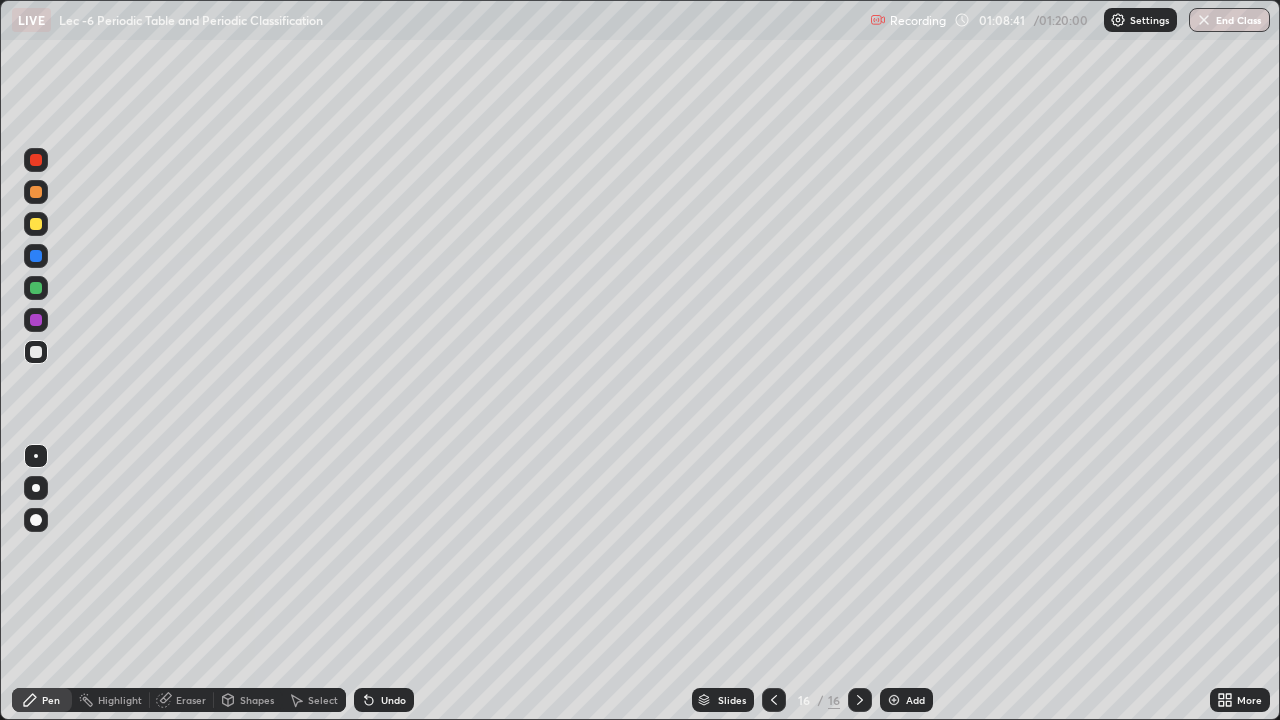 click 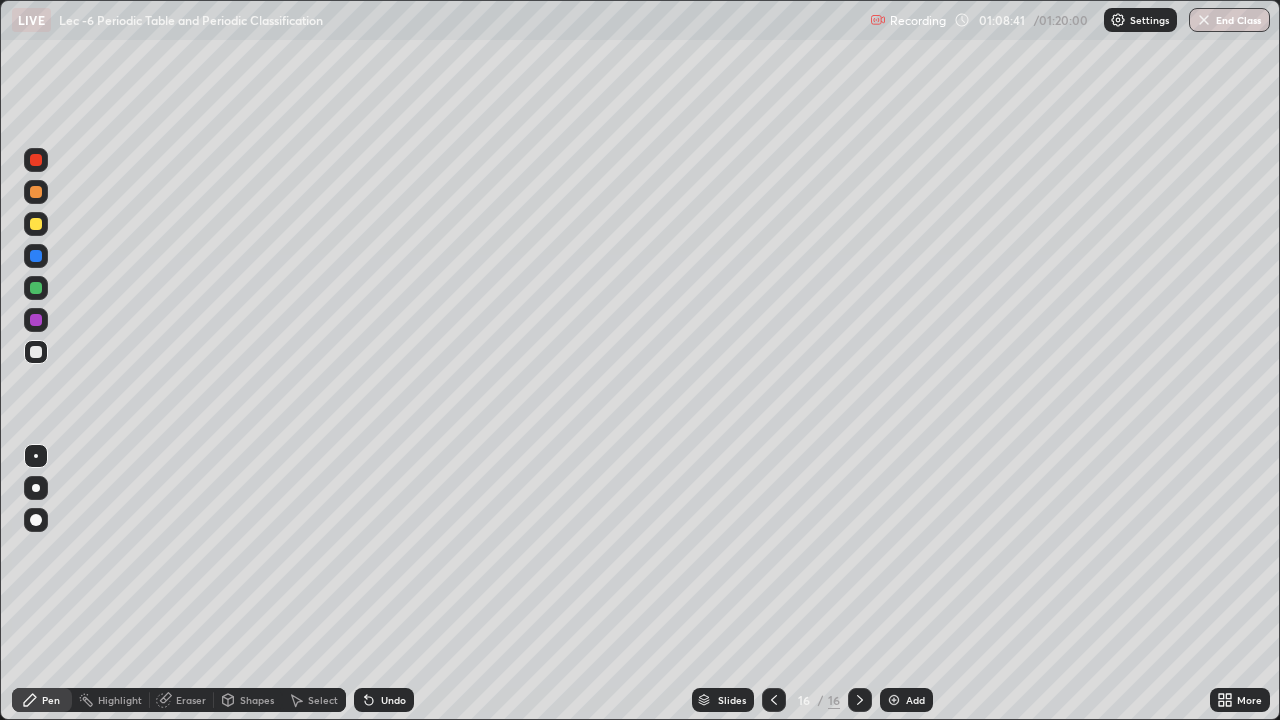 click 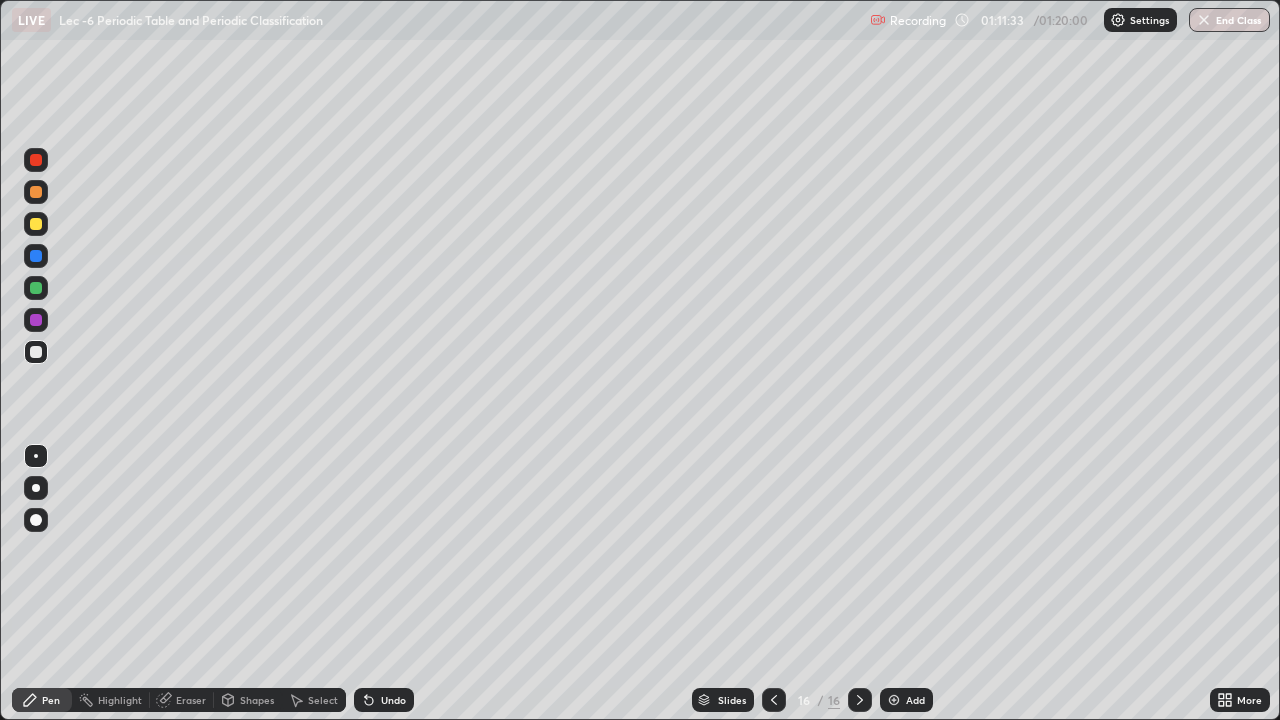 click 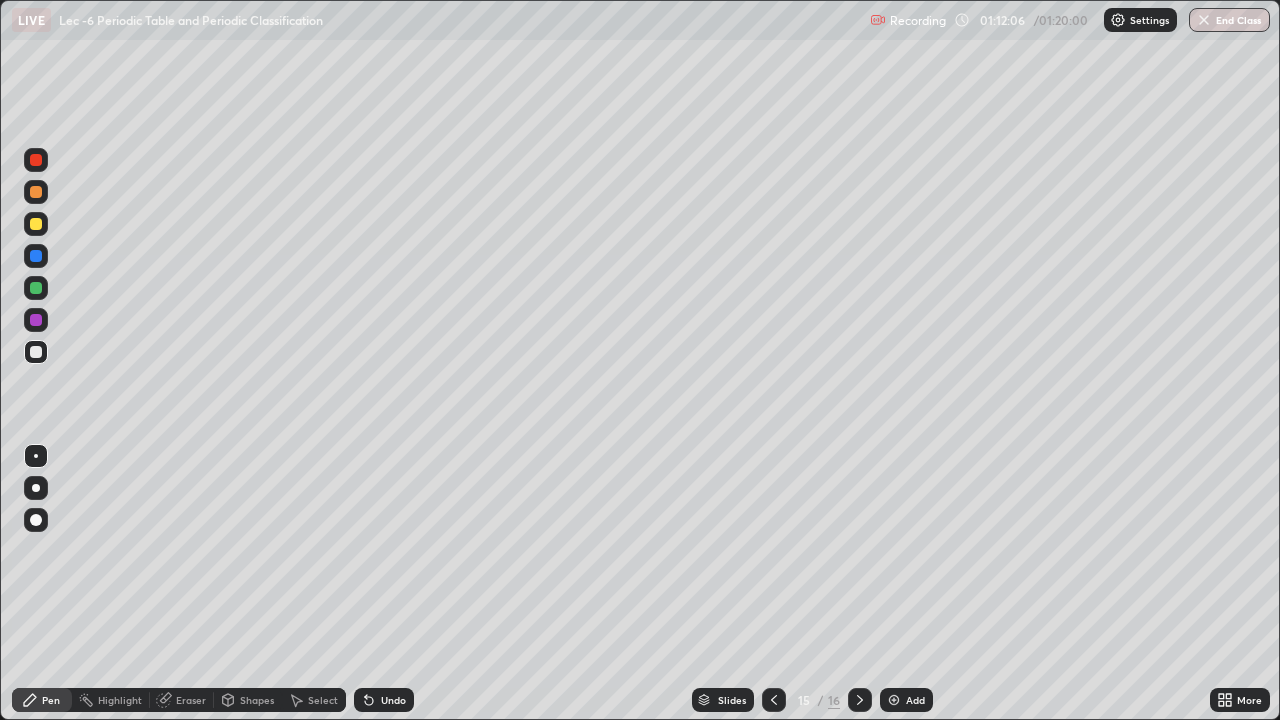 click 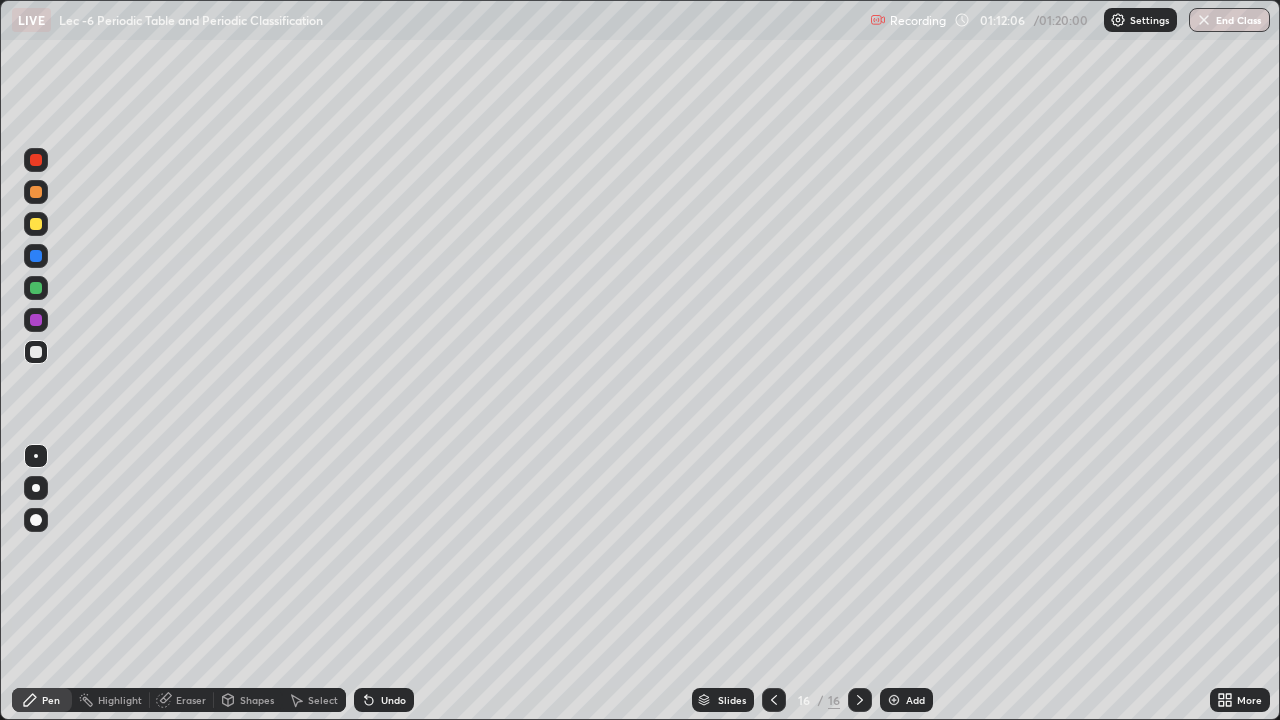 click 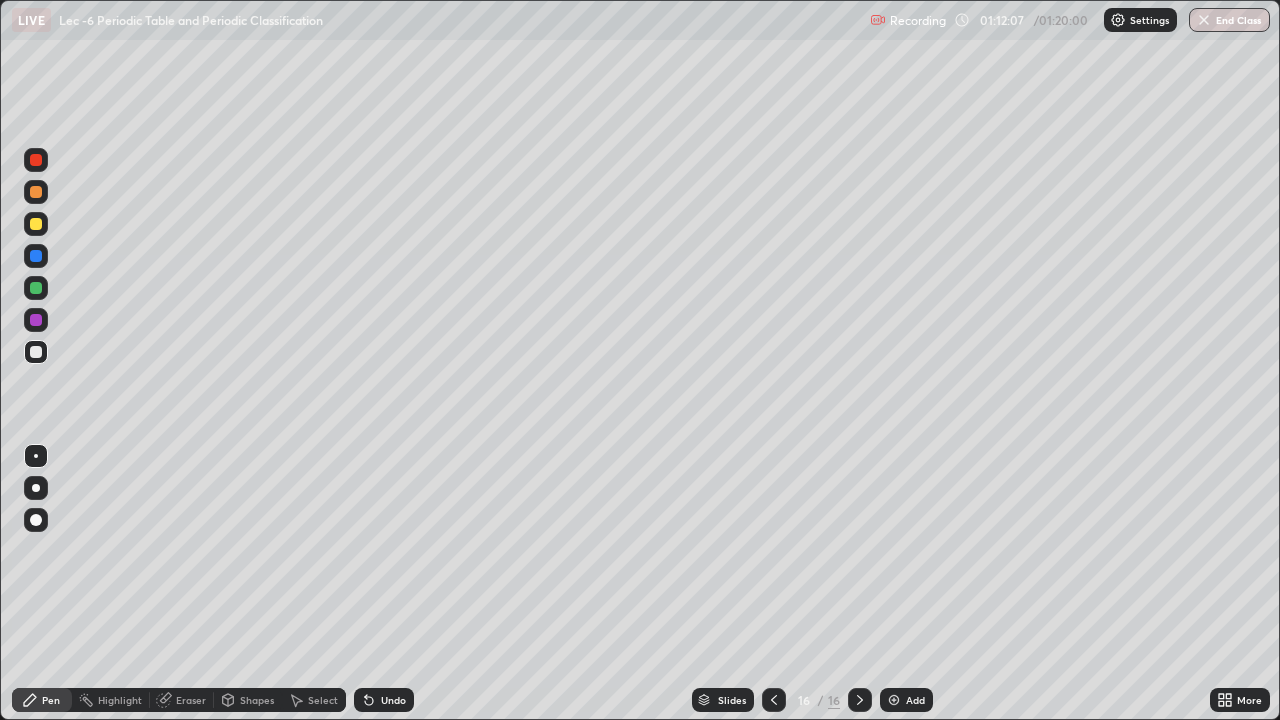 click on "Add" at bounding box center (915, 700) 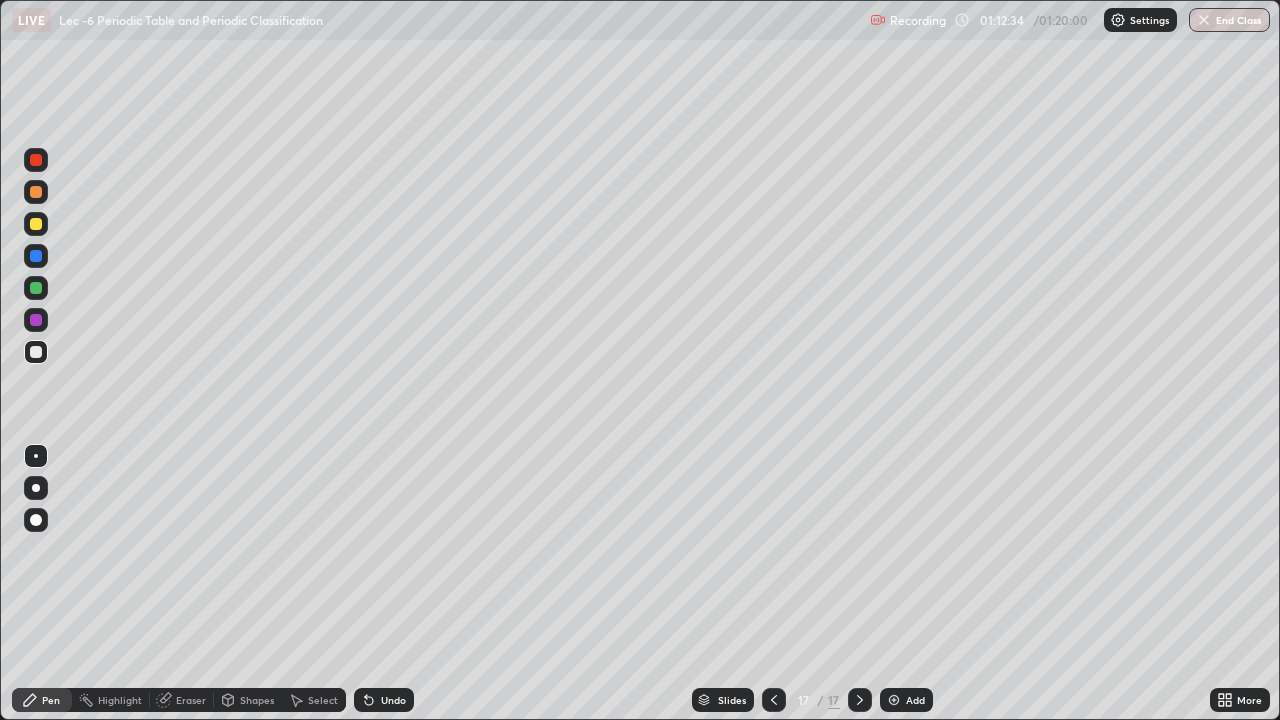 click at bounding box center [36, 224] 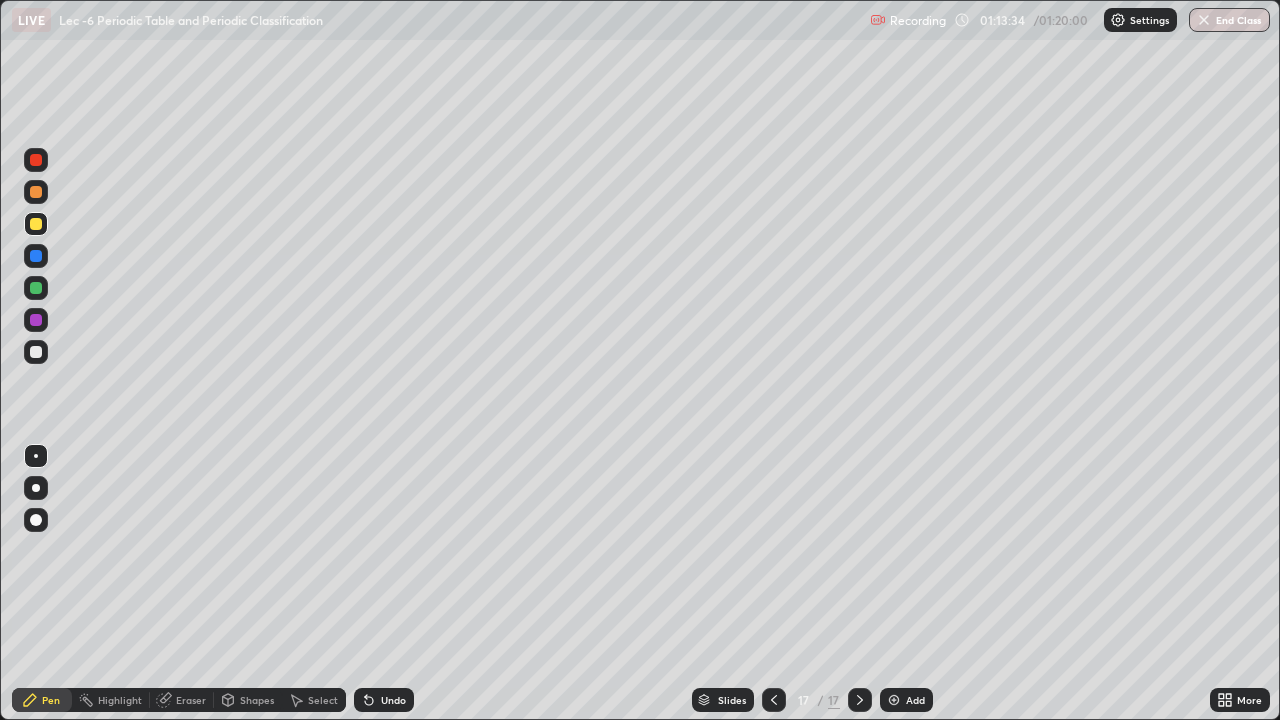 click on "Eraser" at bounding box center (191, 700) 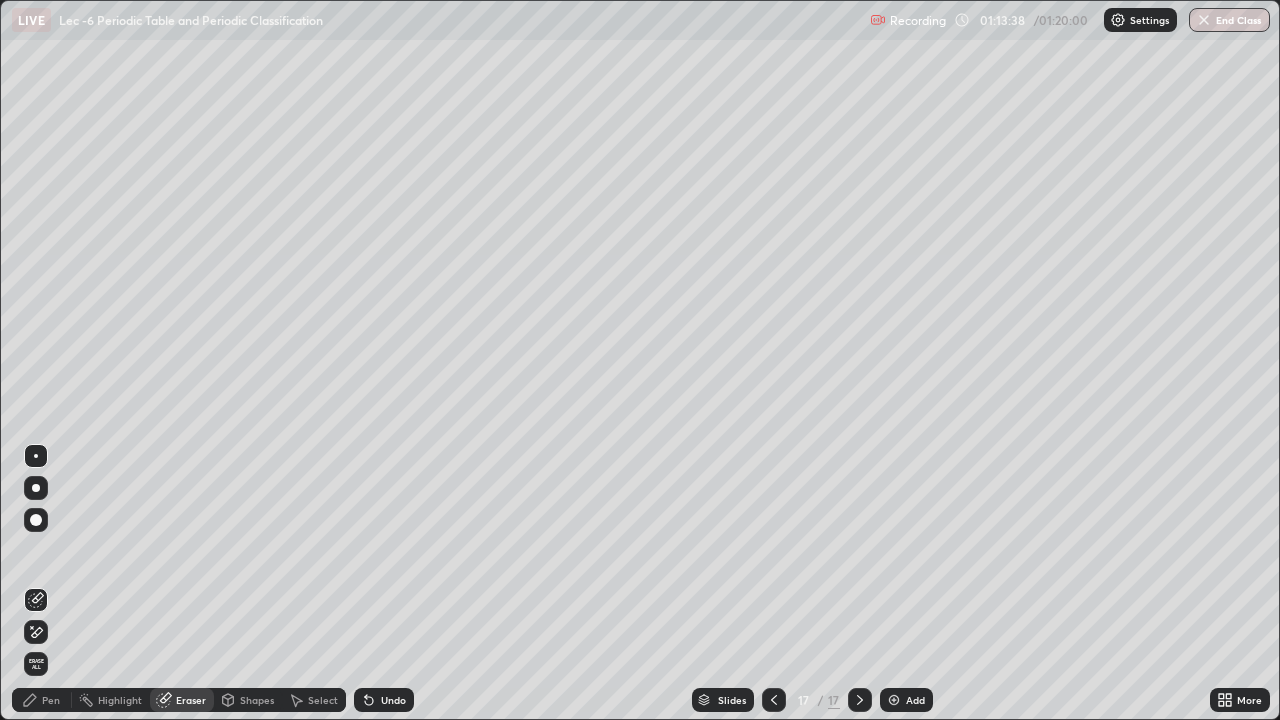 click on "Pen" at bounding box center (42, 700) 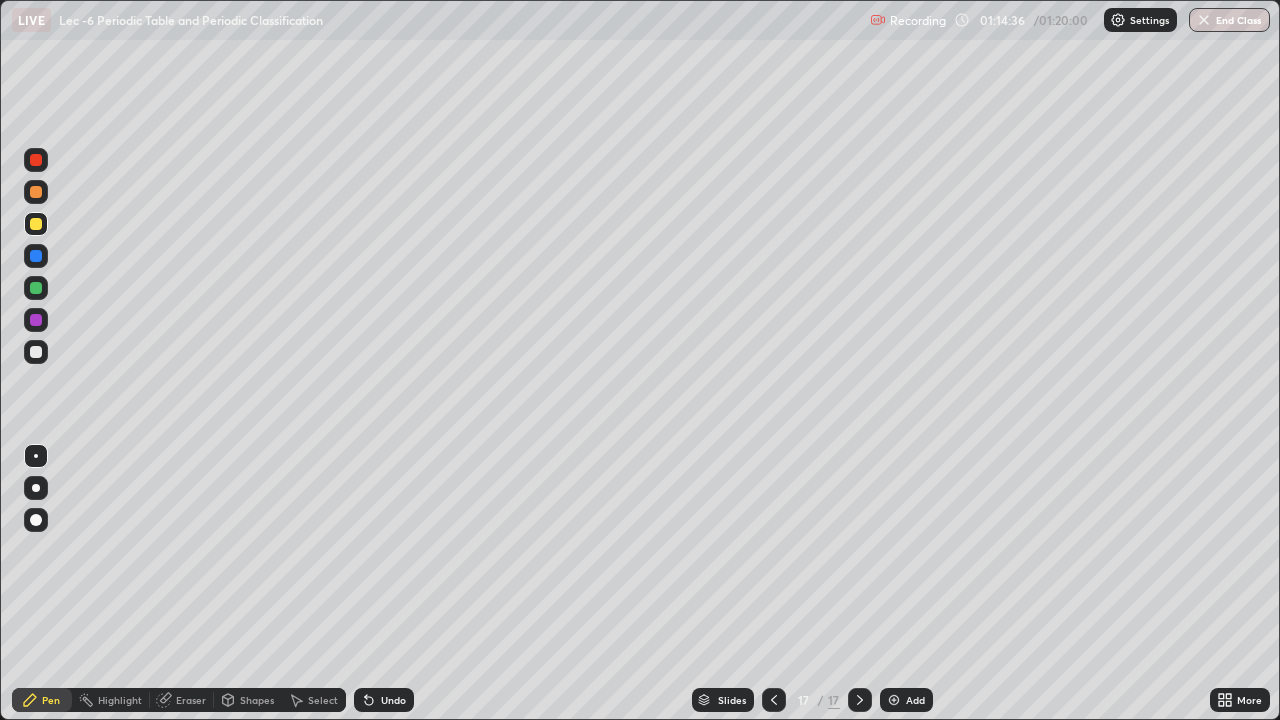 click on "Add" at bounding box center [906, 700] 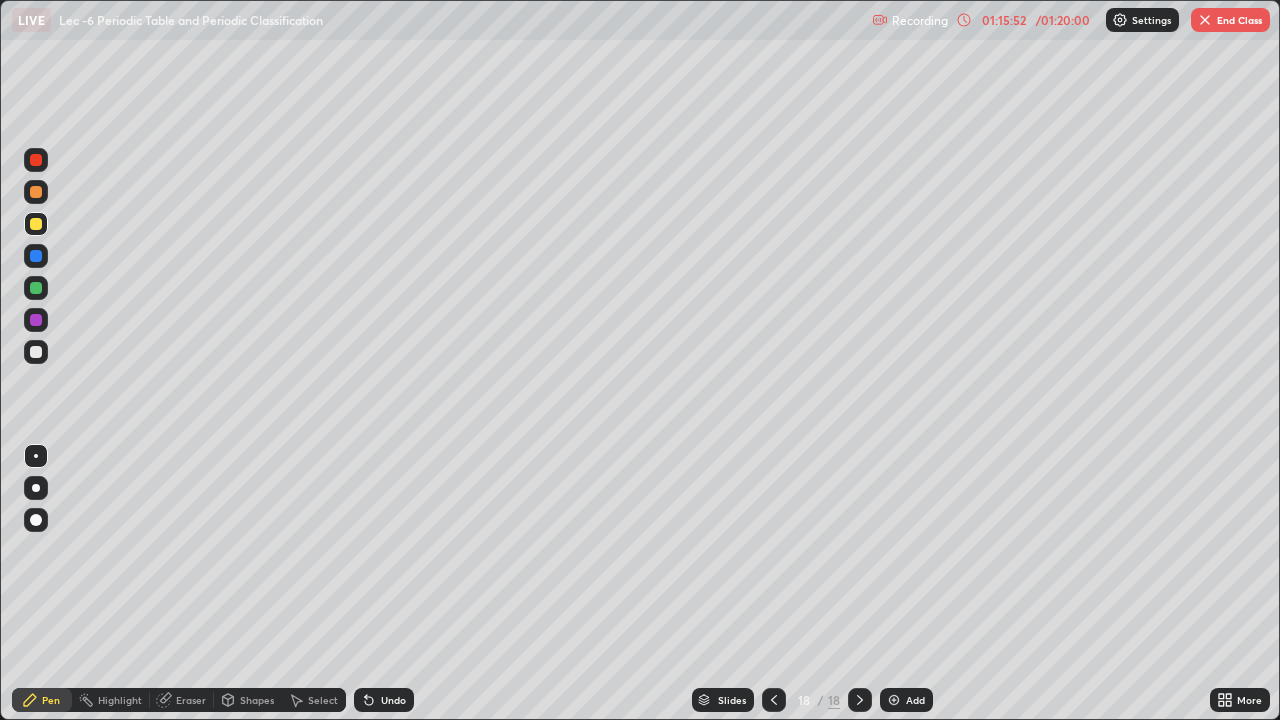 click 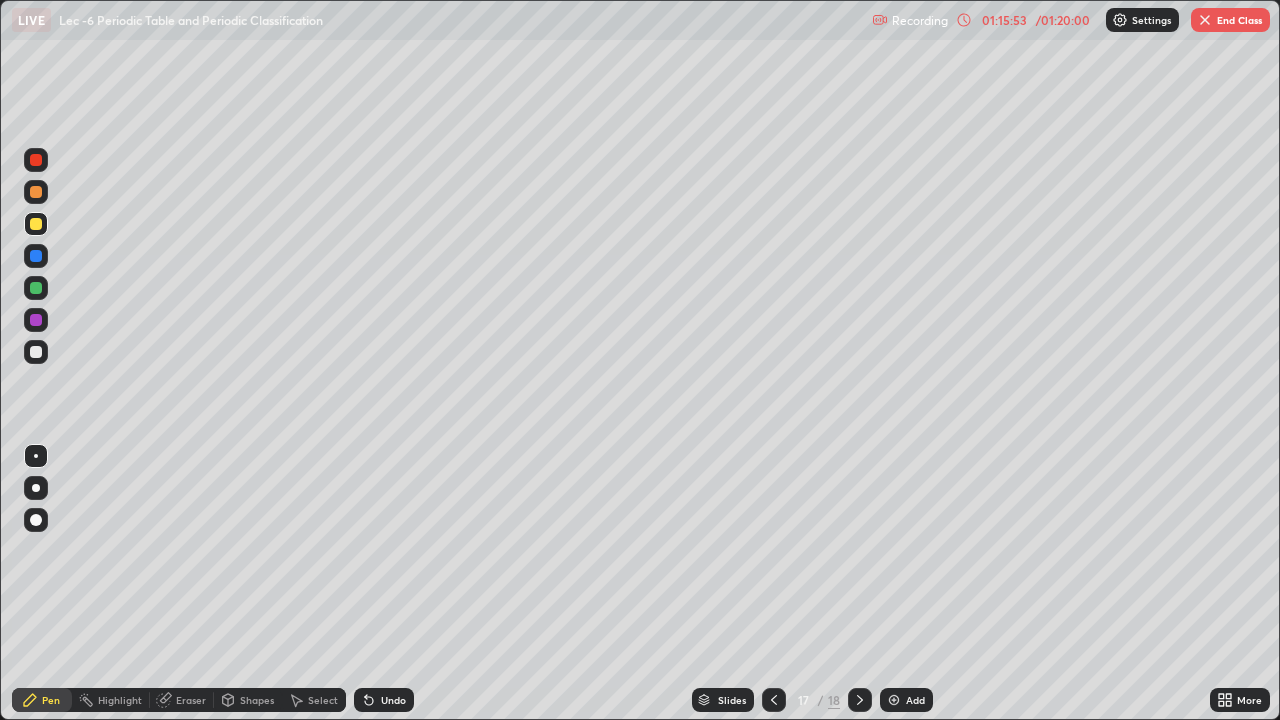 click 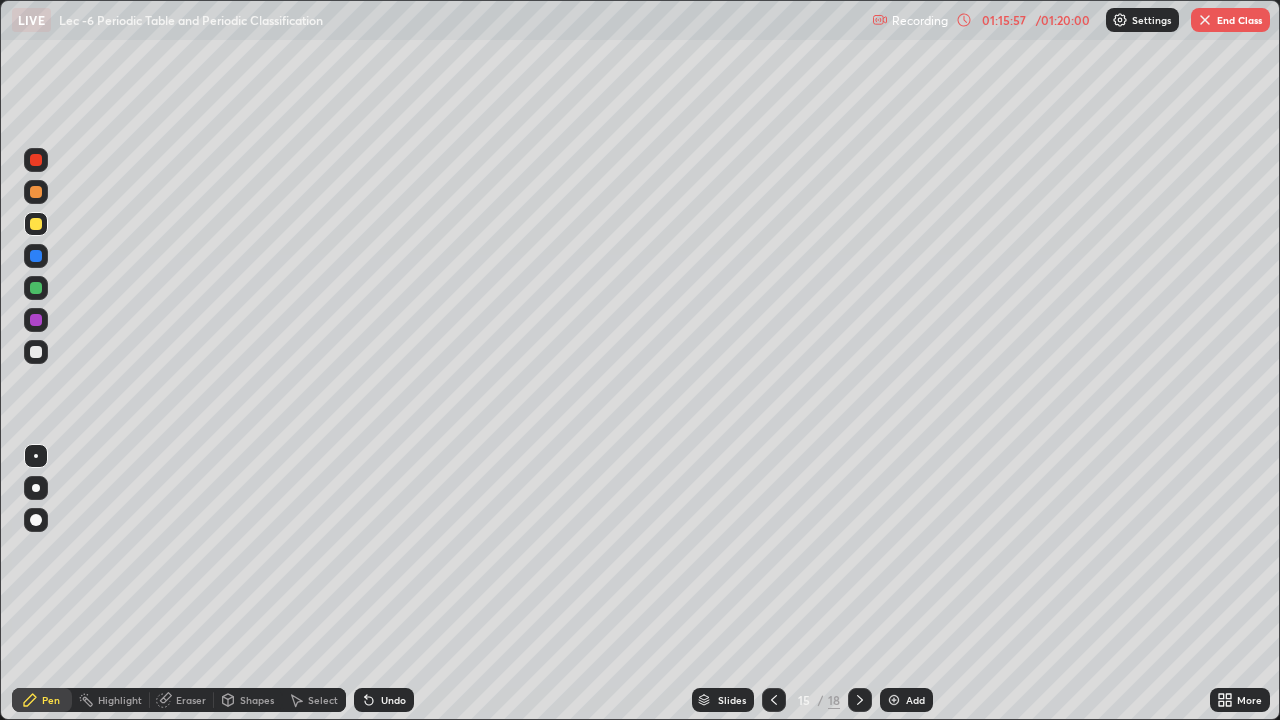click 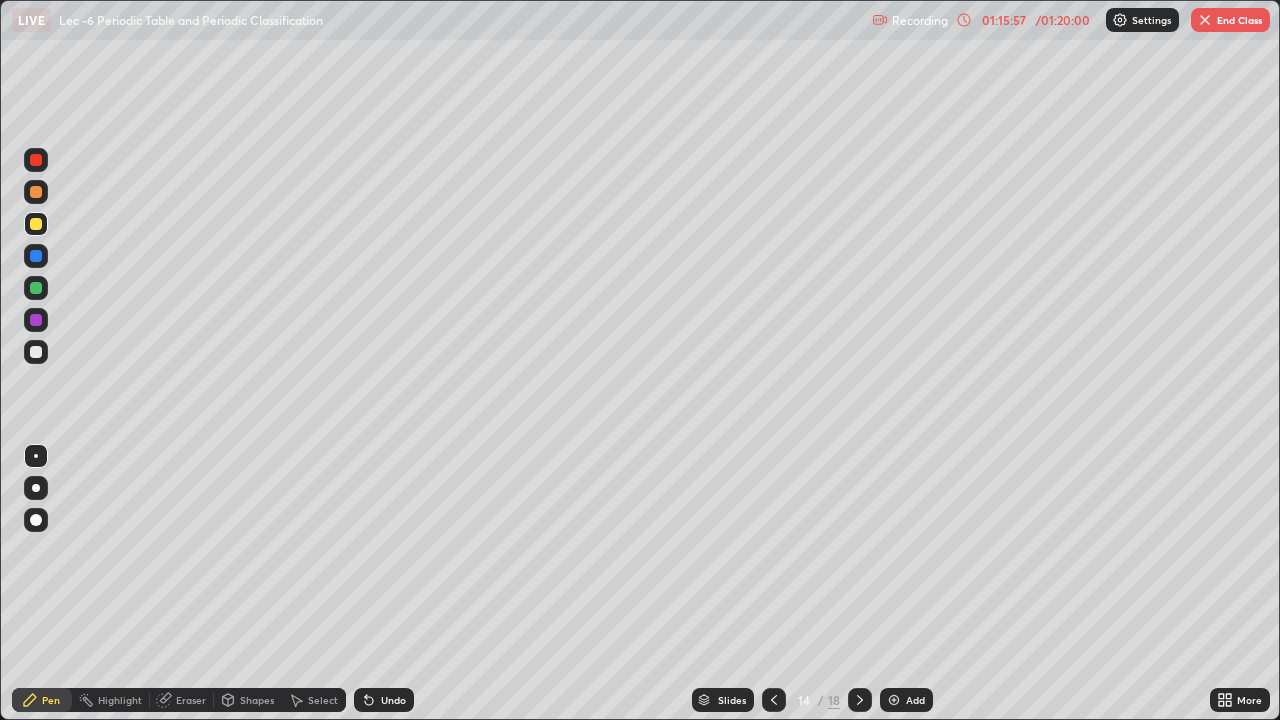 click 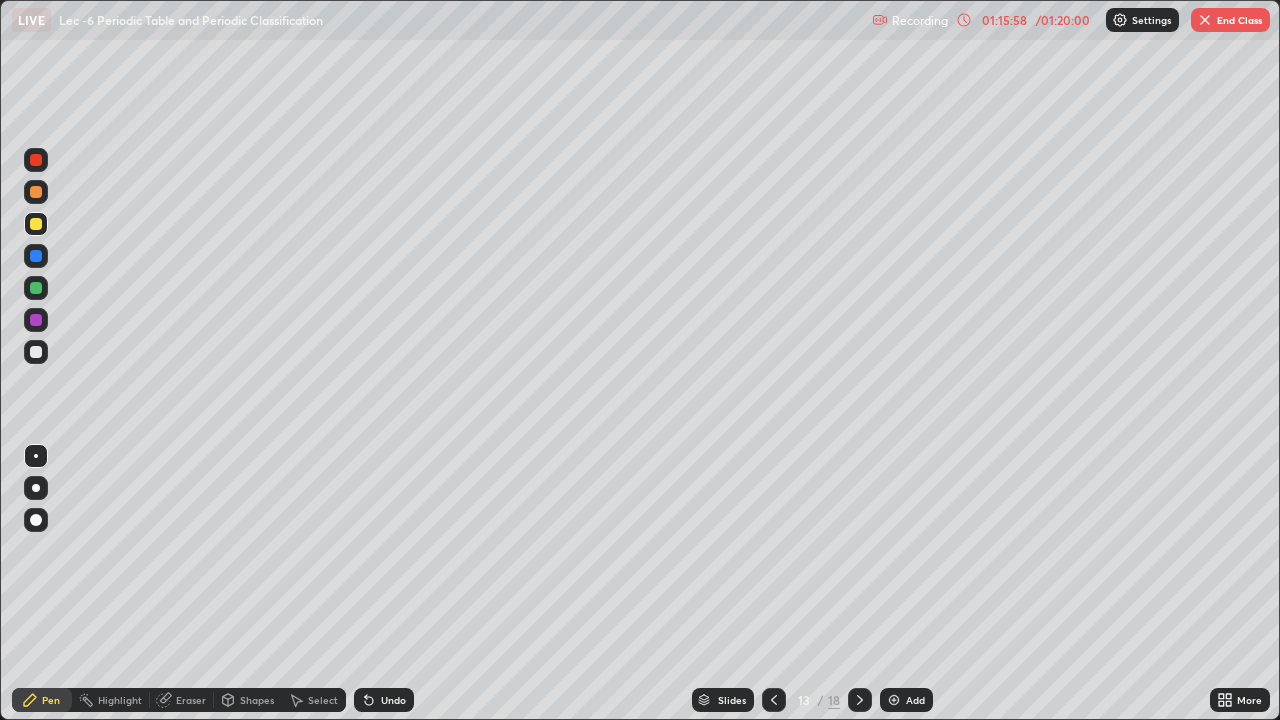 click 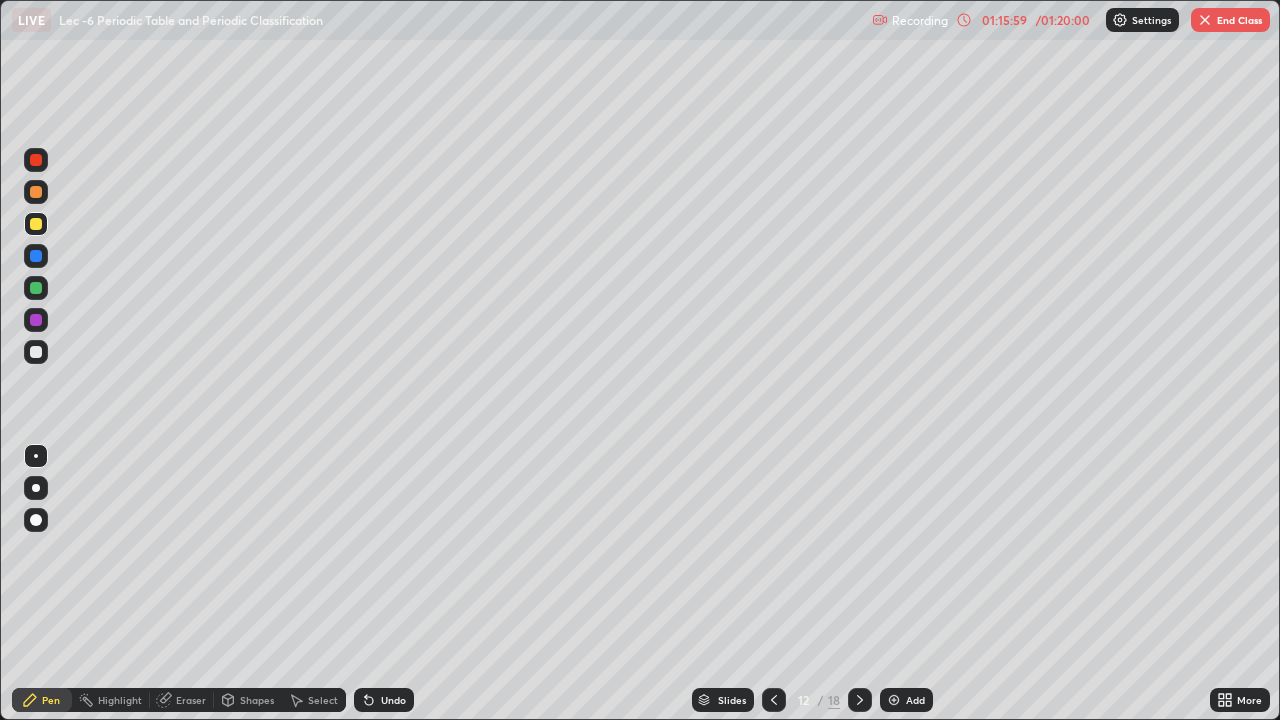 click 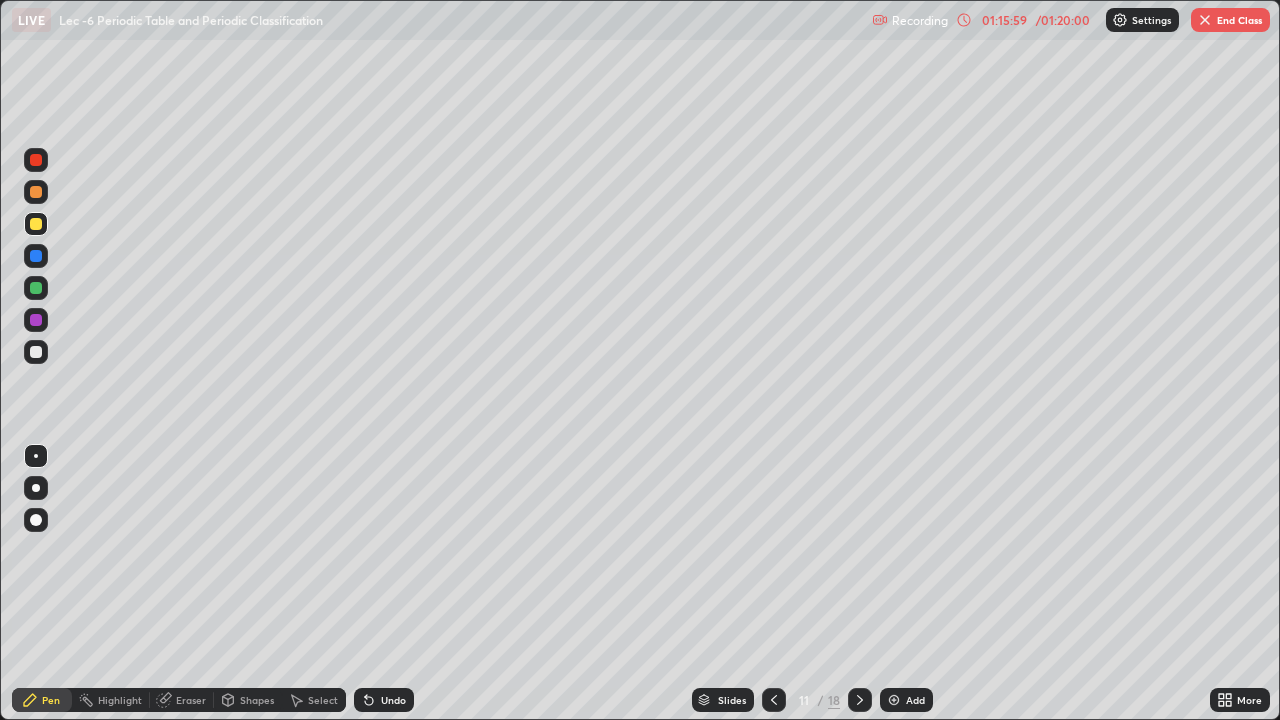 click 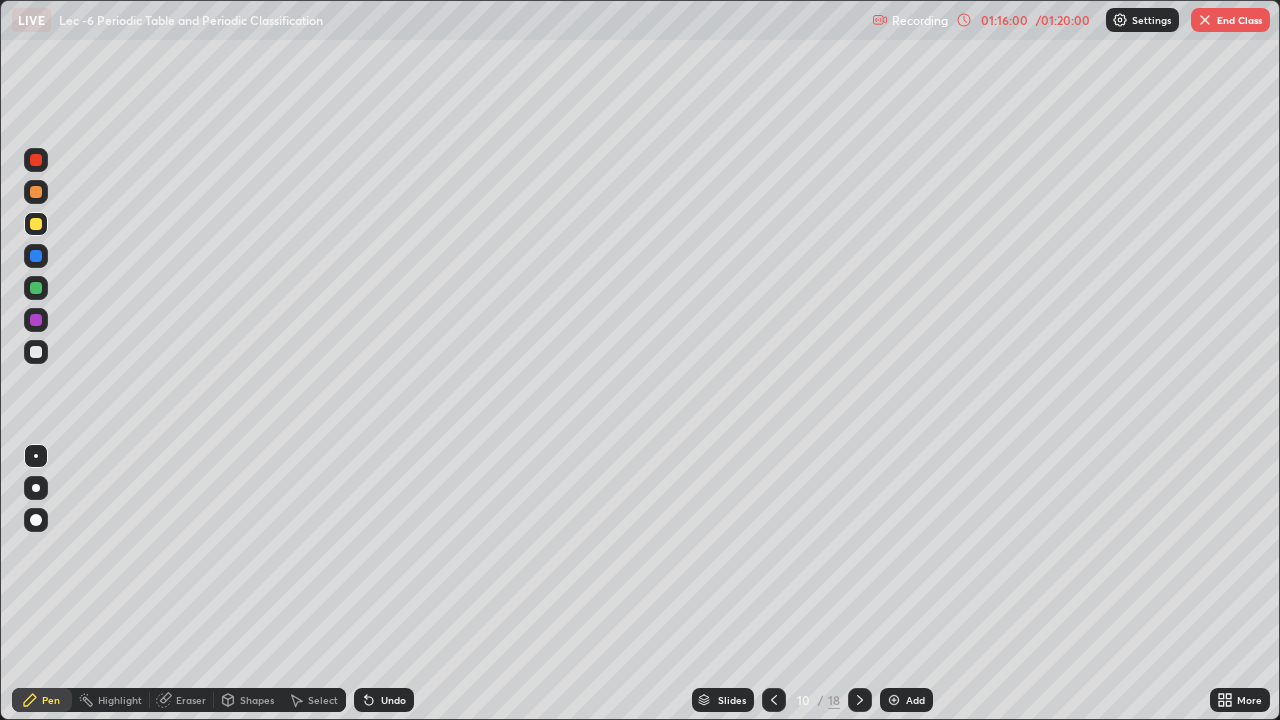 click 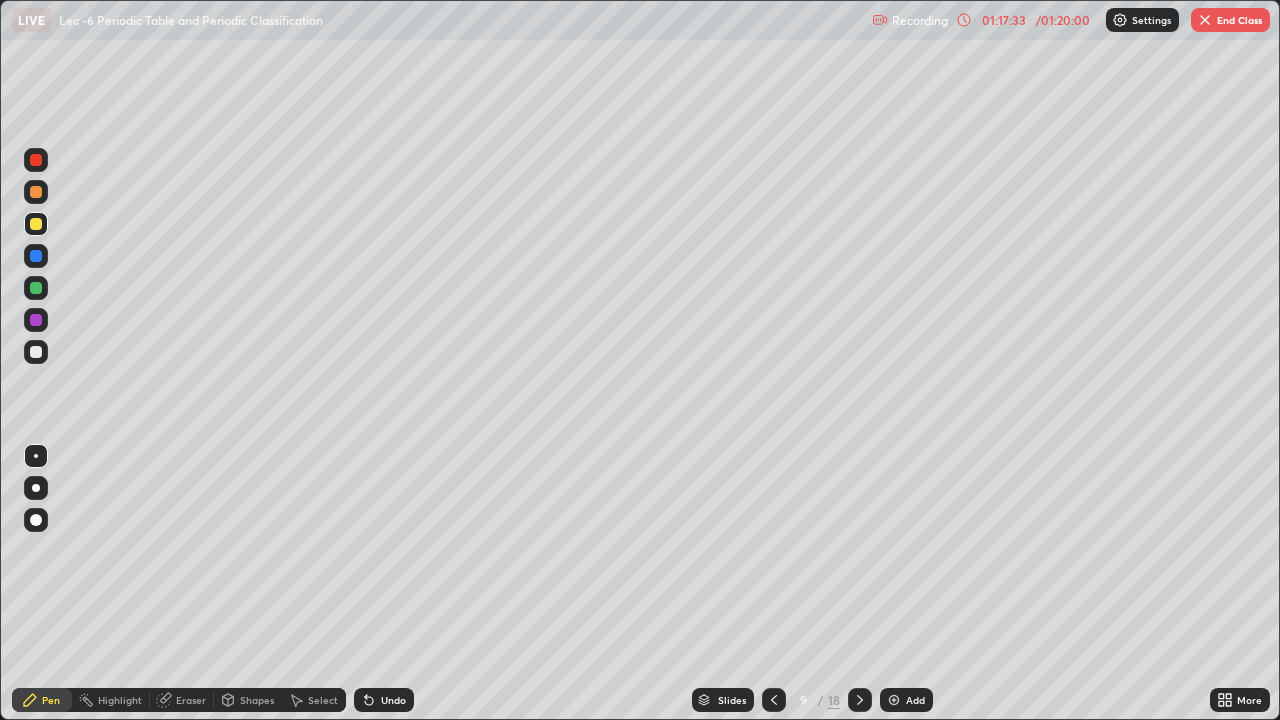 click 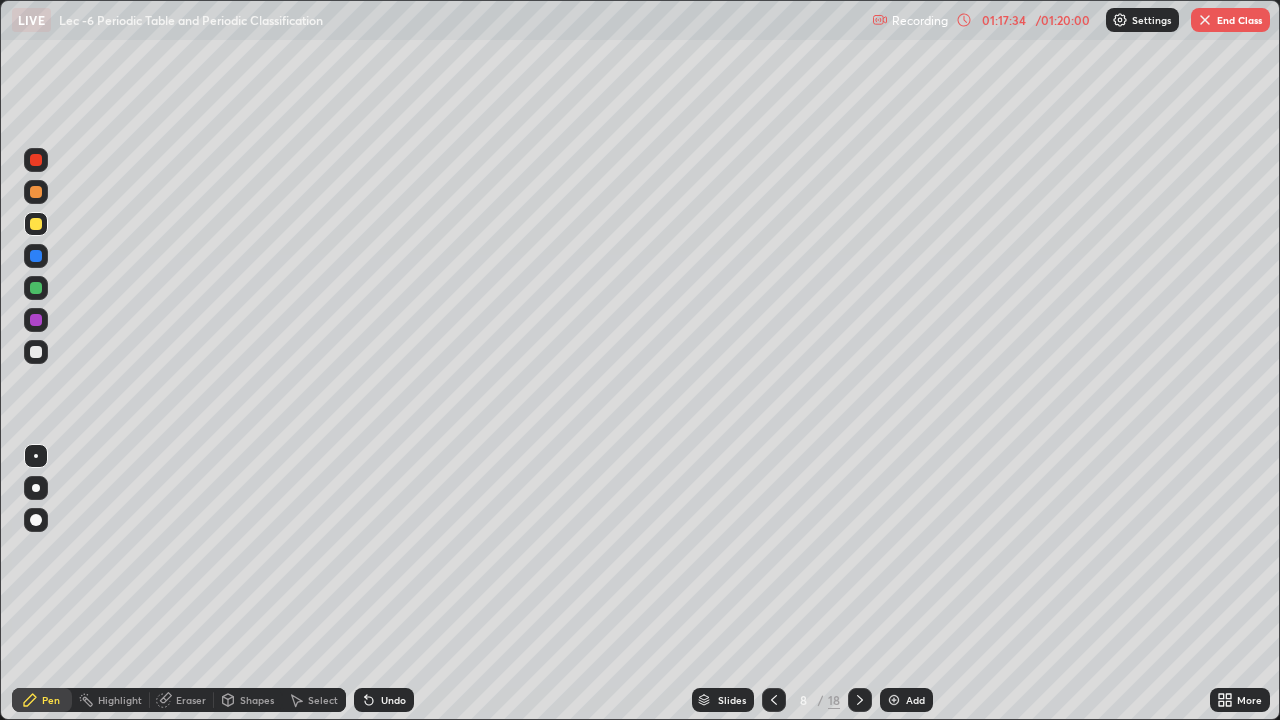 click 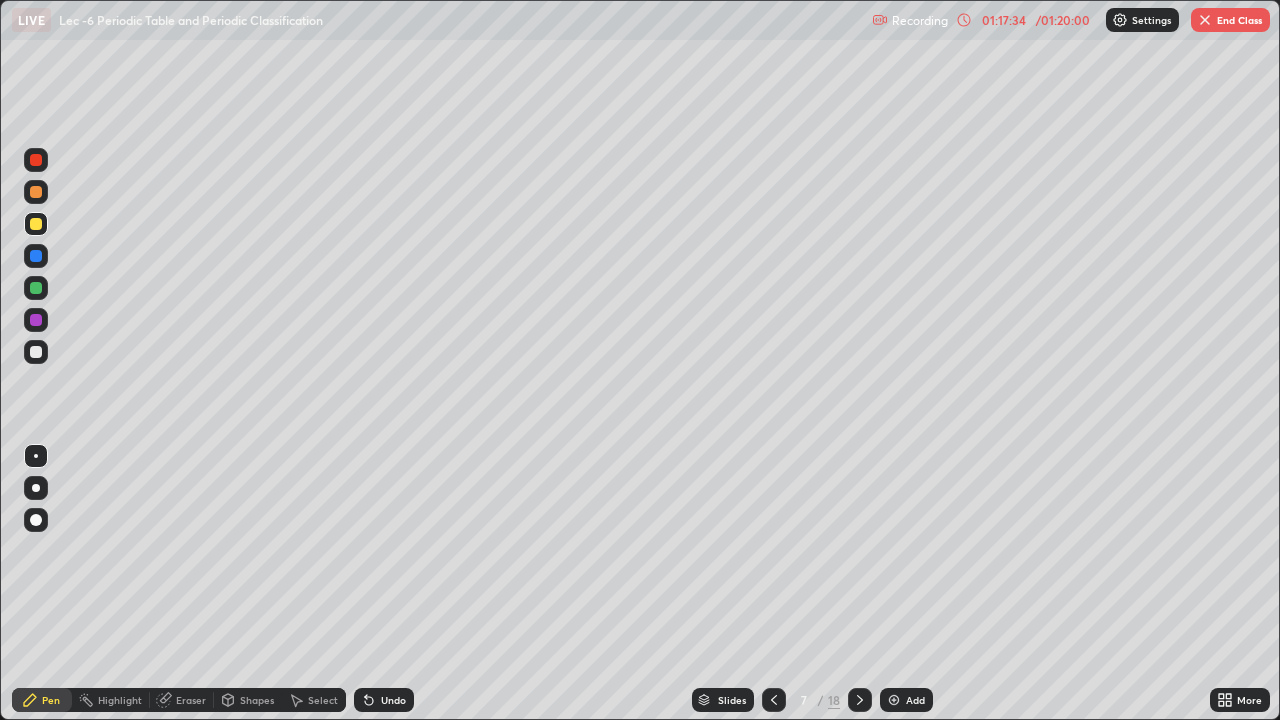 click 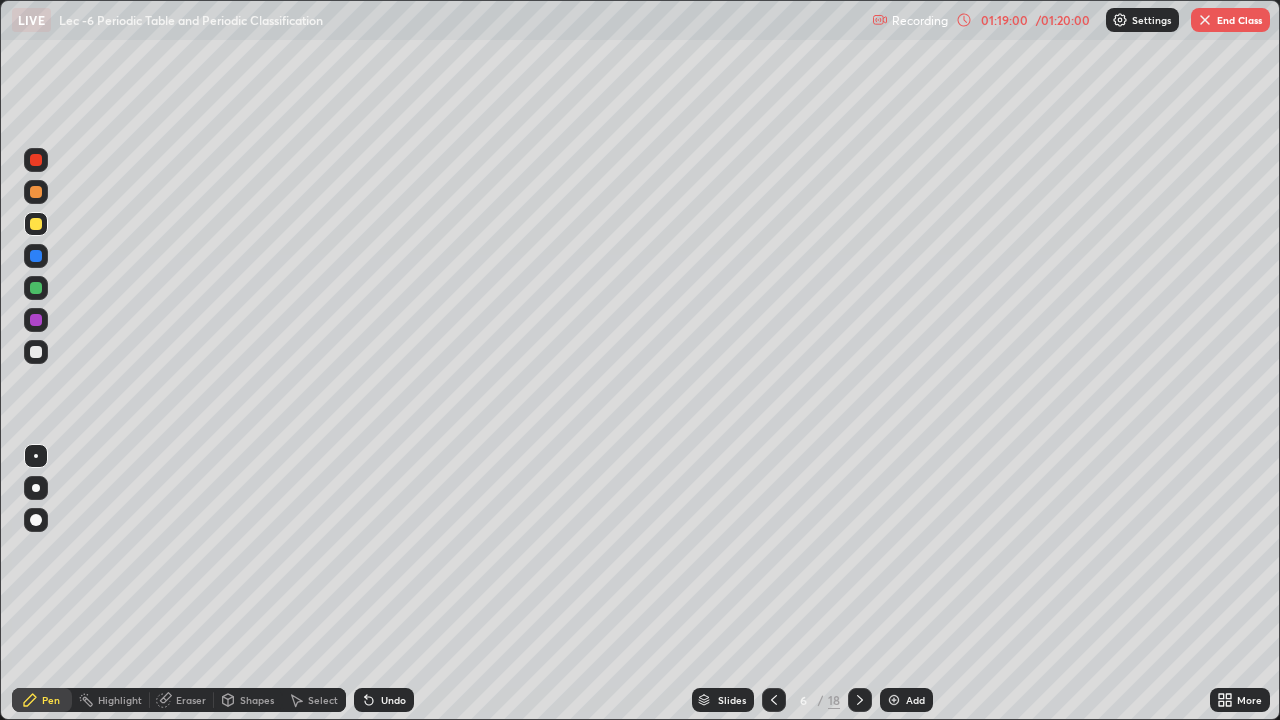 click on "More" at bounding box center [1240, 700] 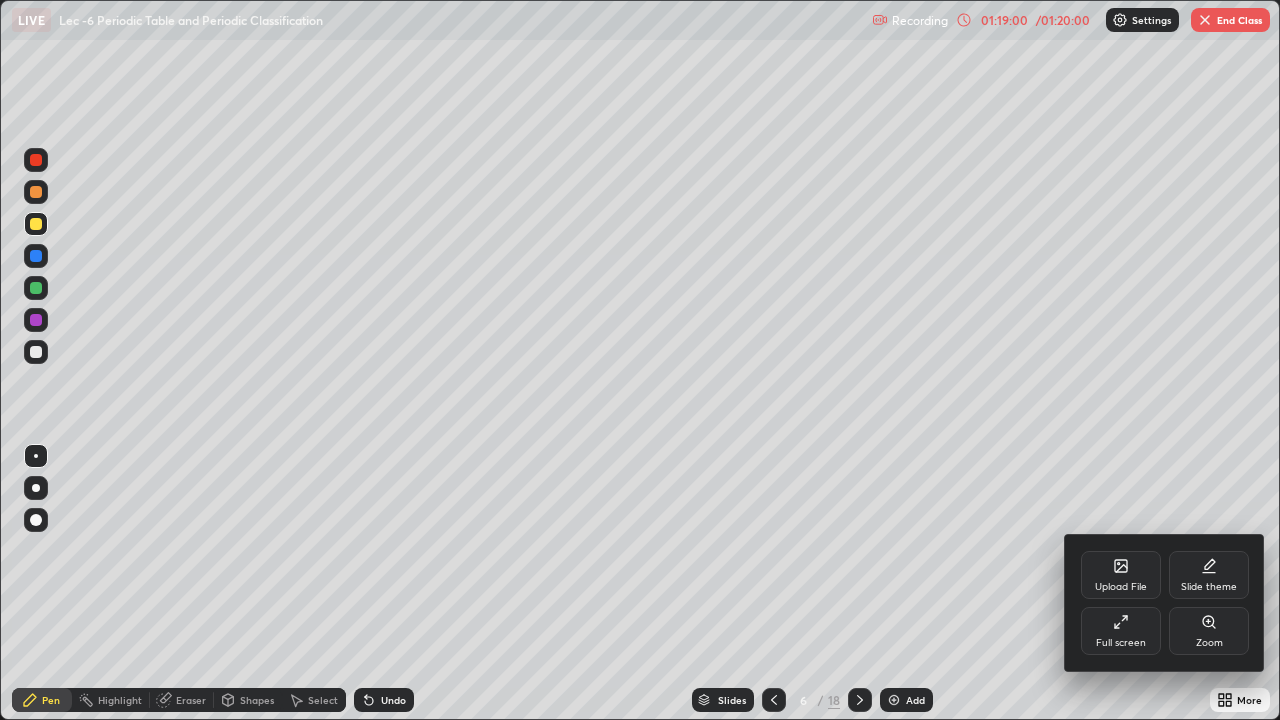 click on "Full screen" at bounding box center (1121, 631) 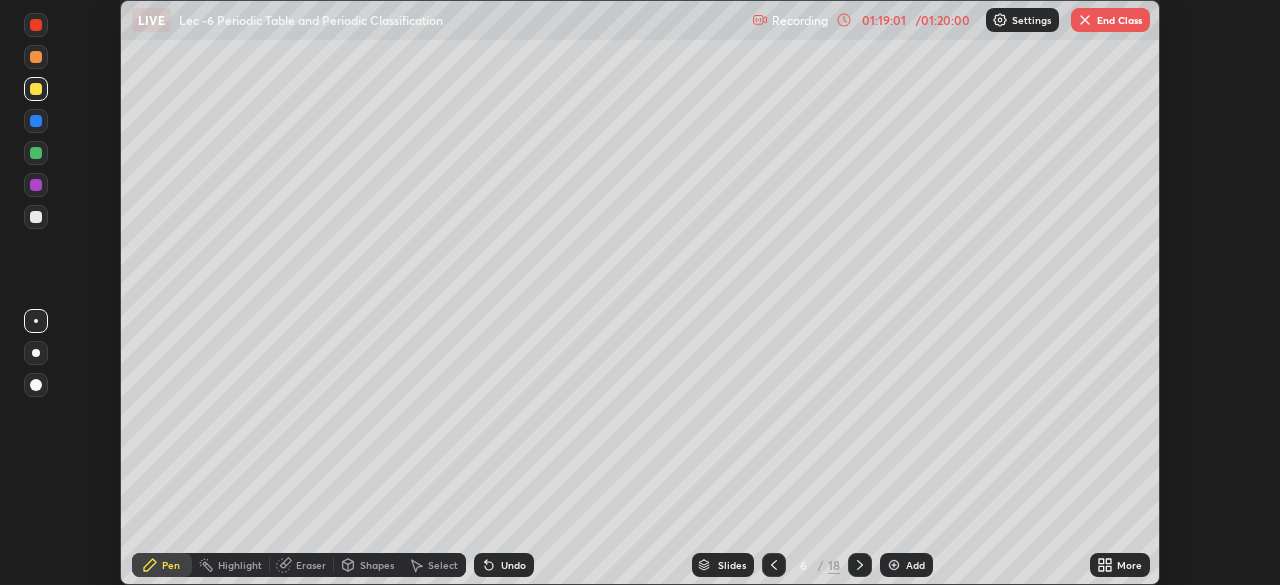 scroll, scrollTop: 585, scrollLeft: 1280, axis: both 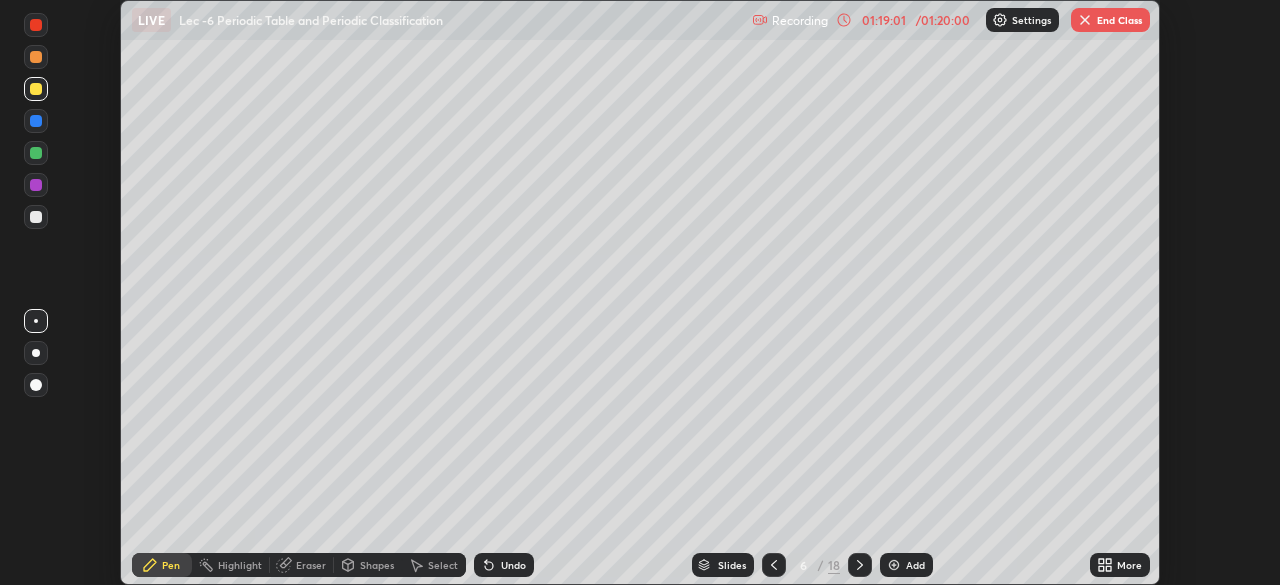 click on "End Class" at bounding box center [1110, 20] 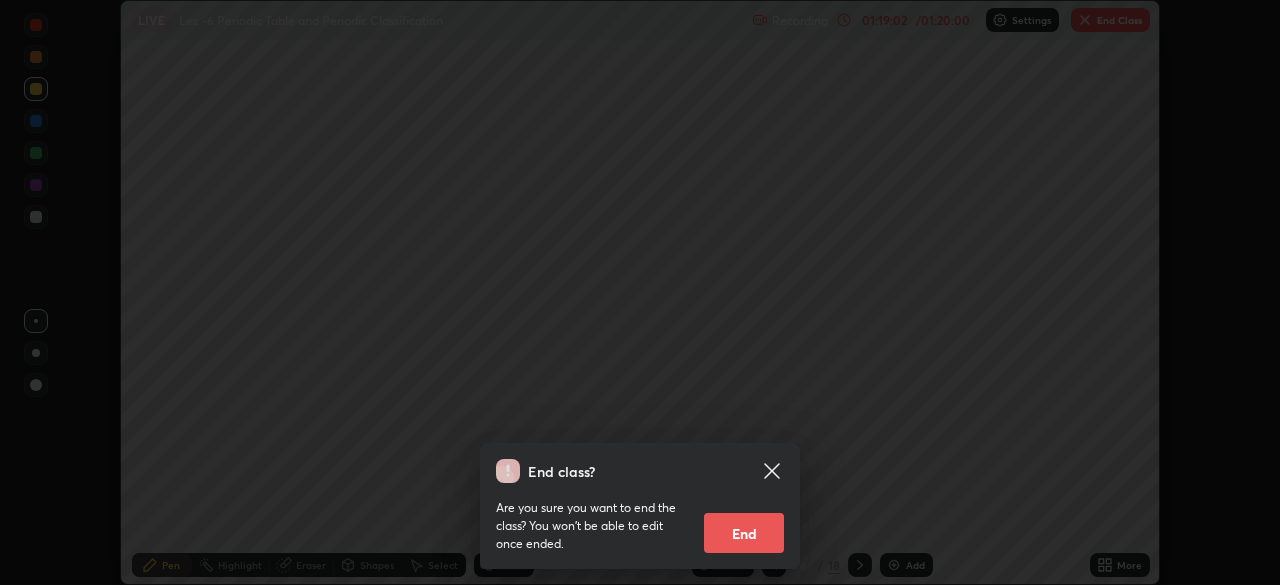 click on "End" at bounding box center [744, 533] 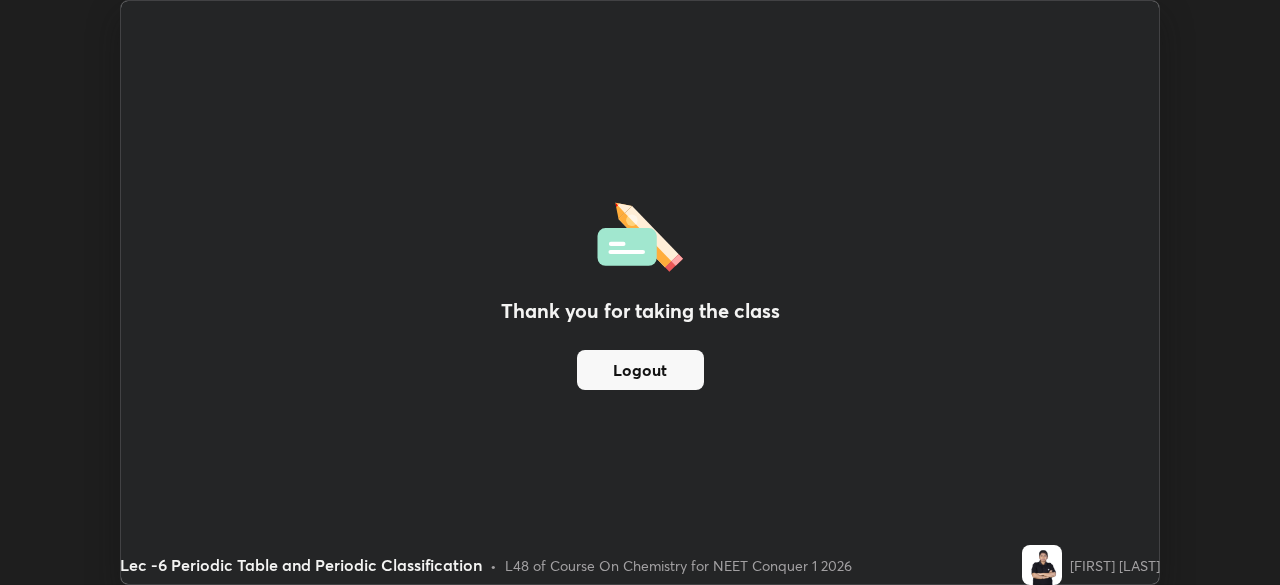 click on "Logout" at bounding box center (640, 370) 